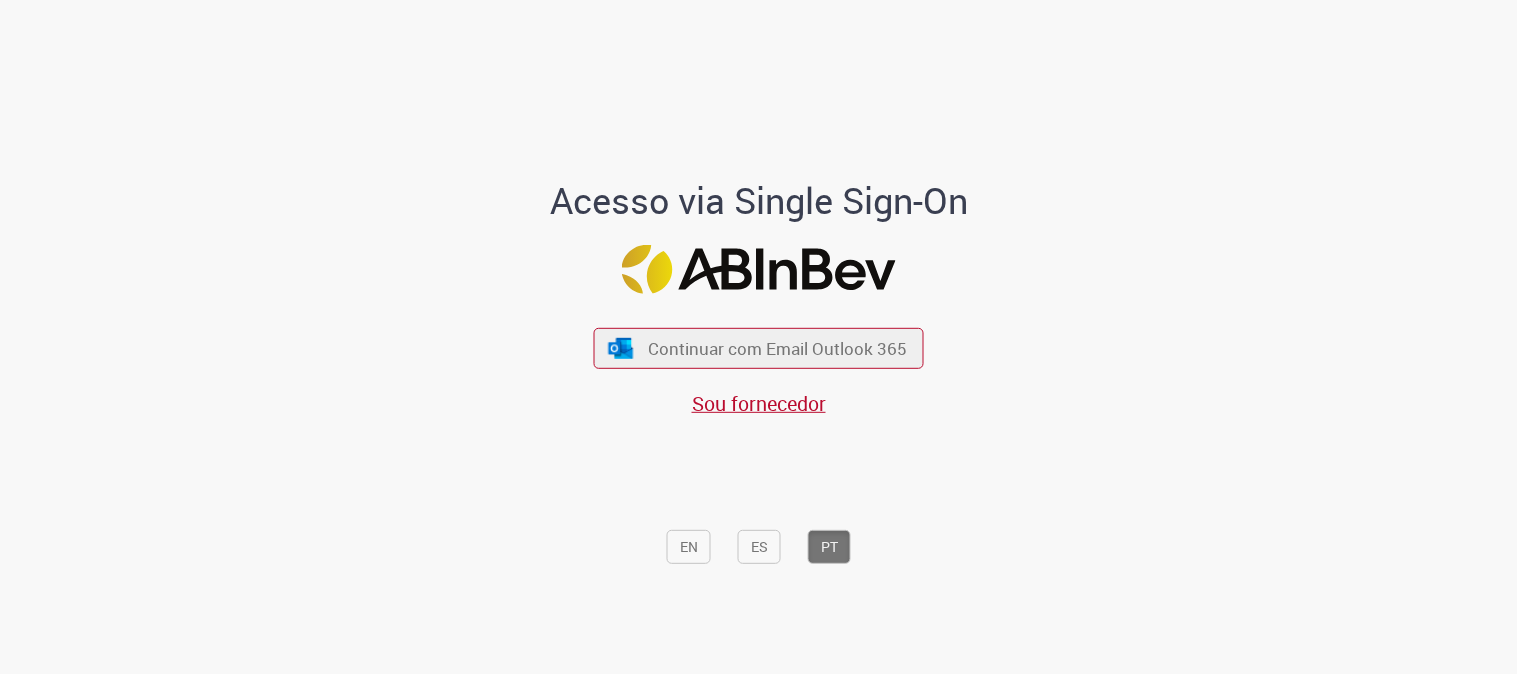 scroll, scrollTop: 0, scrollLeft: 0, axis: both 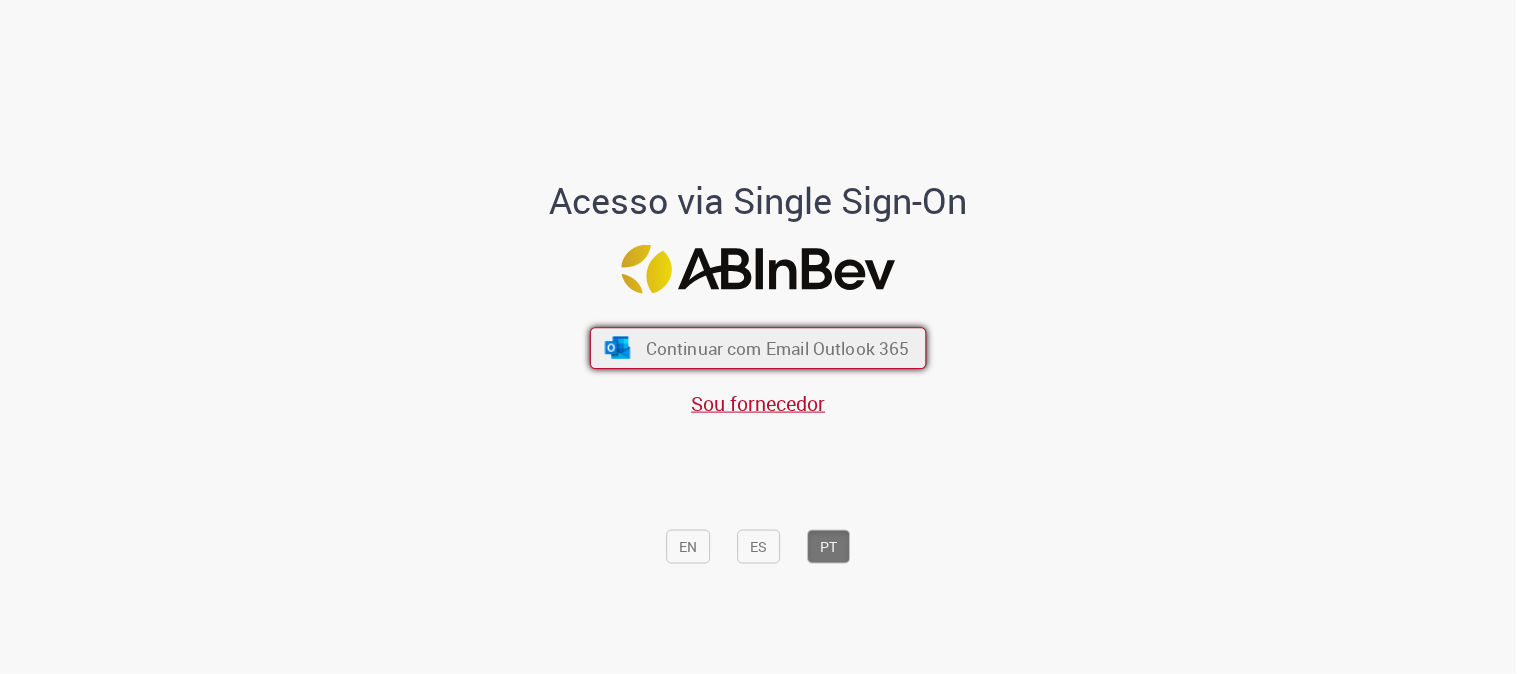 click on "Continuar com Email Outlook 365" at bounding box center (778, 348) 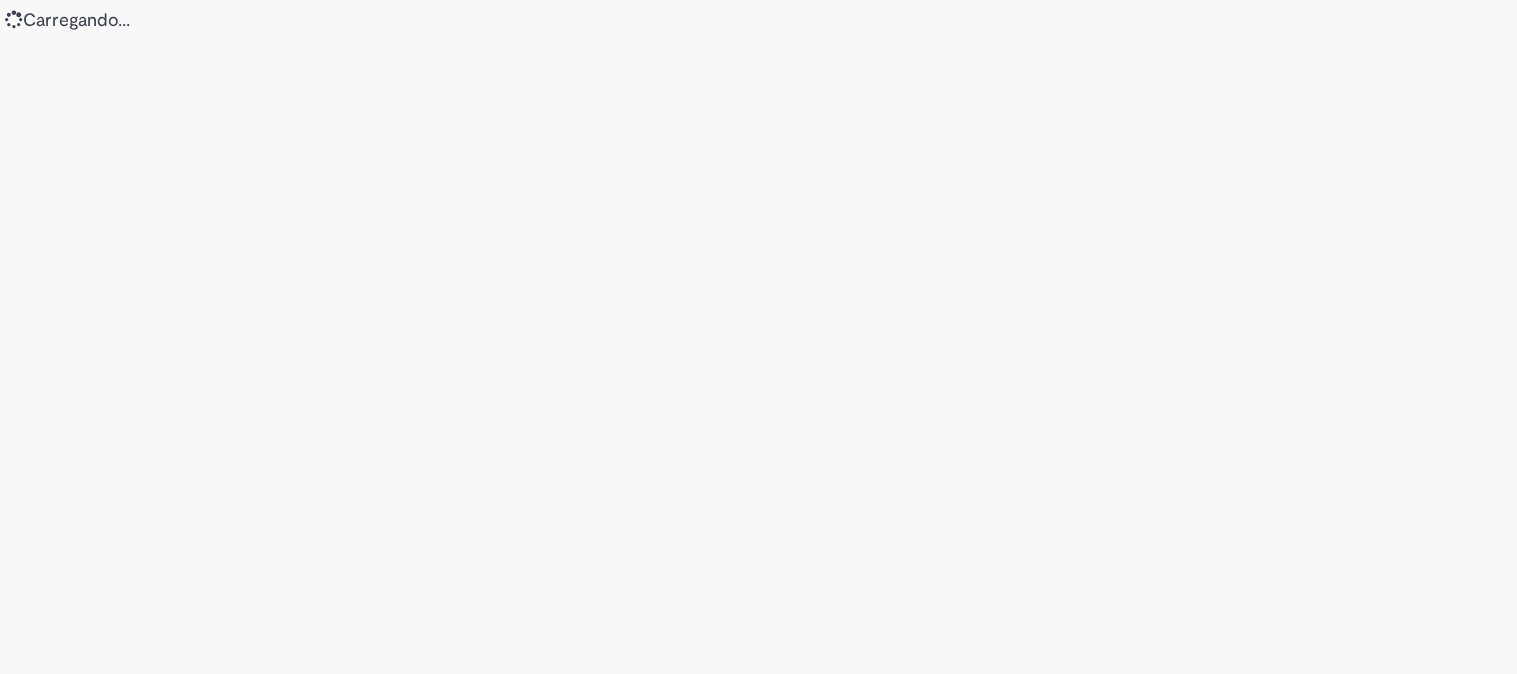 scroll, scrollTop: 0, scrollLeft: 0, axis: both 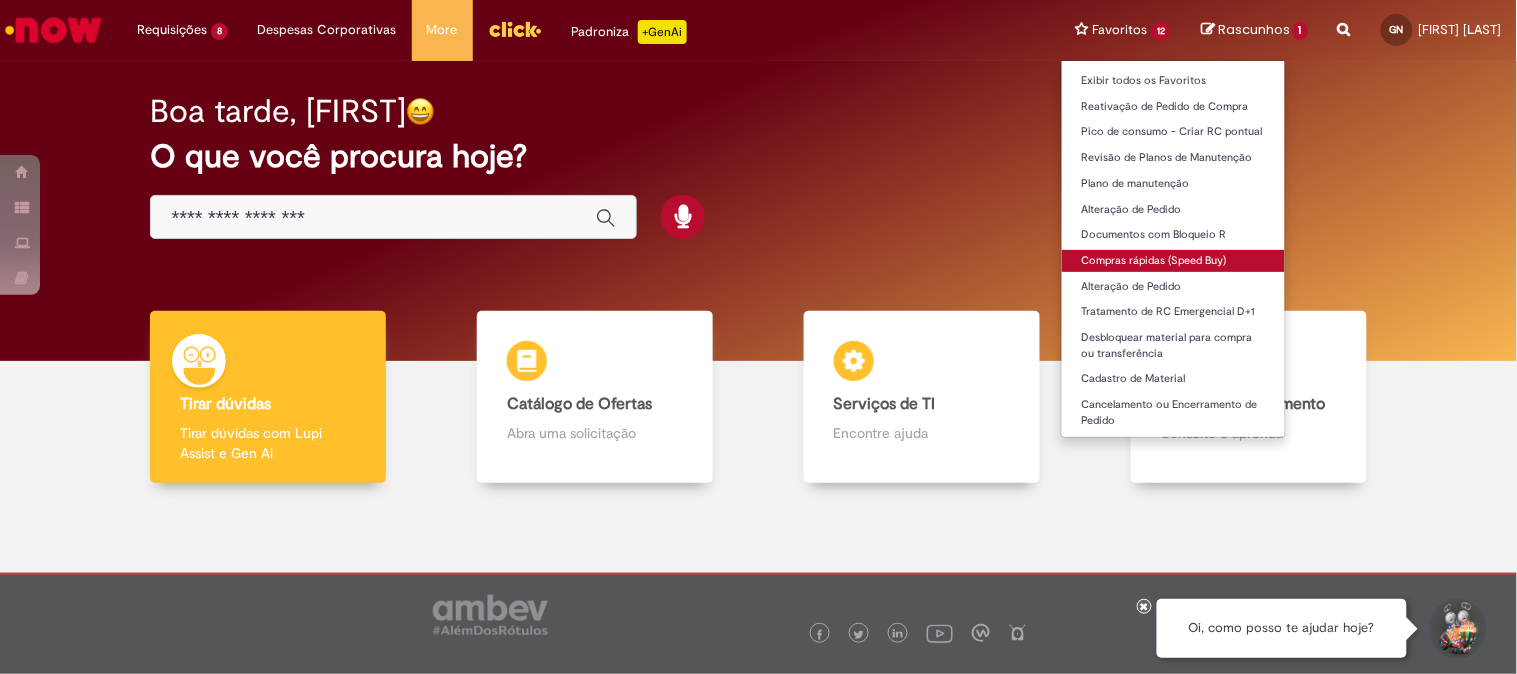 click on "Compras rápidas (Speed Buy)" at bounding box center (1174, 261) 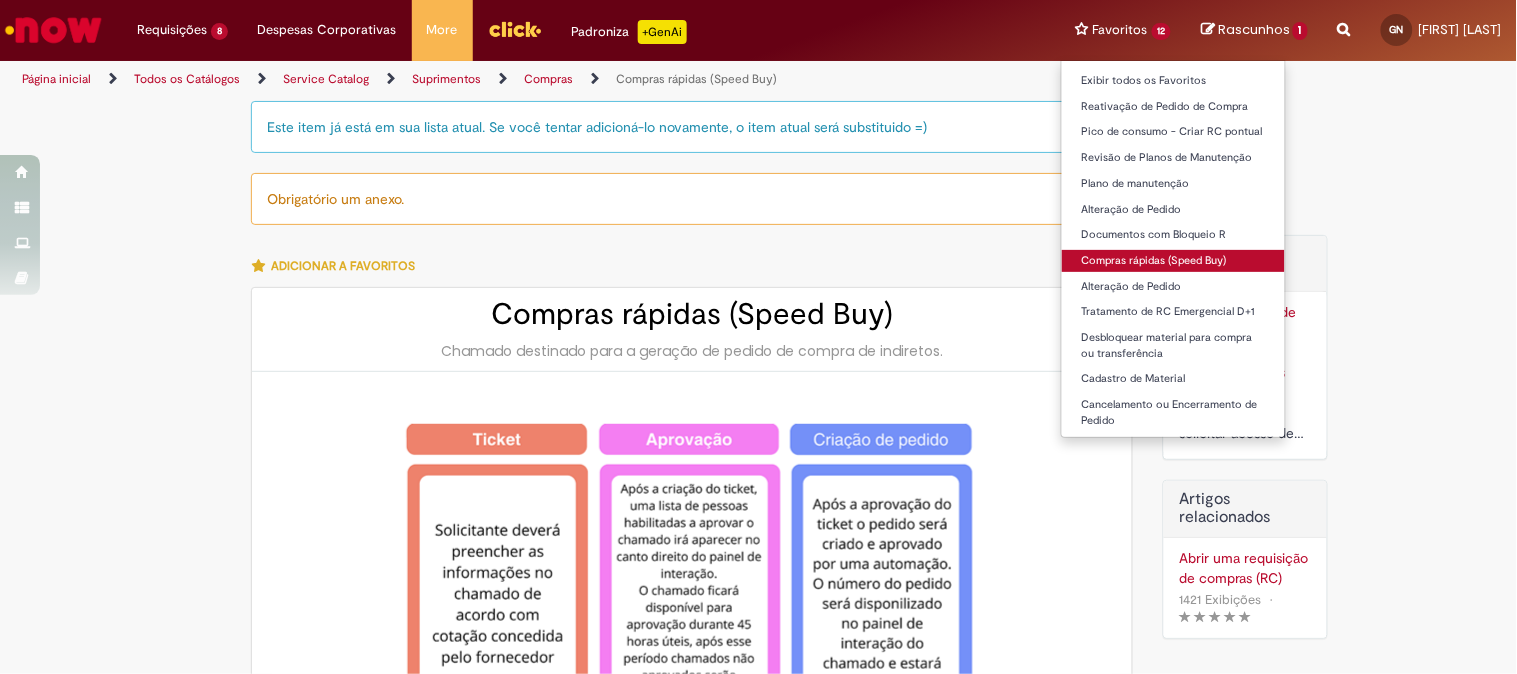 type on "********" 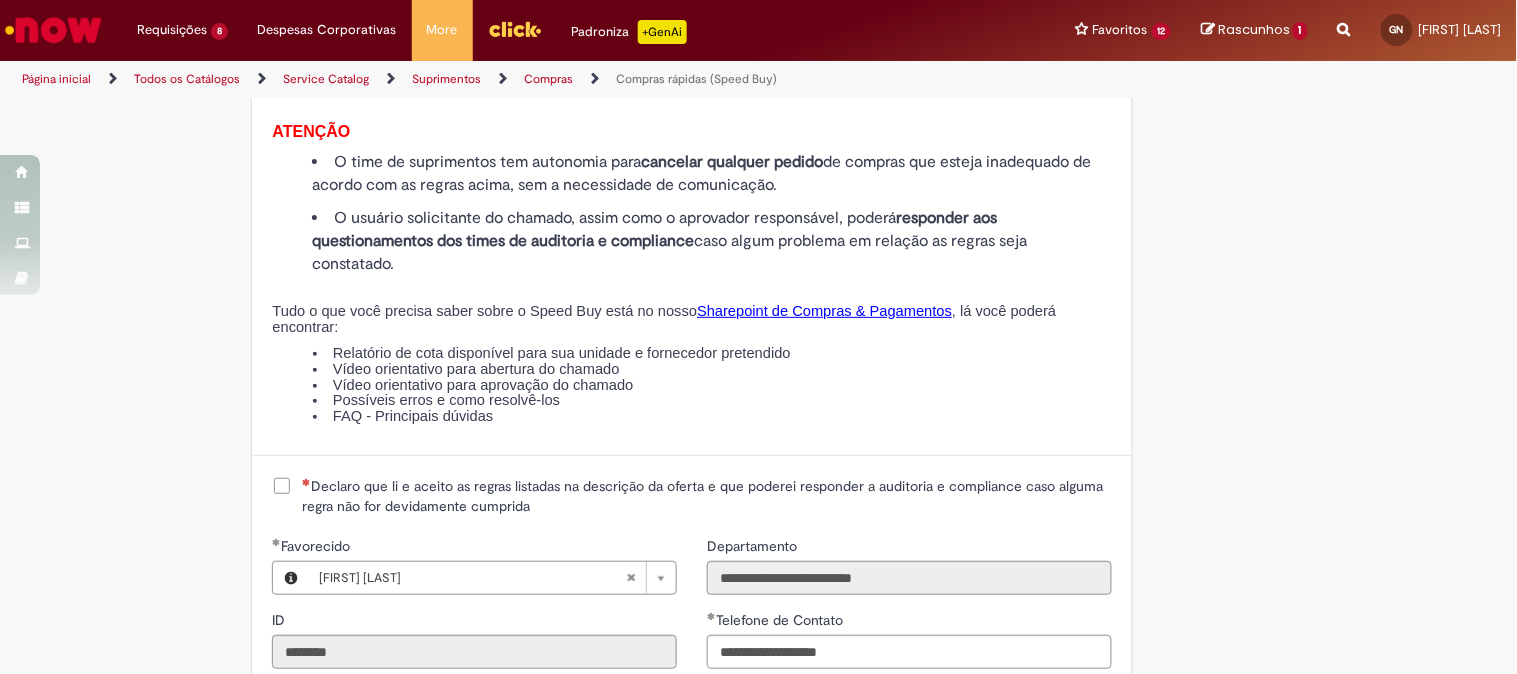 scroll, scrollTop: 2444, scrollLeft: 0, axis: vertical 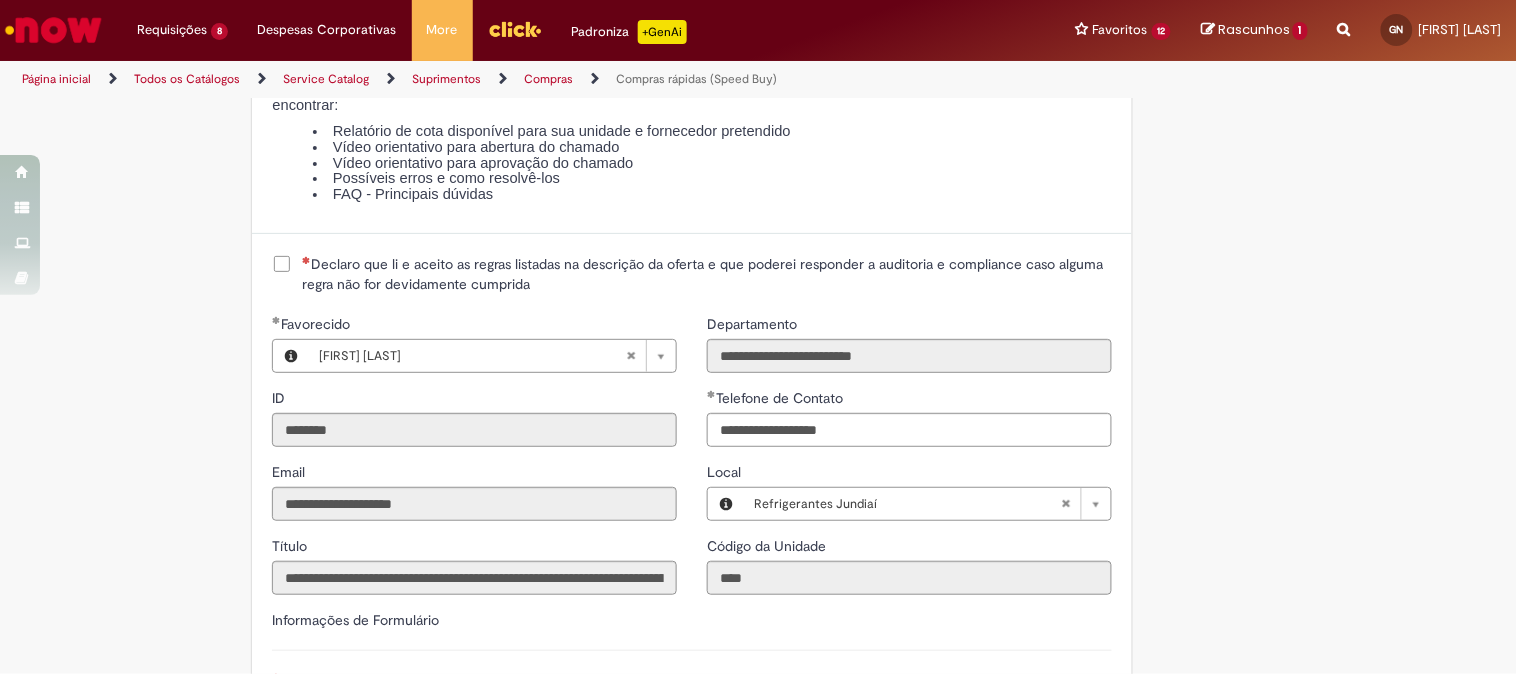 click on "Declaro que li e aceito as regras listadas na descrição da oferta e que poderei responder a auditoria e compliance caso alguma regra não for devidamente cumprida" at bounding box center (707, 274) 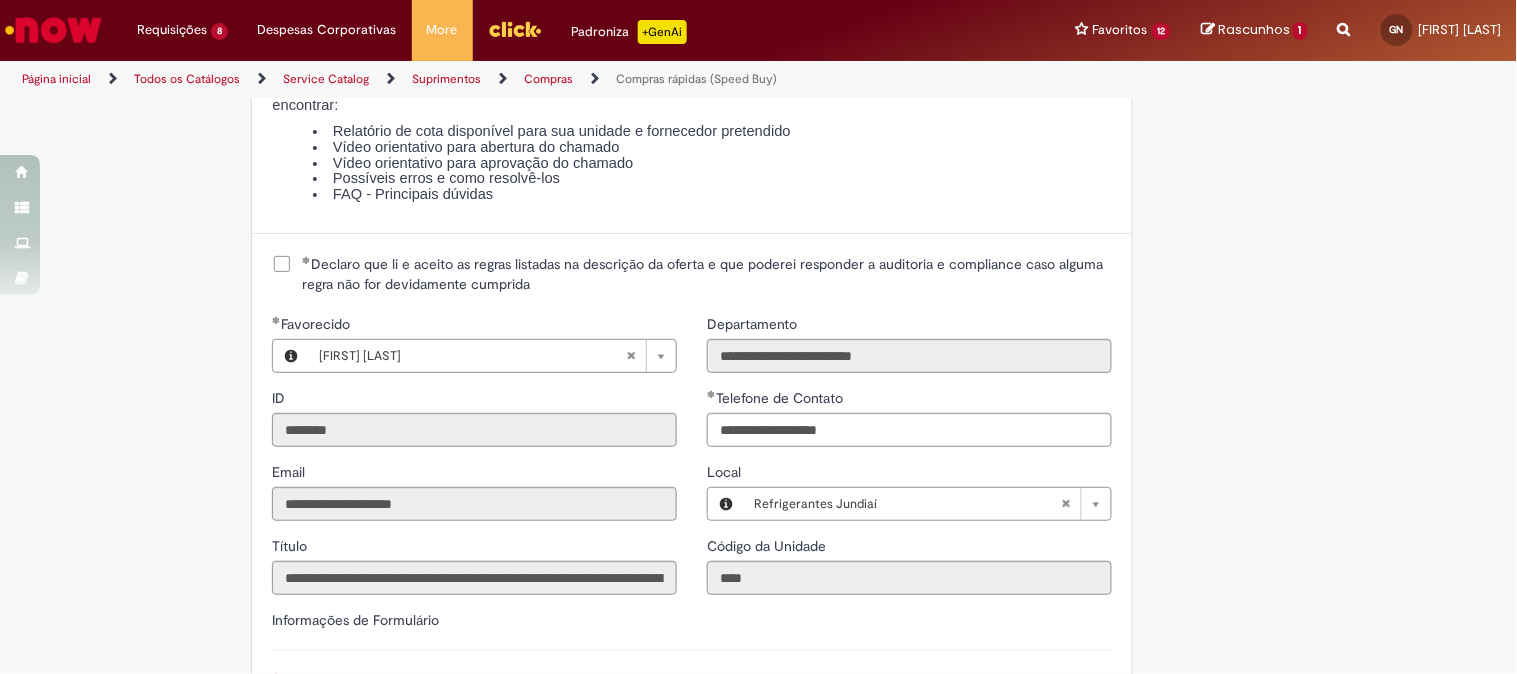 scroll, scrollTop: 2555, scrollLeft: 0, axis: vertical 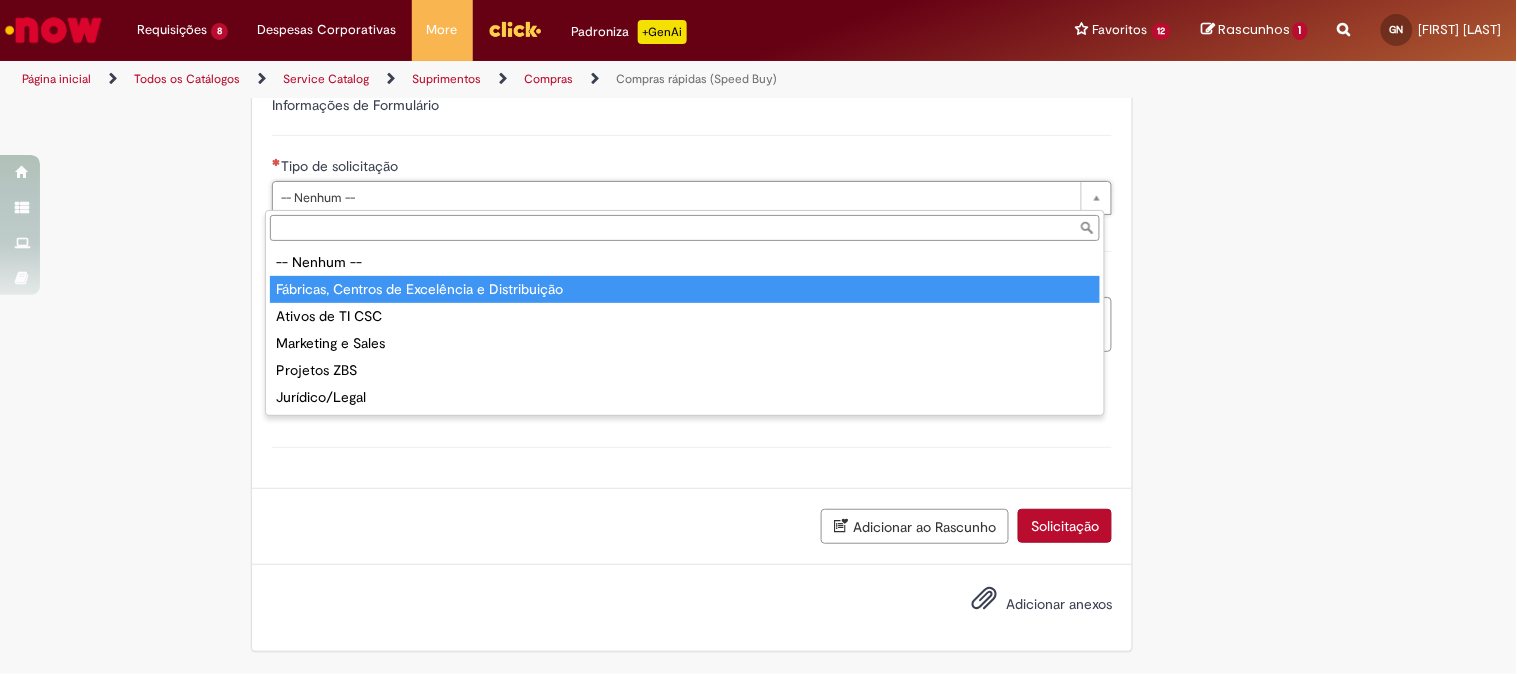 type on "**********" 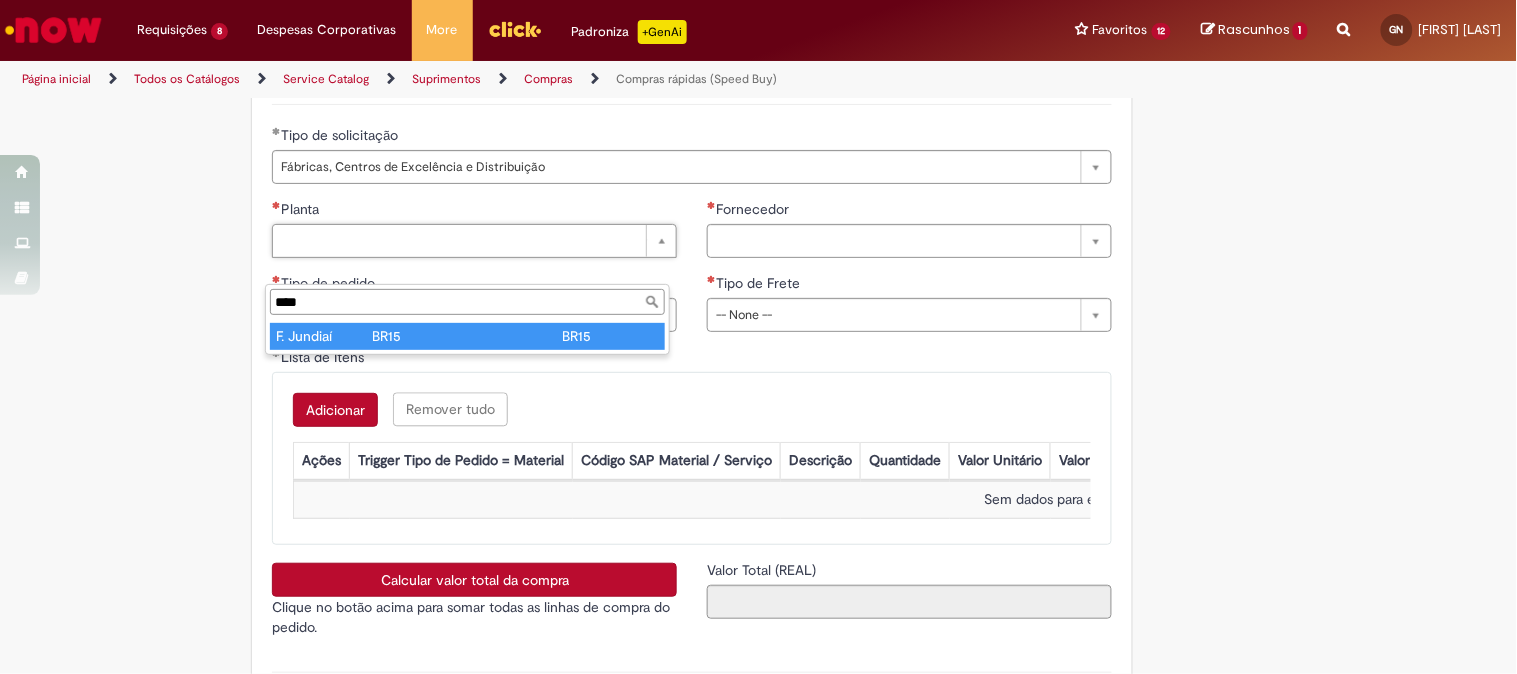 type on "****" 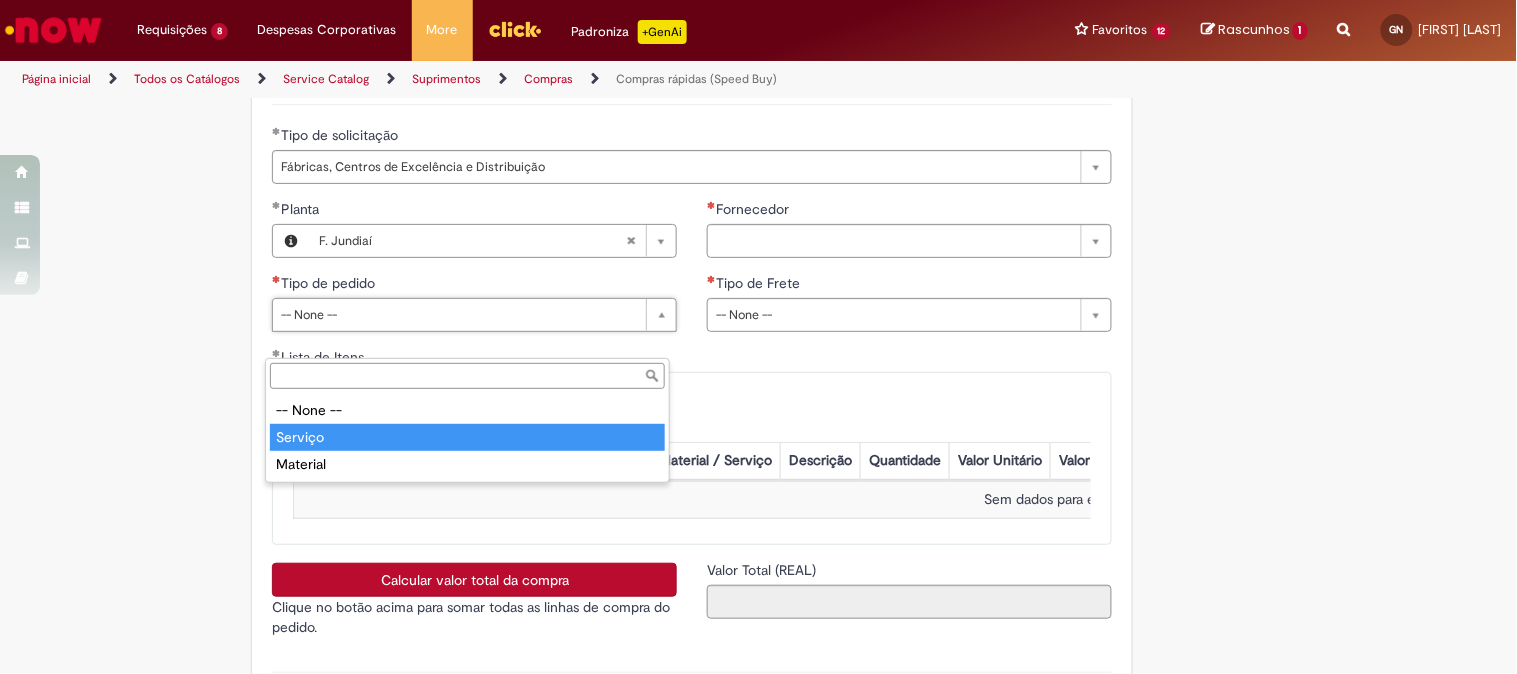 type on "*******" 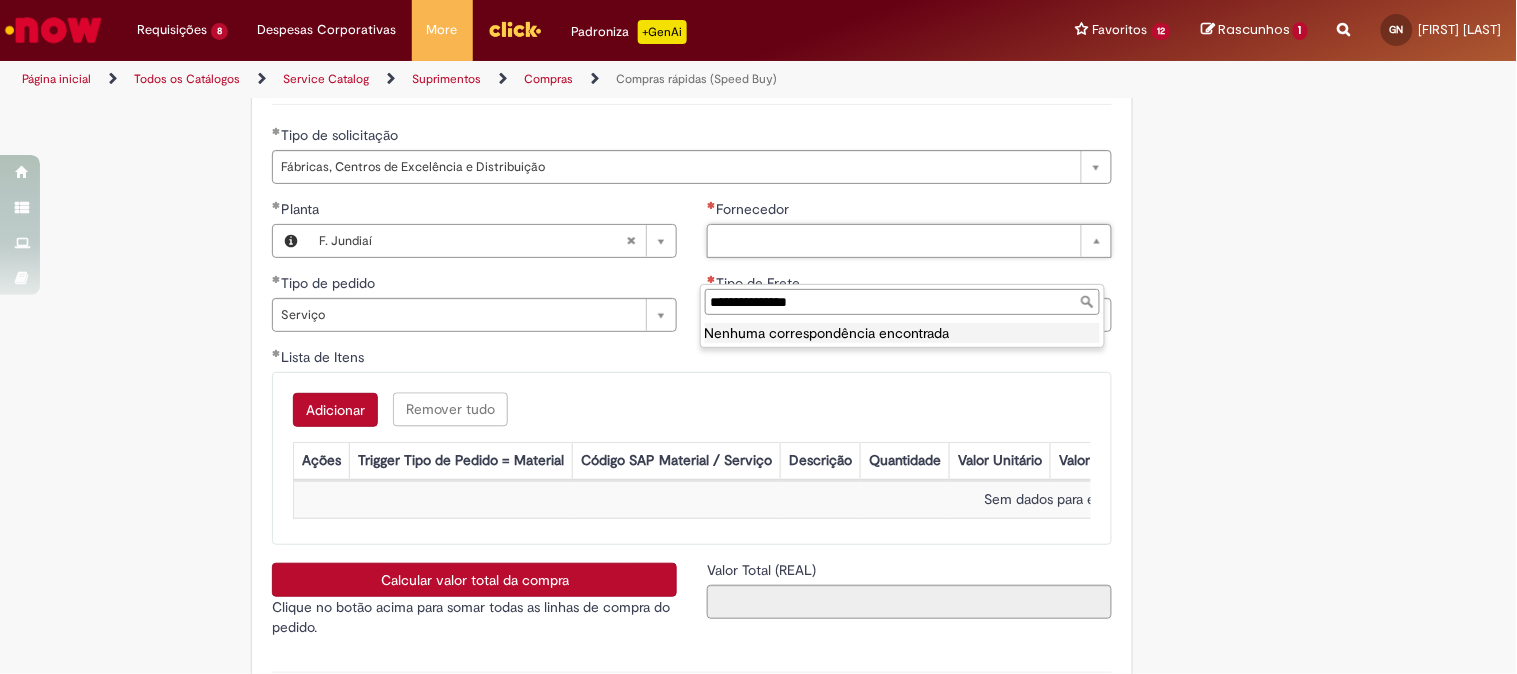 type on "**********" 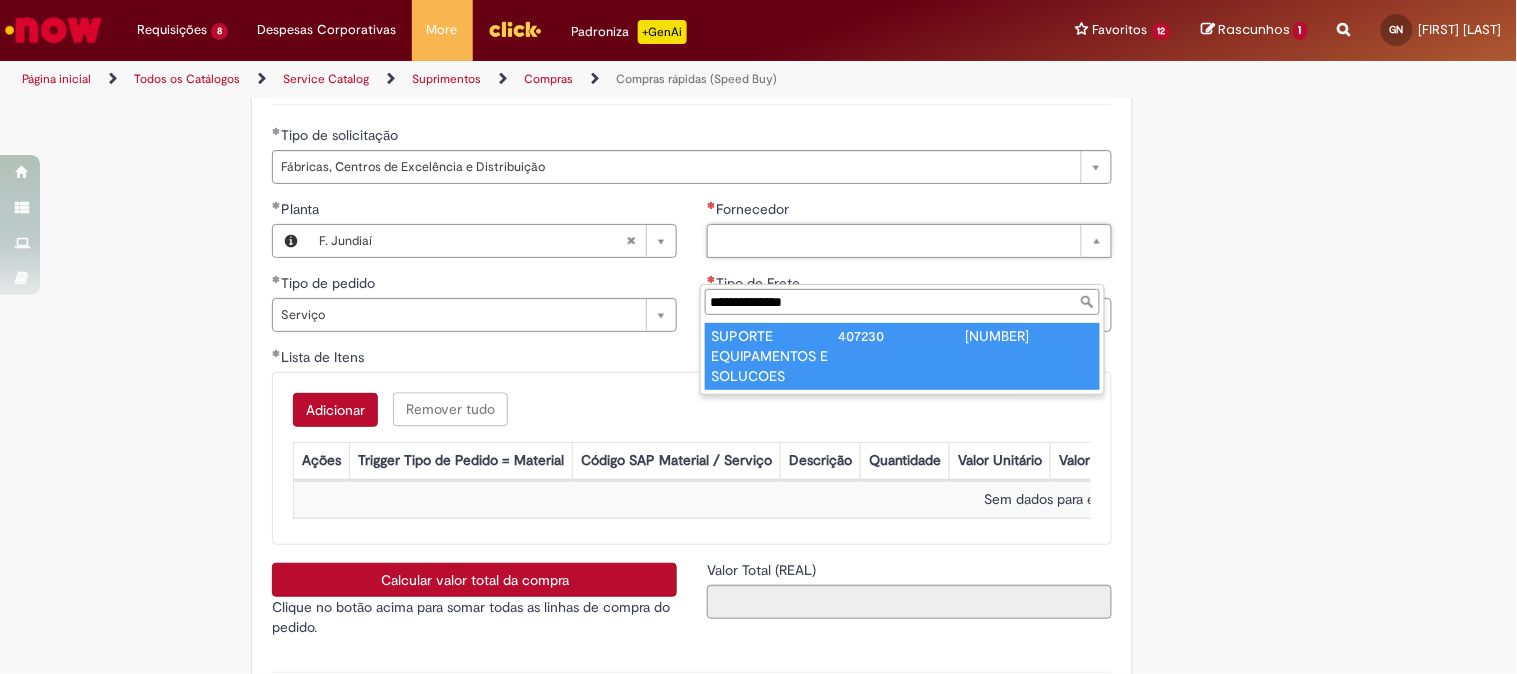 type on "**********" 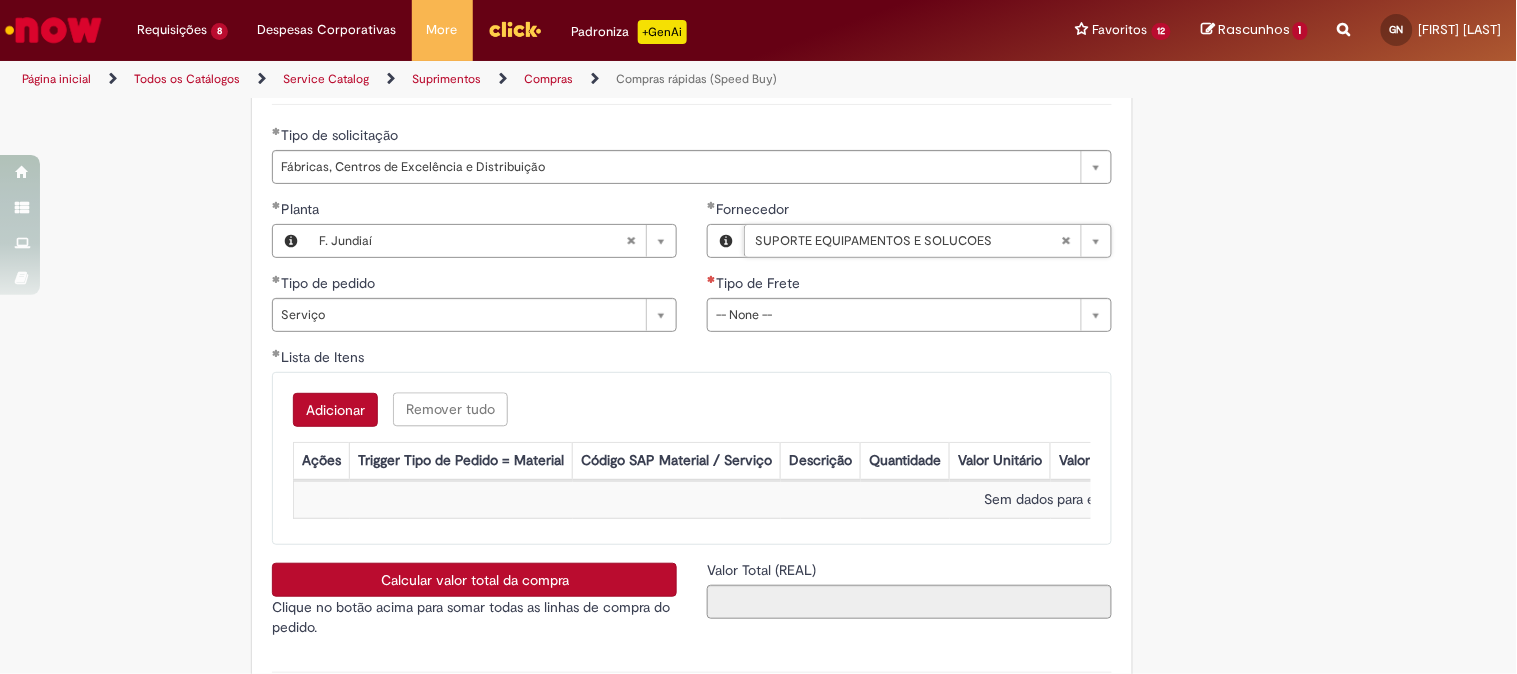 click on "Lista de Itens" at bounding box center [692, 359] 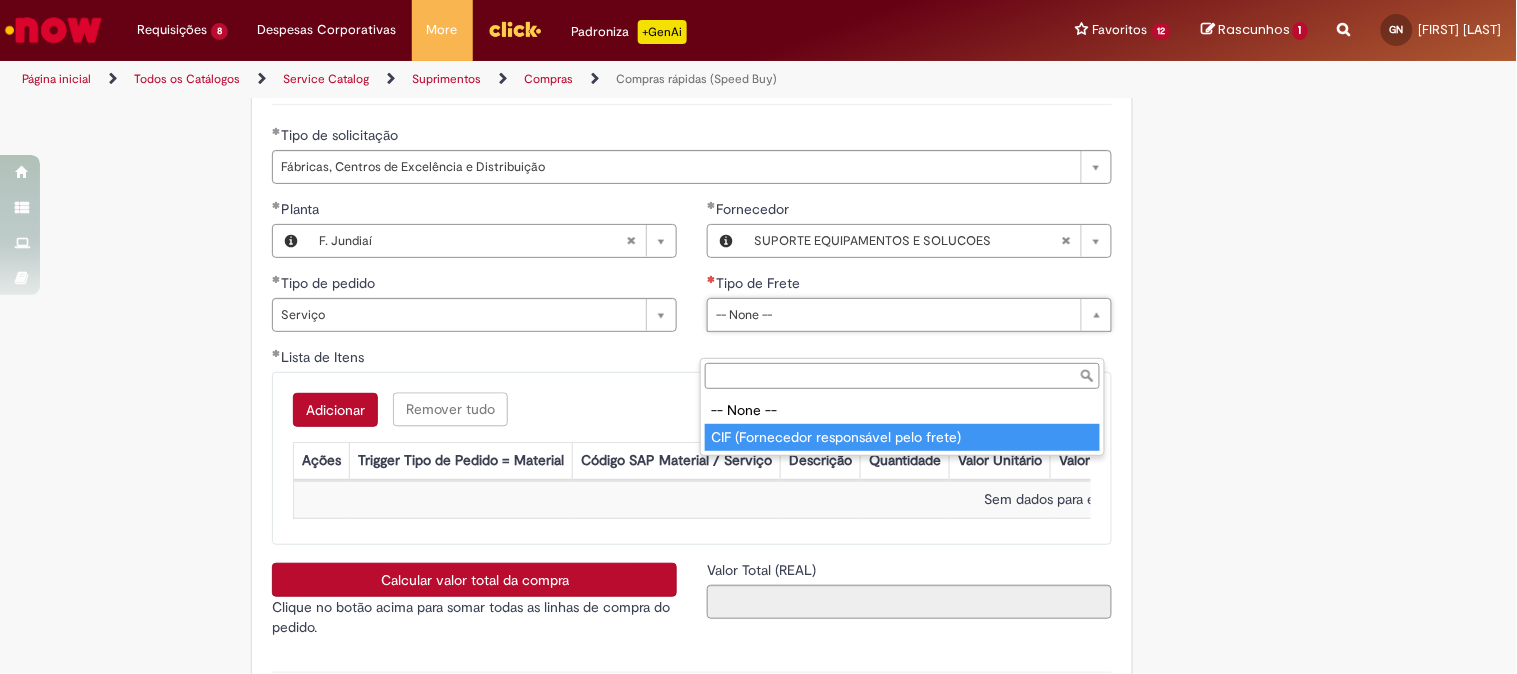 type on "**********" 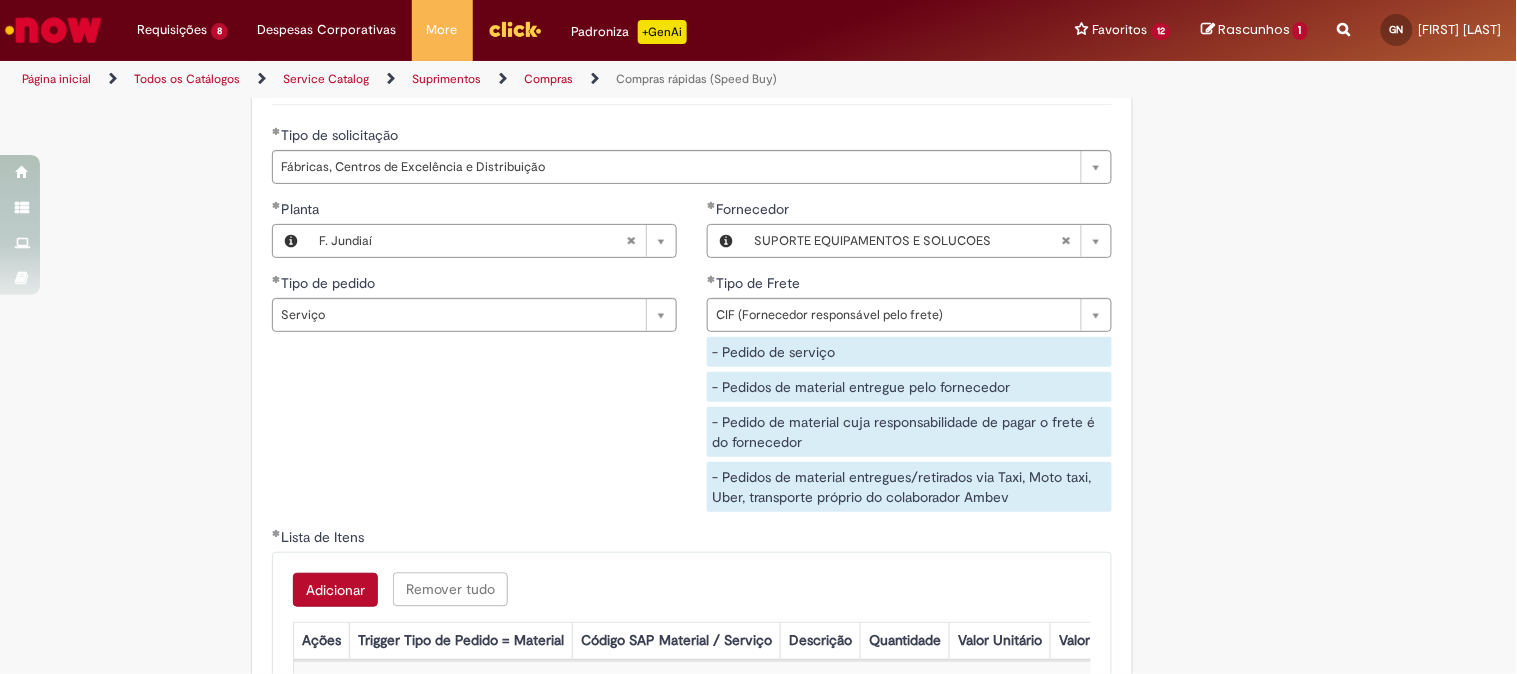 click on "**********" at bounding box center [692, 363] 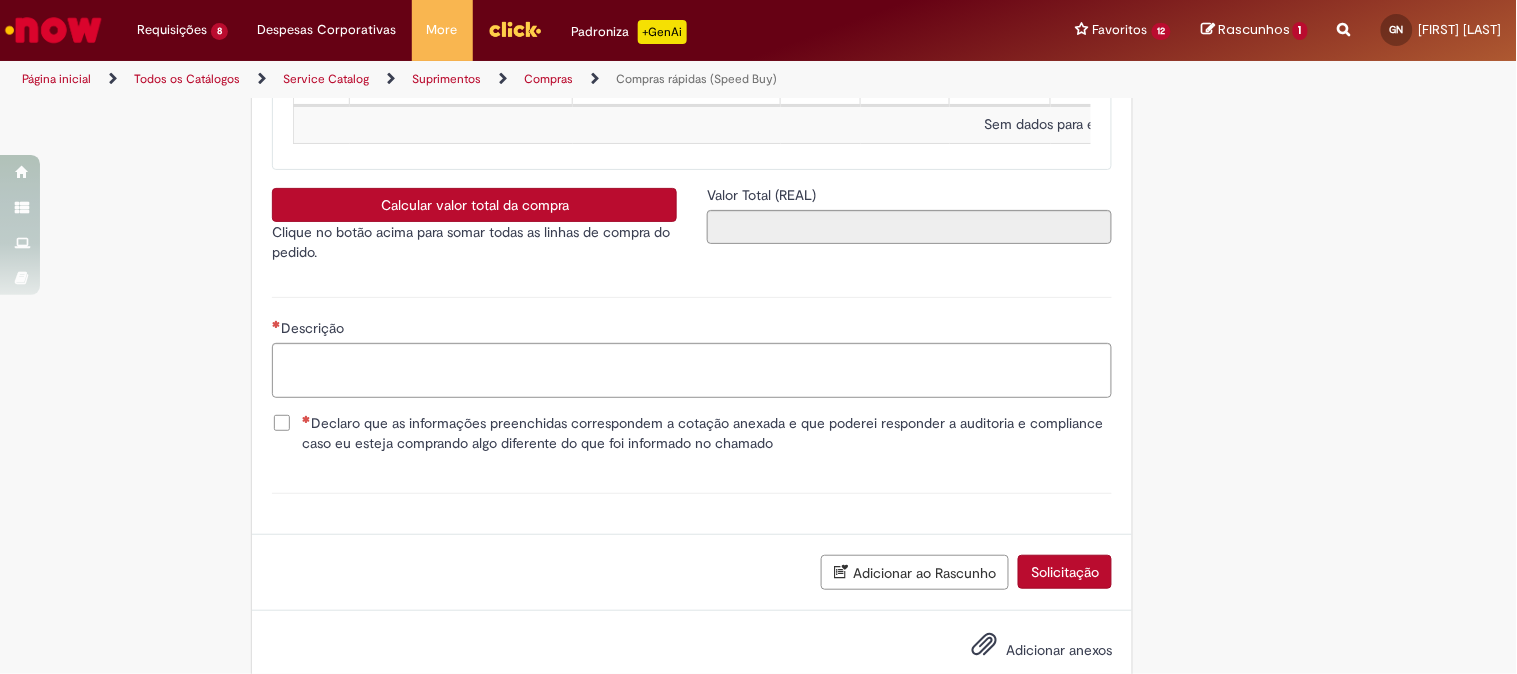 scroll, scrollTop: 3434, scrollLeft: 0, axis: vertical 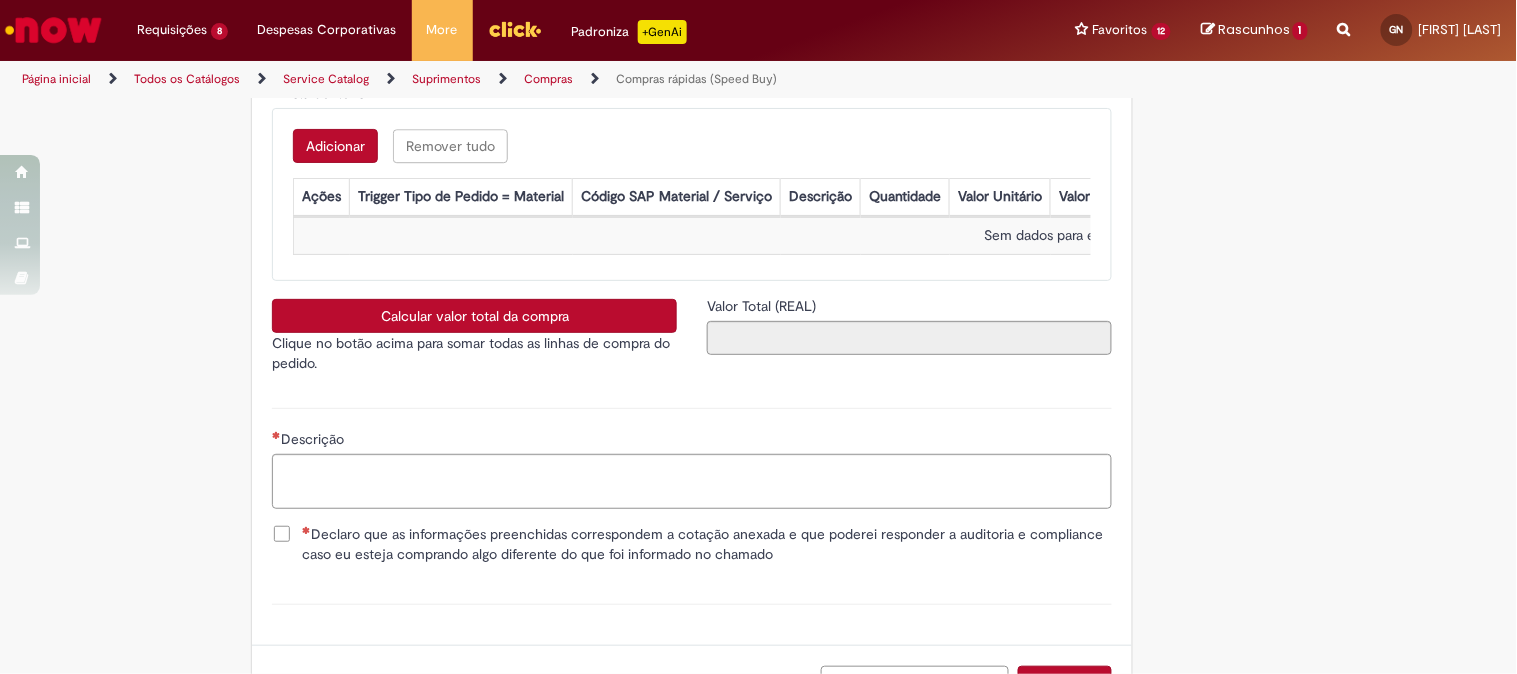 click on "Adicionar" at bounding box center [335, 146] 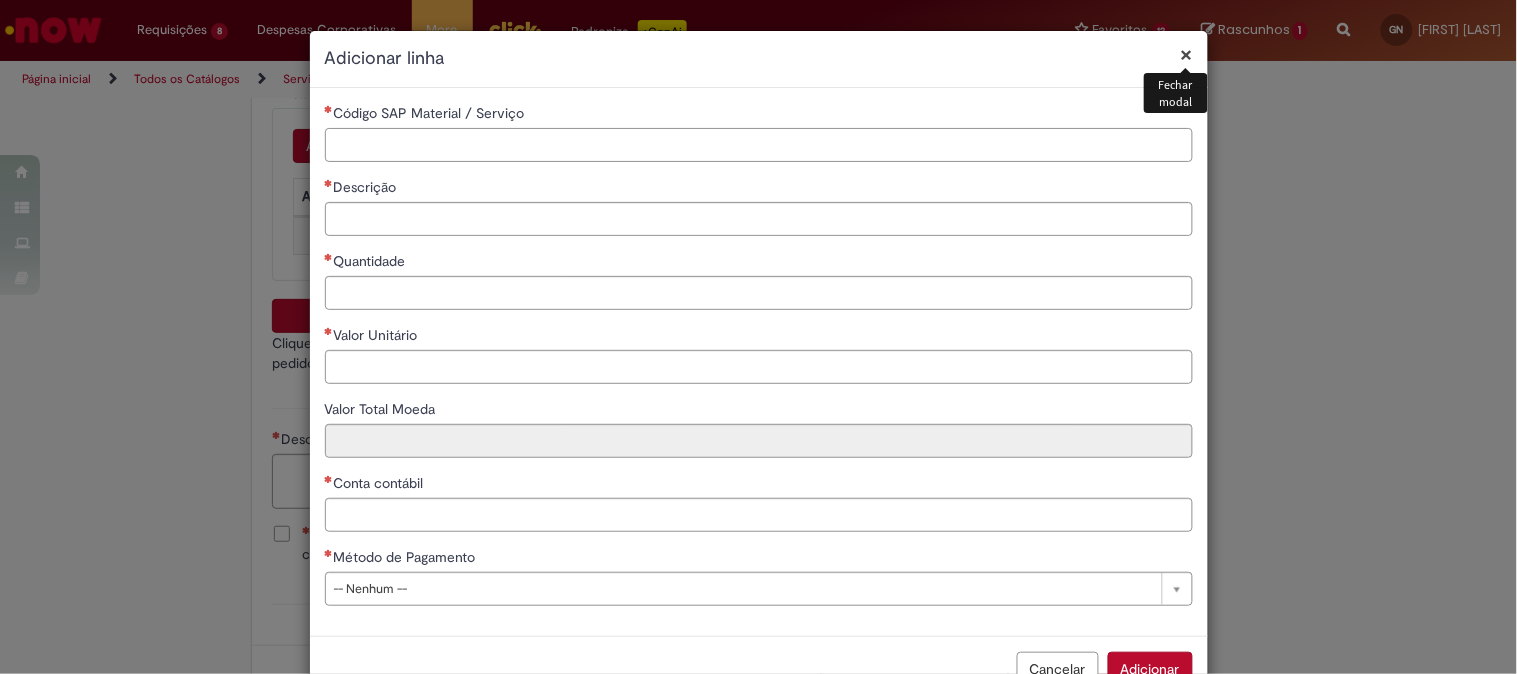 click on "Código SAP Material / Serviço" at bounding box center [759, 145] 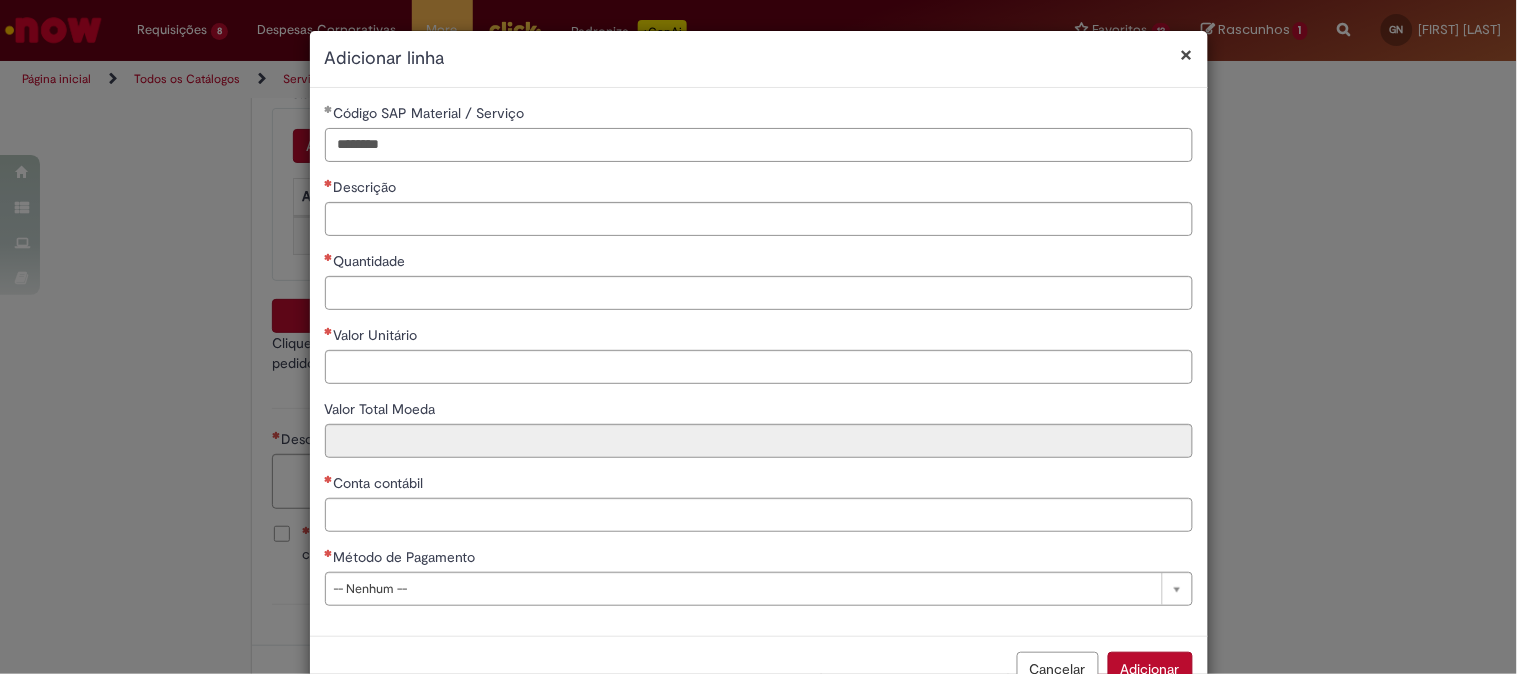 type on "********" 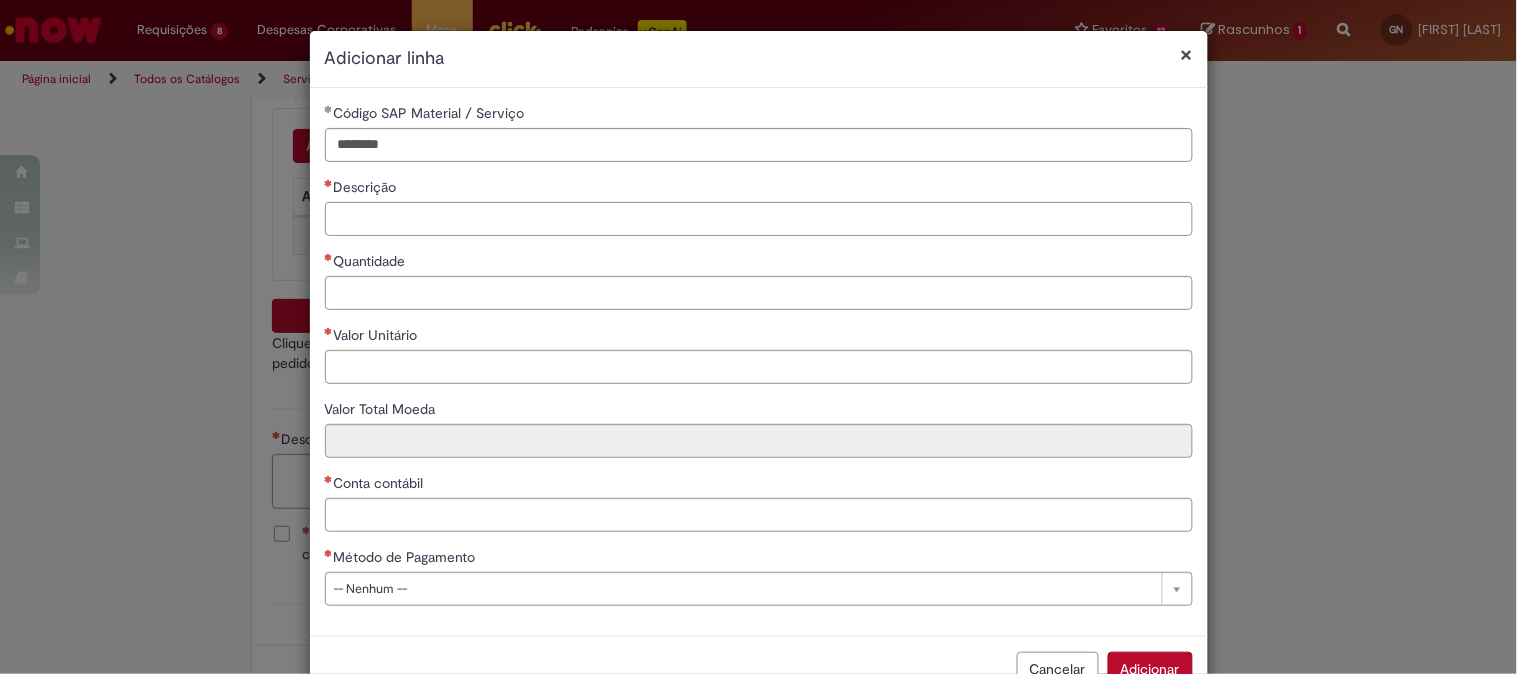 click on "Descrição" at bounding box center [759, 219] 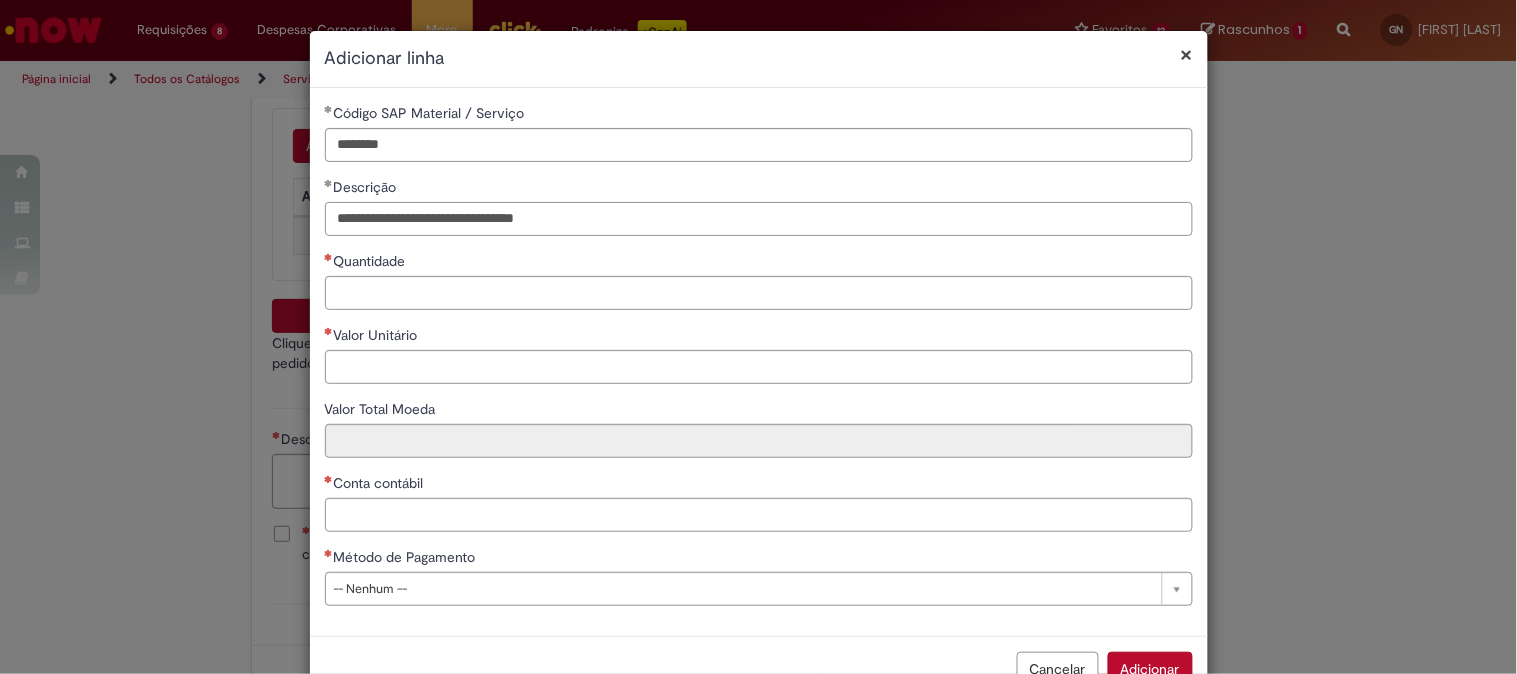 type on "**********" 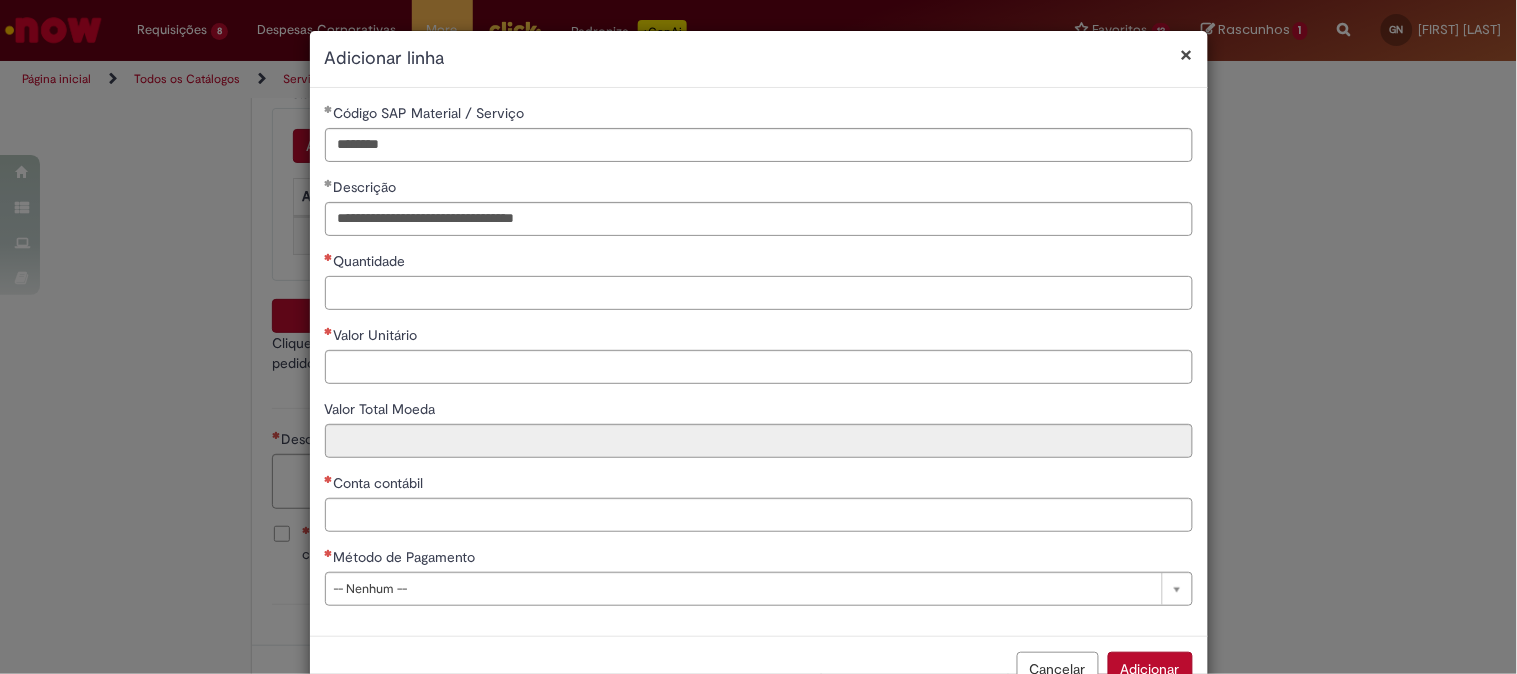 click on "Quantidade" at bounding box center [759, 293] 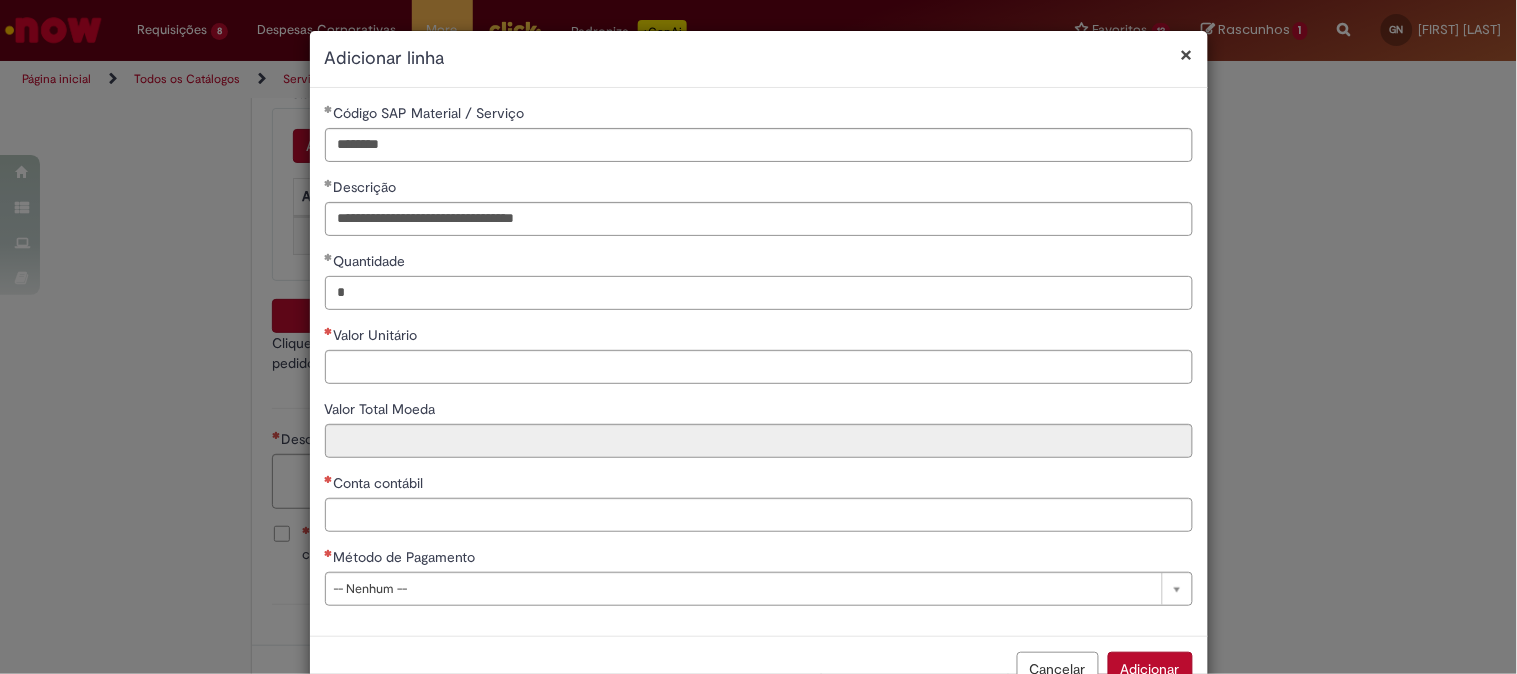 type on "*" 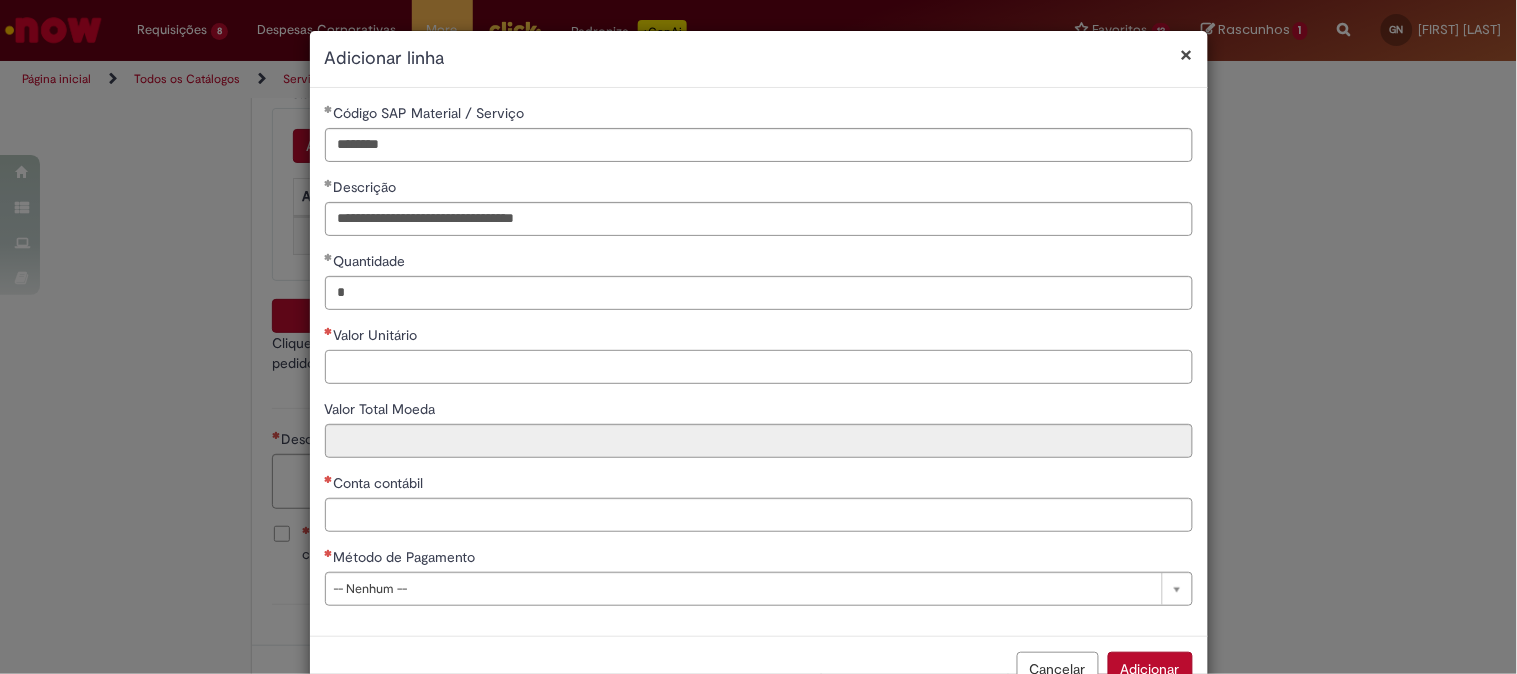 click on "Valor Unitário" at bounding box center (759, 367) 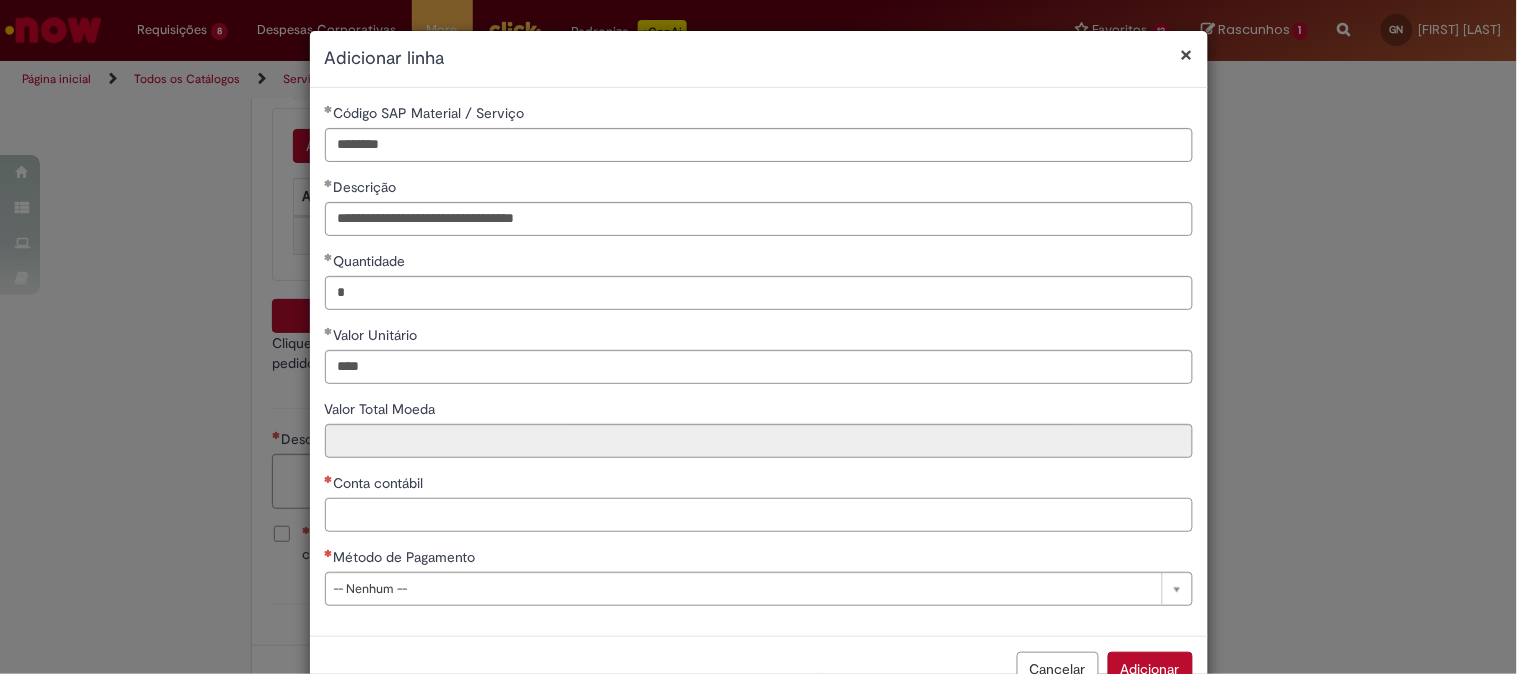 type on "********" 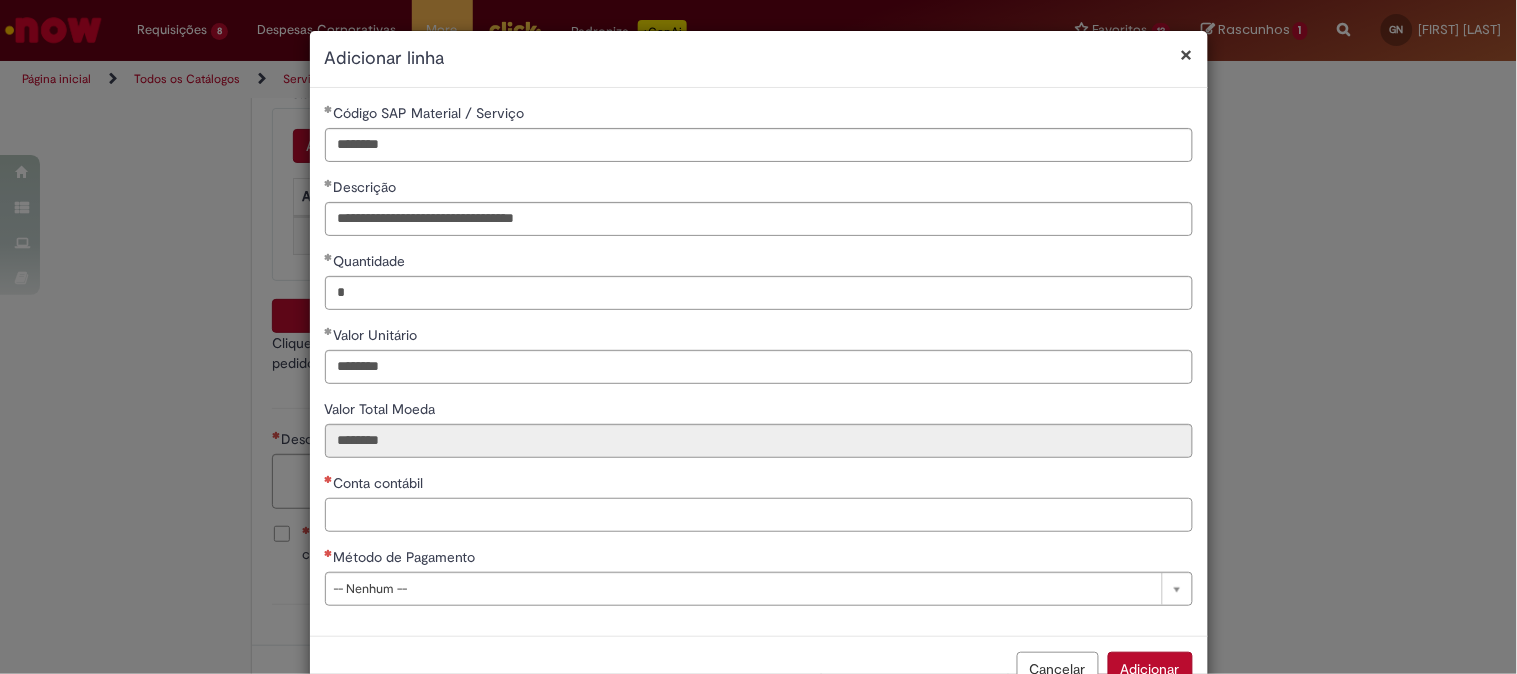 click on "Conta contábil" at bounding box center [759, 515] 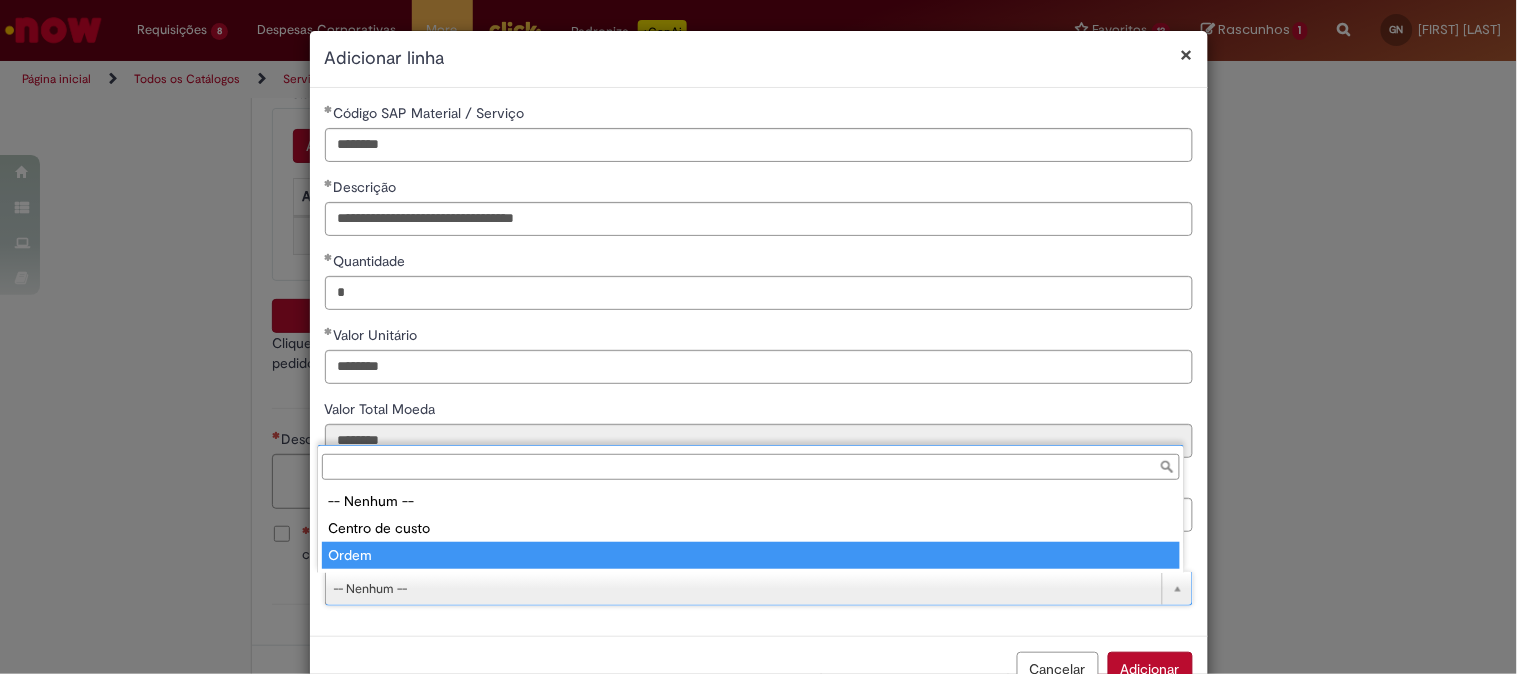 type on "*****" 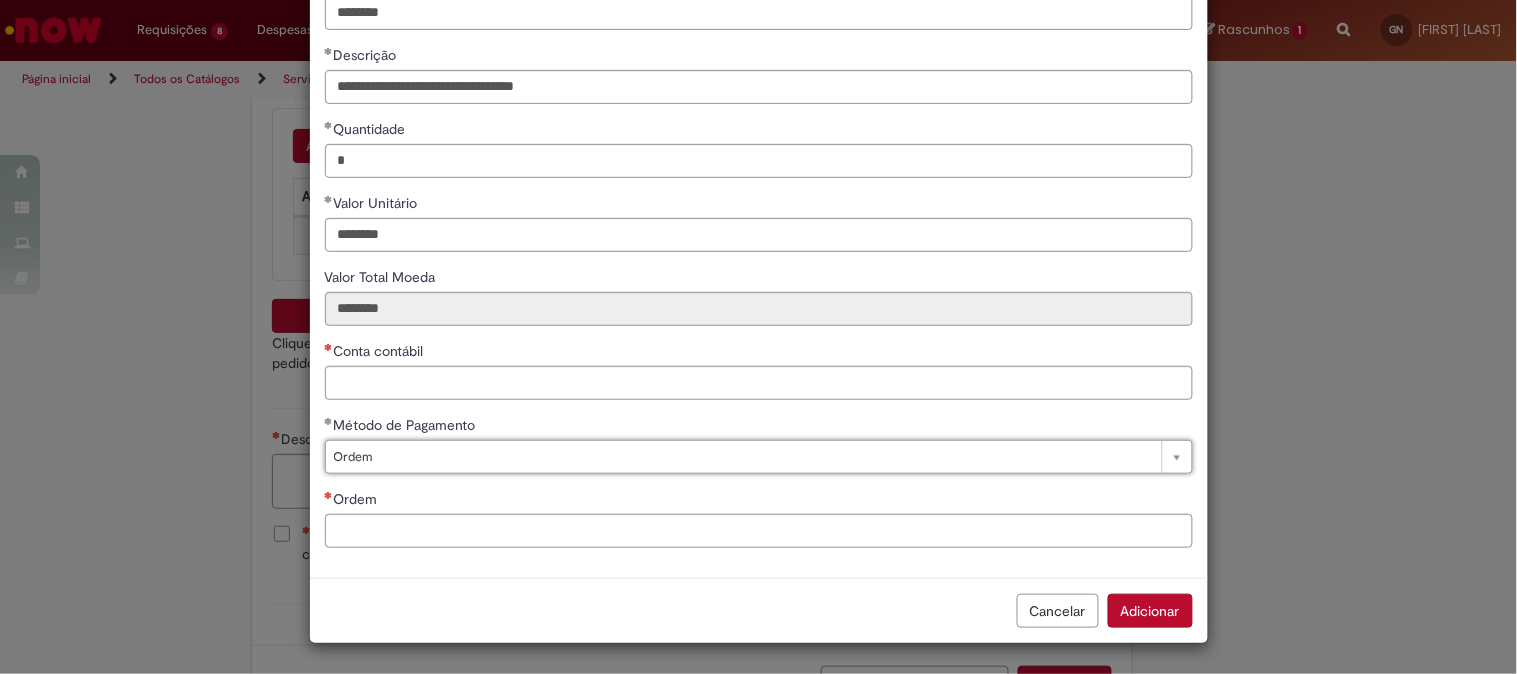 click on "Conta contábil" at bounding box center (381, 351) 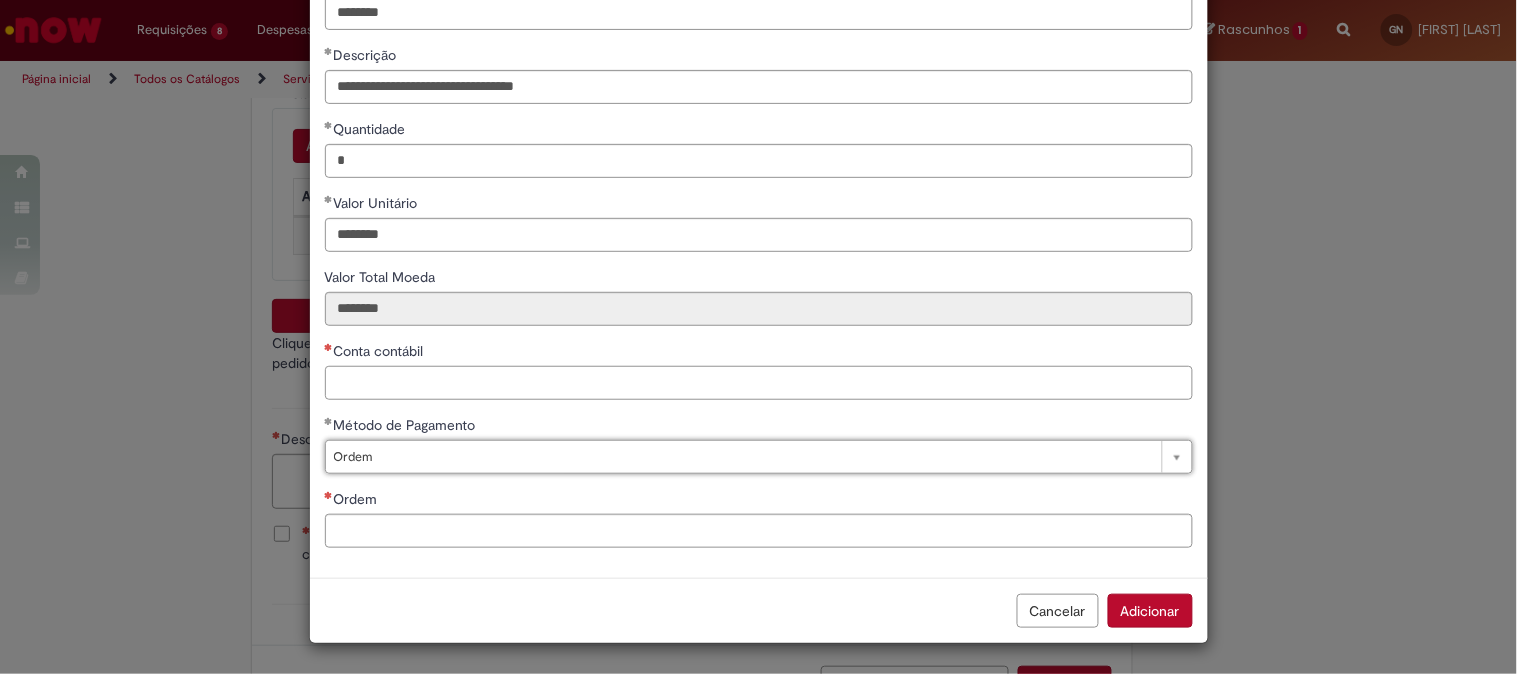 click on "Conta contábil" at bounding box center (759, 383) 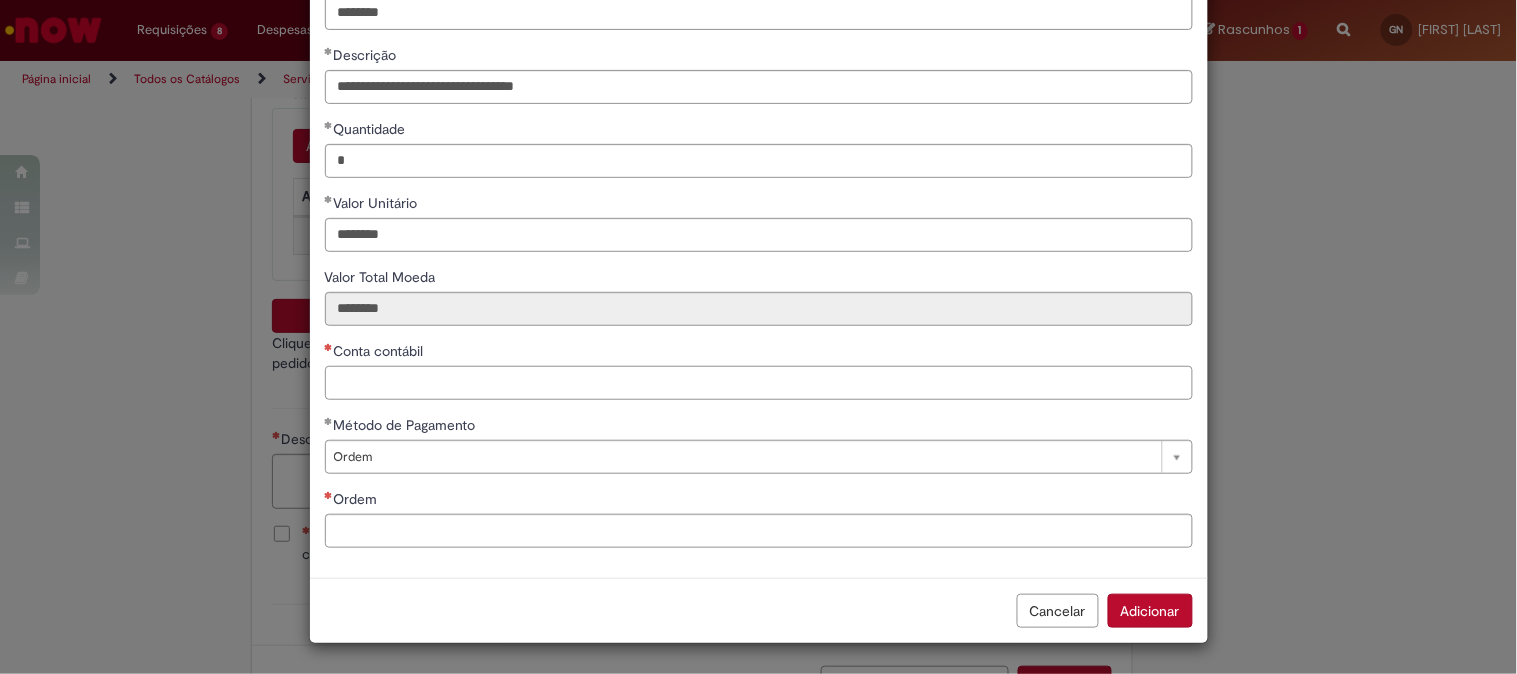 scroll, scrollTop: 132, scrollLeft: 0, axis: vertical 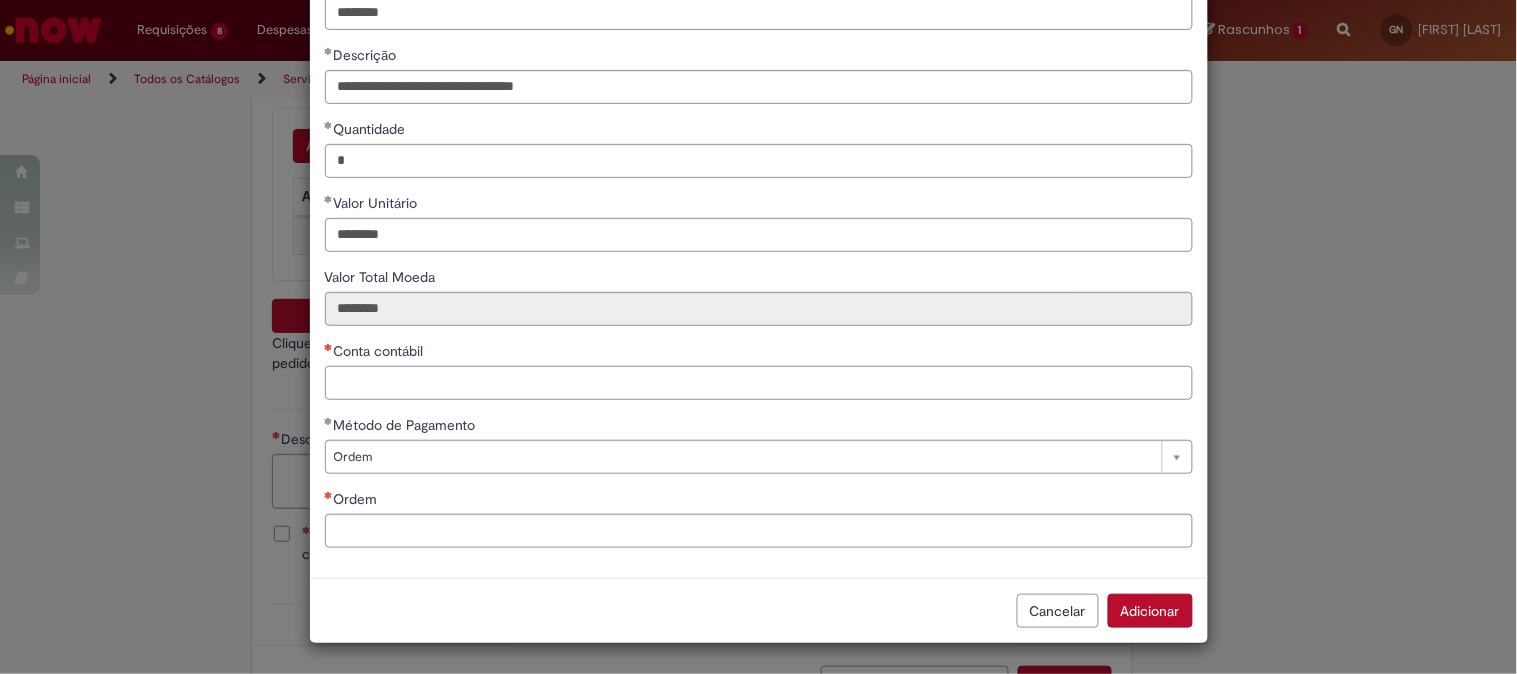 paste on "********" 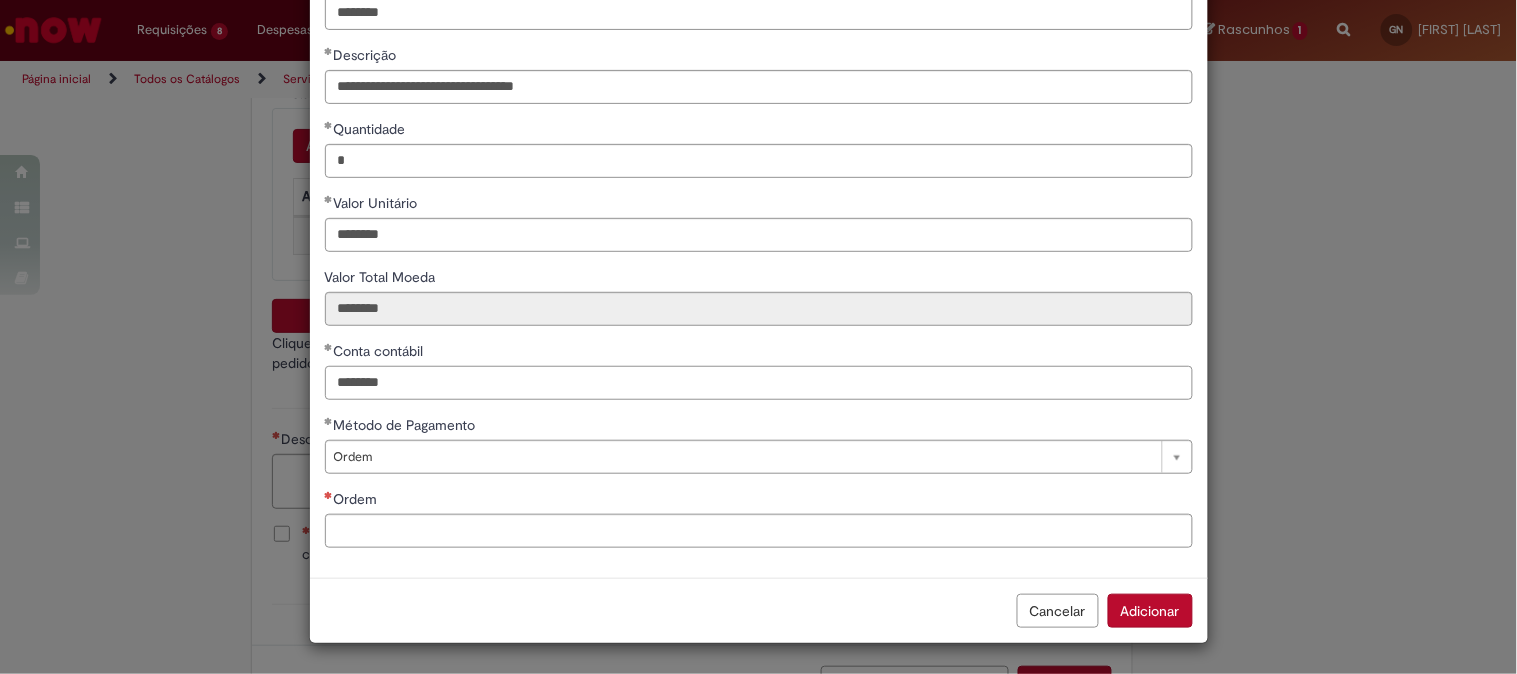 type on "********" 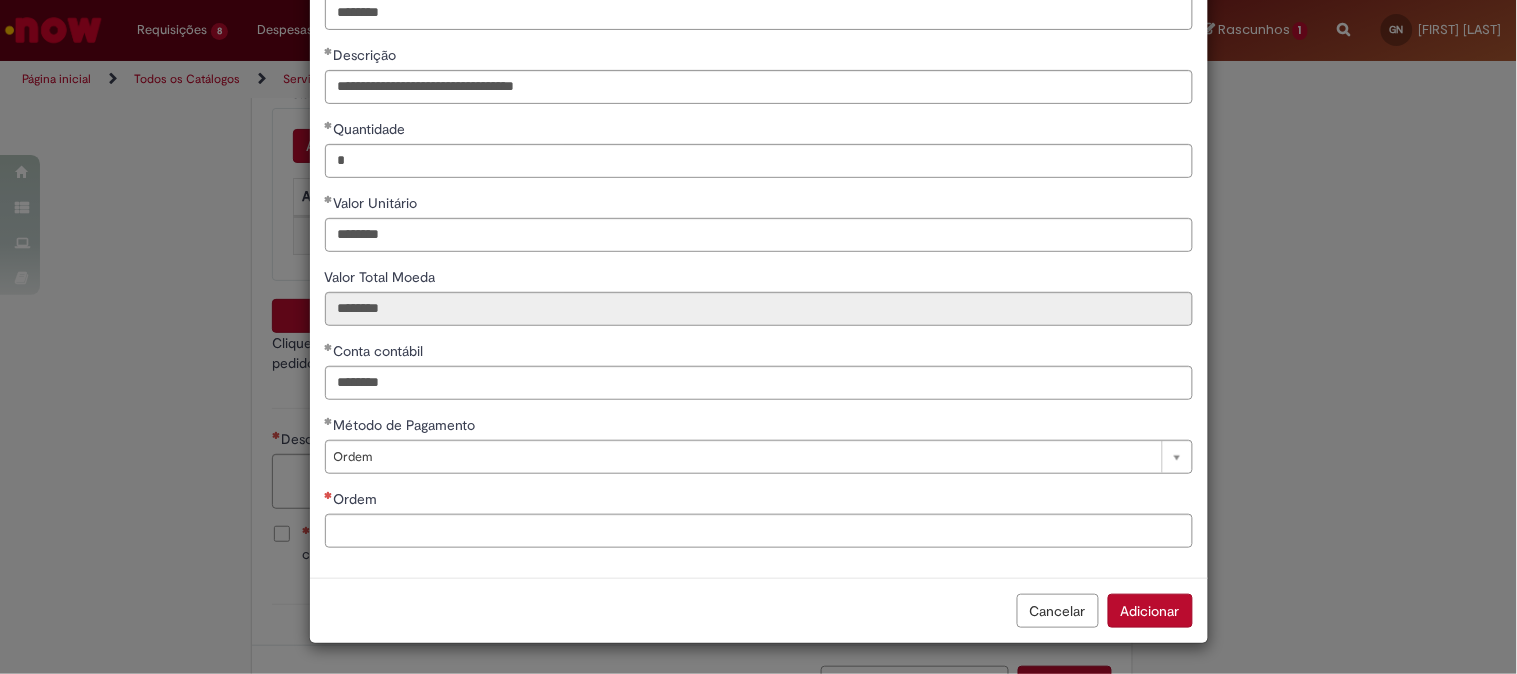 scroll, scrollTop: 133, scrollLeft: 0, axis: vertical 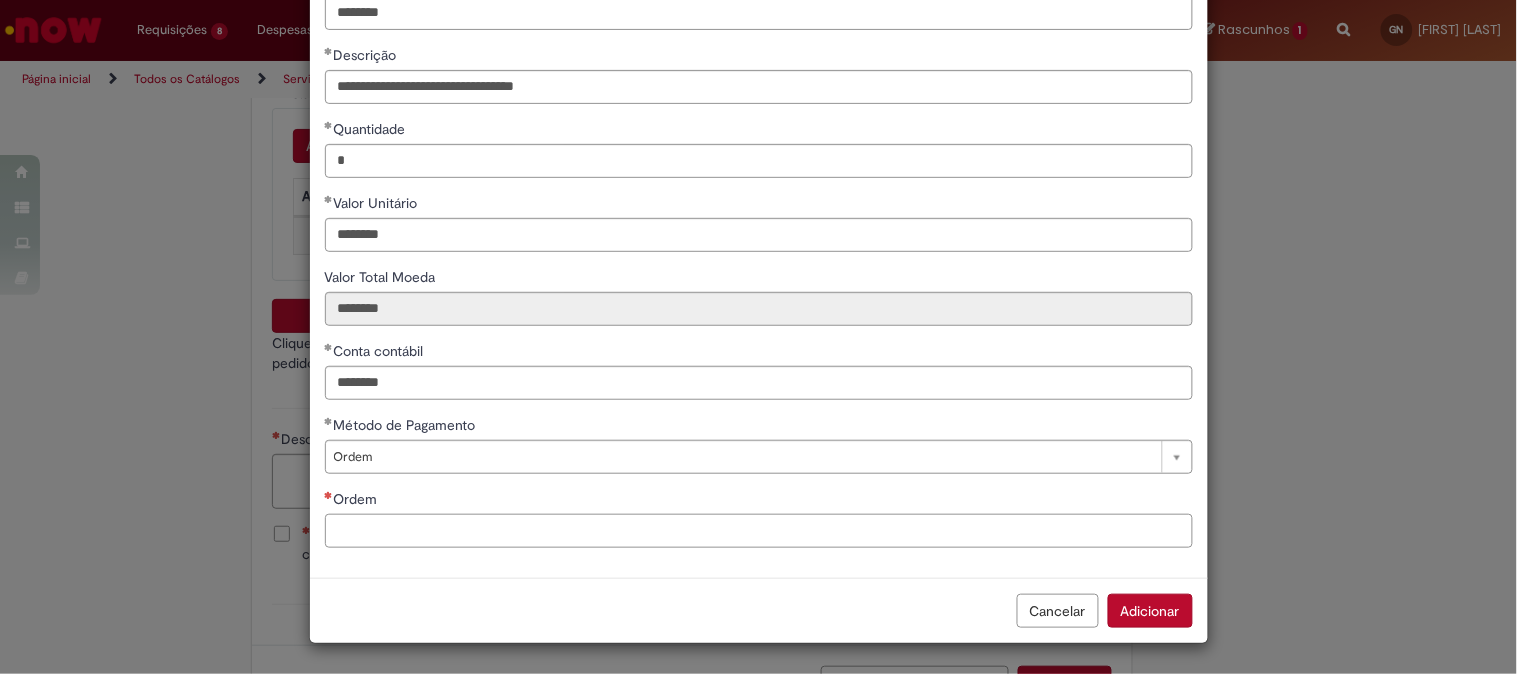 click on "Ordem" at bounding box center [759, 531] 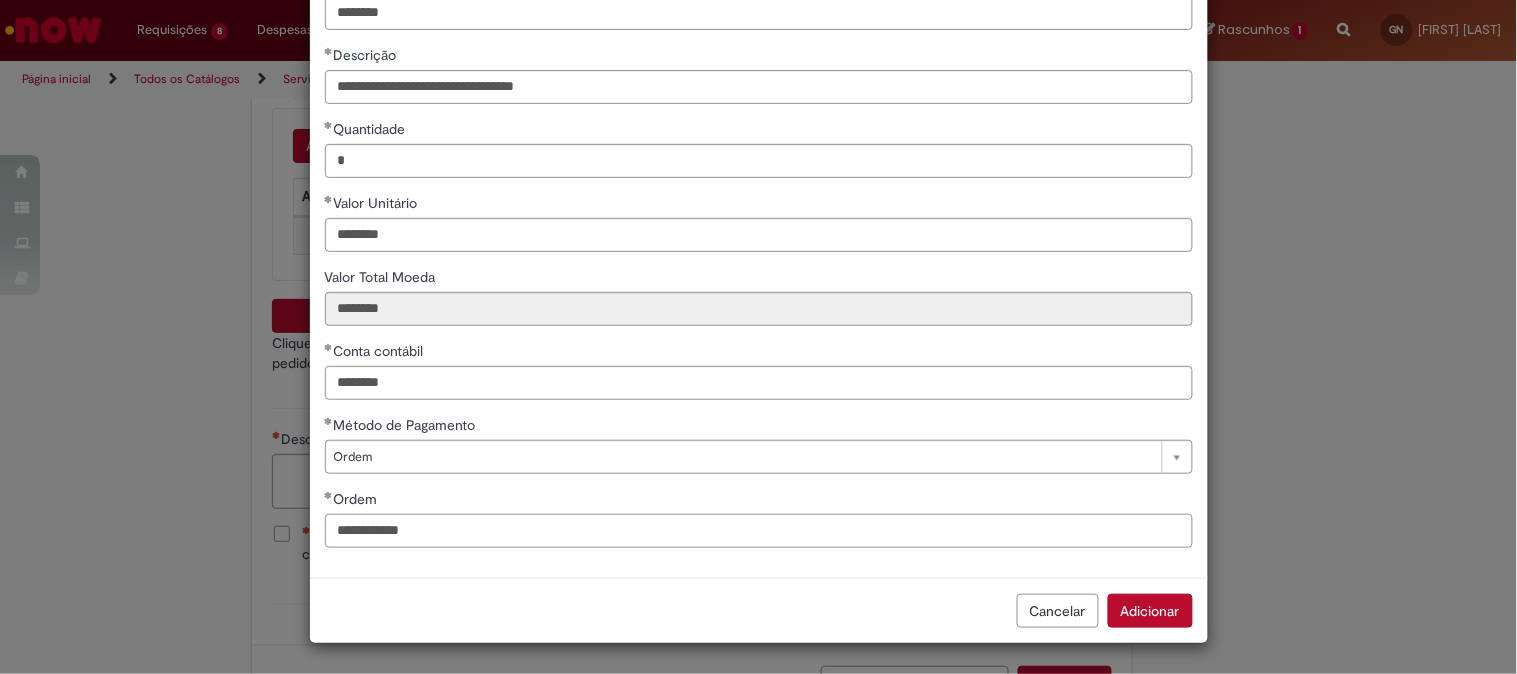 type on "**********" 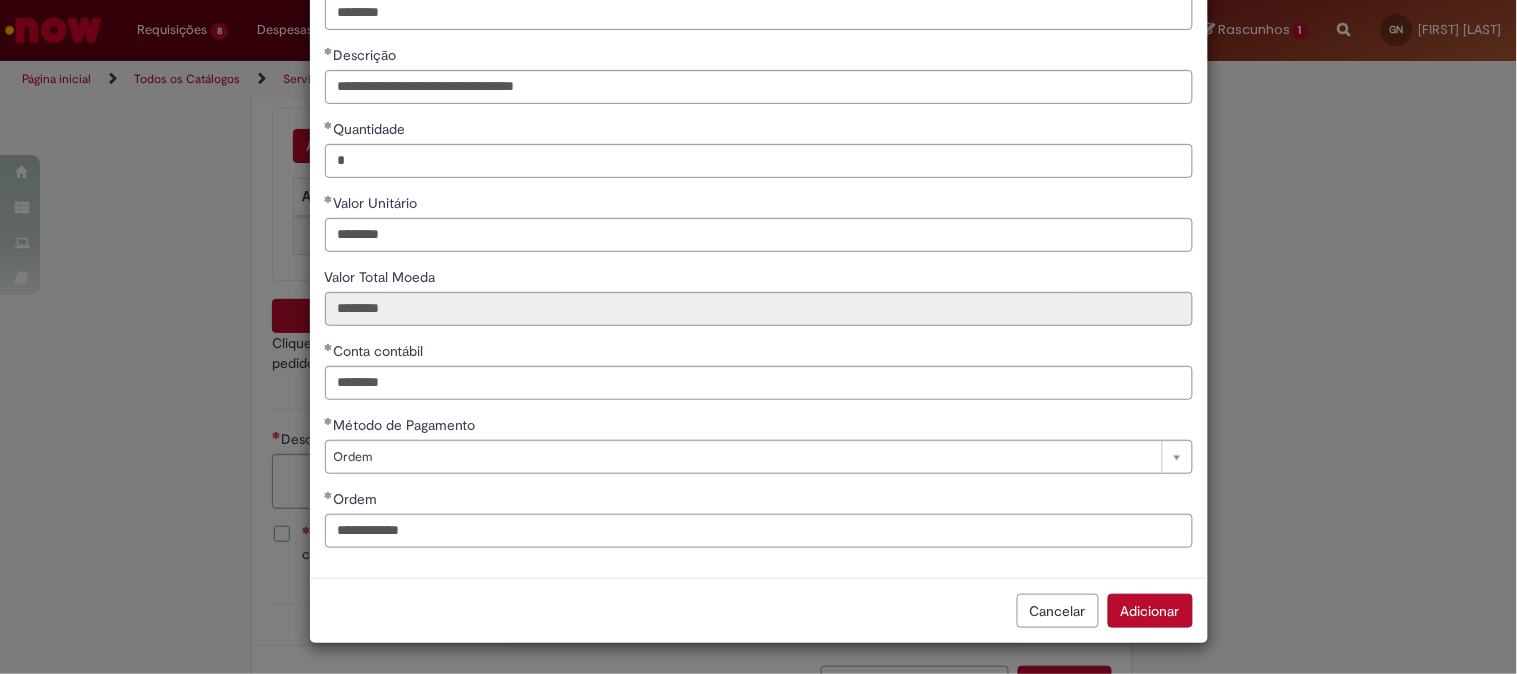 scroll, scrollTop: 133, scrollLeft: 0, axis: vertical 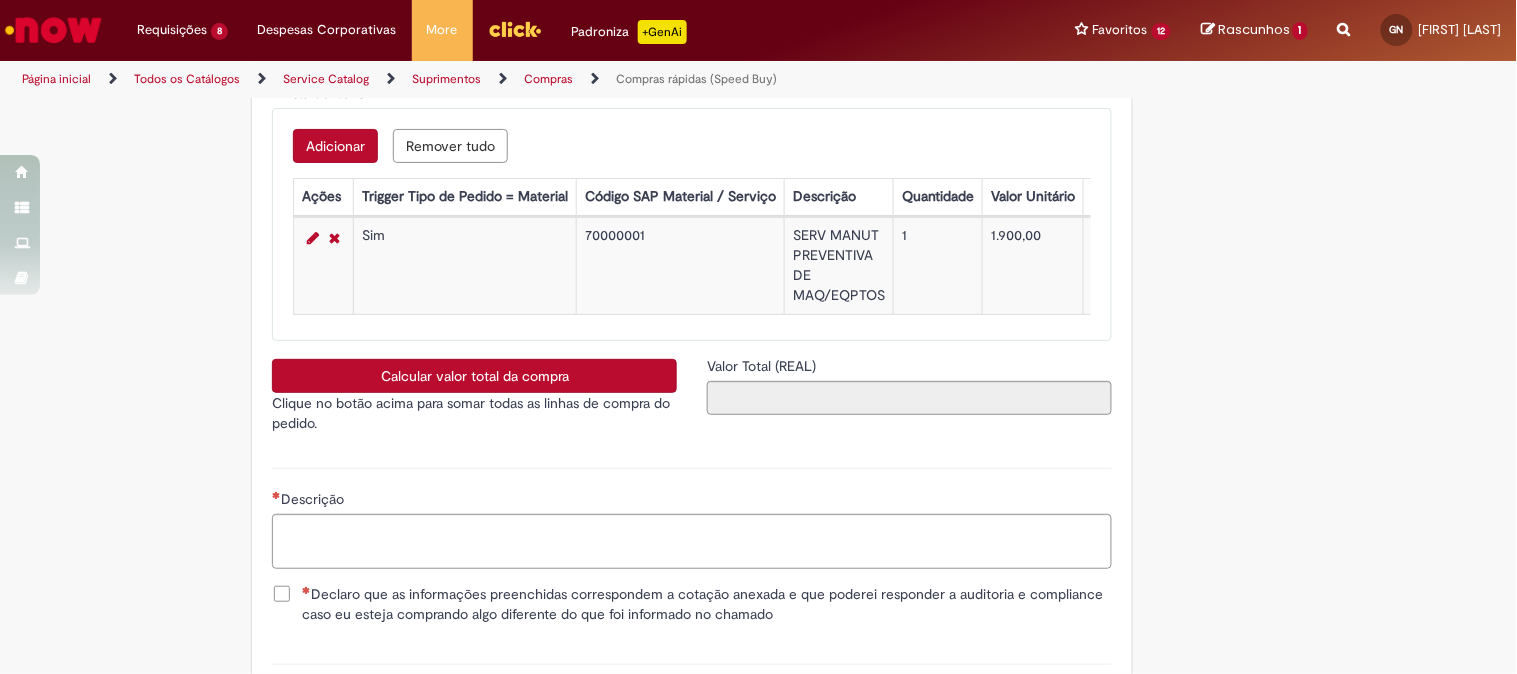 click on "Calcular valor total da compra" at bounding box center (474, 376) 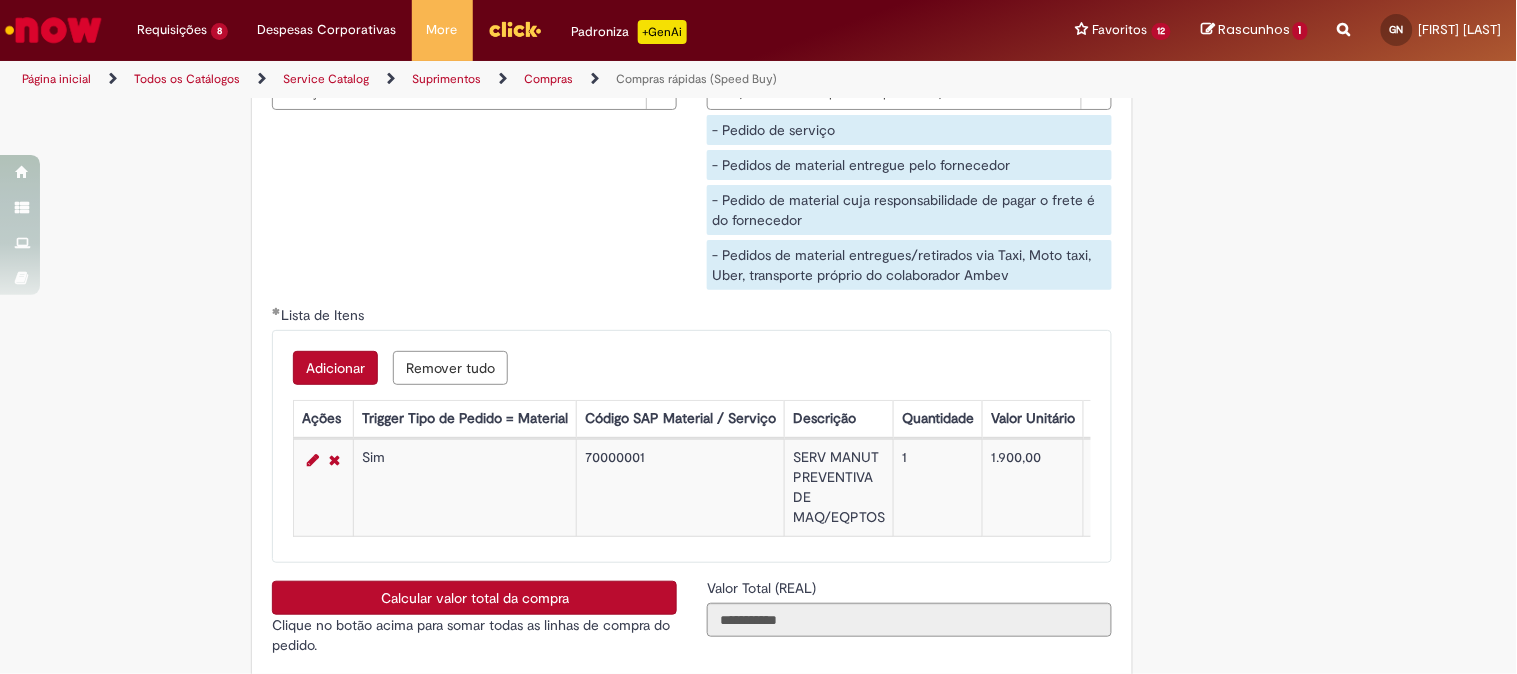 scroll, scrollTop: 3323, scrollLeft: 0, axis: vertical 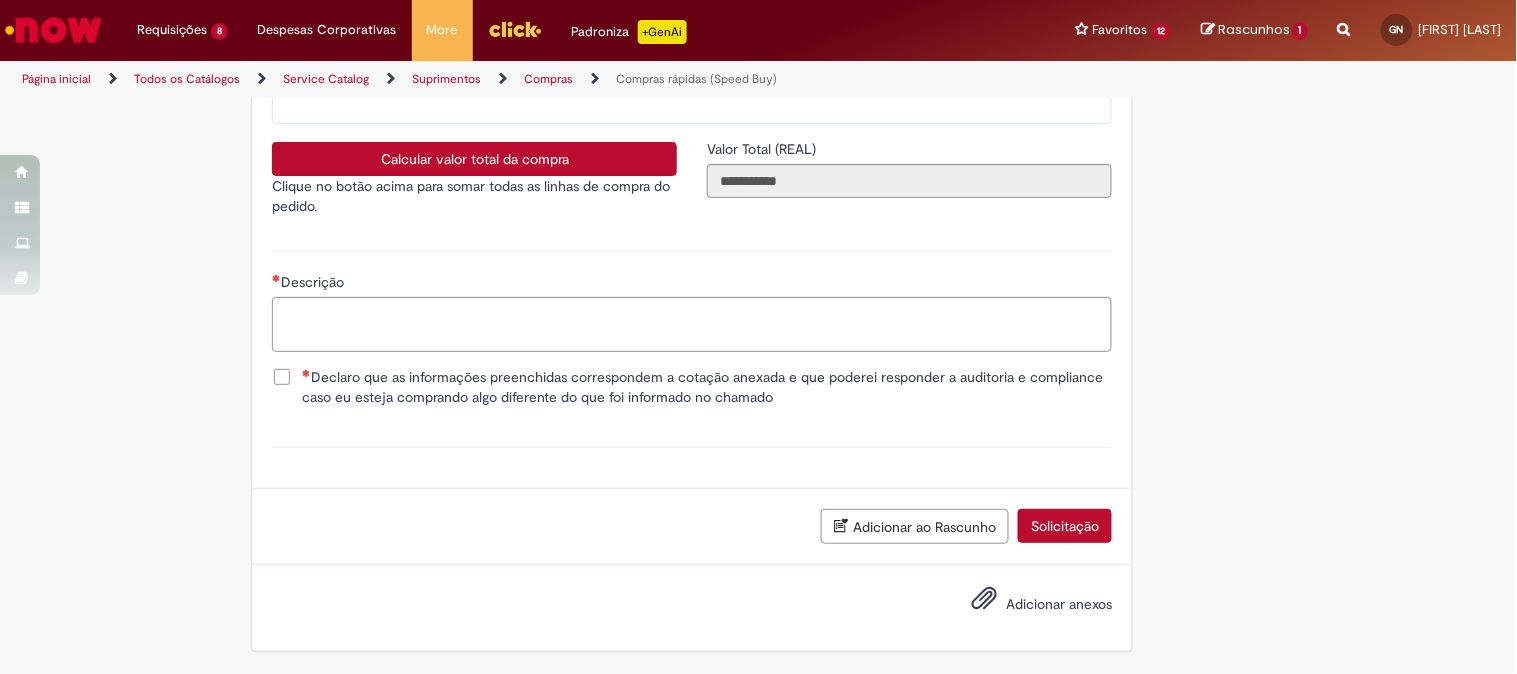 click on "Declaro que as informações preenchidas correspondem a cotação anexada e que poderei responder a auditoria e compliance caso eu esteja comprando algo diferente do que foi informado no chamado" at bounding box center [707, 387] 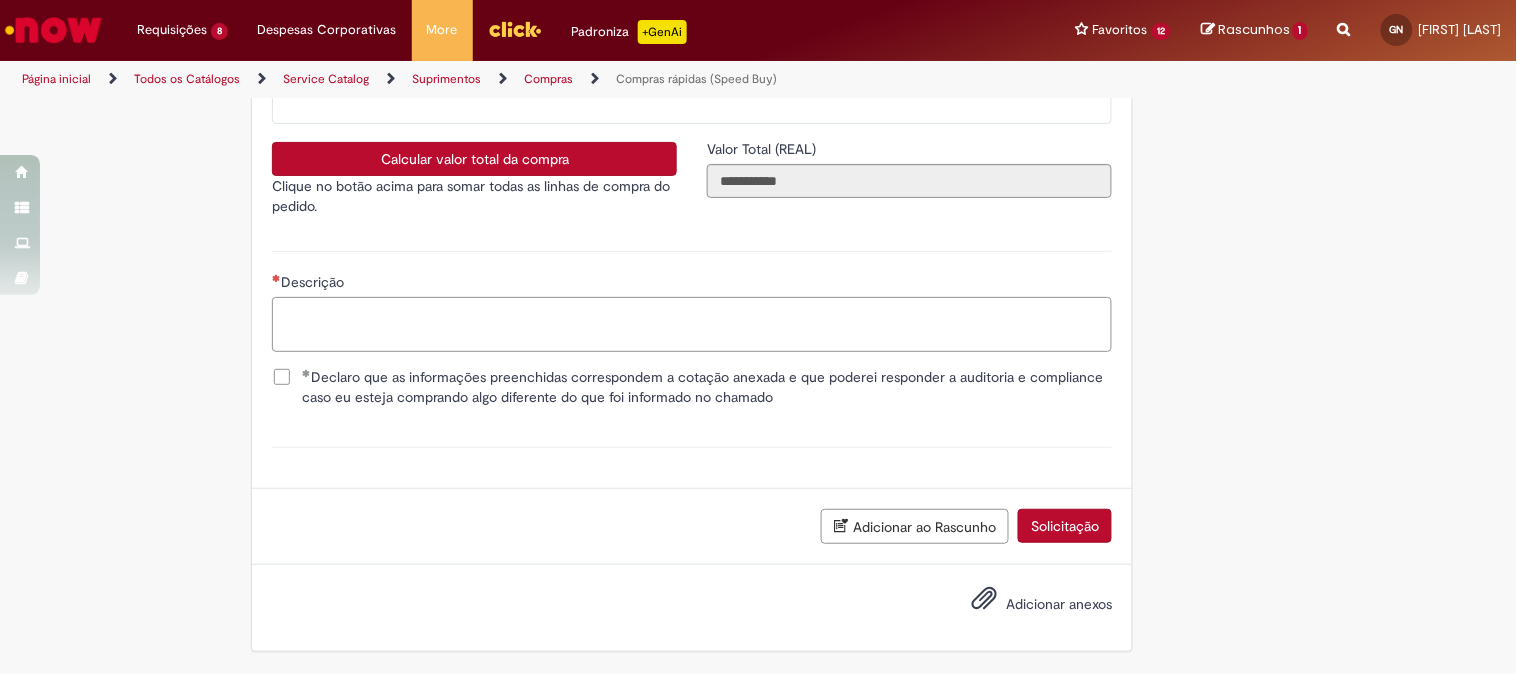 click on "Descrição" at bounding box center [692, 324] 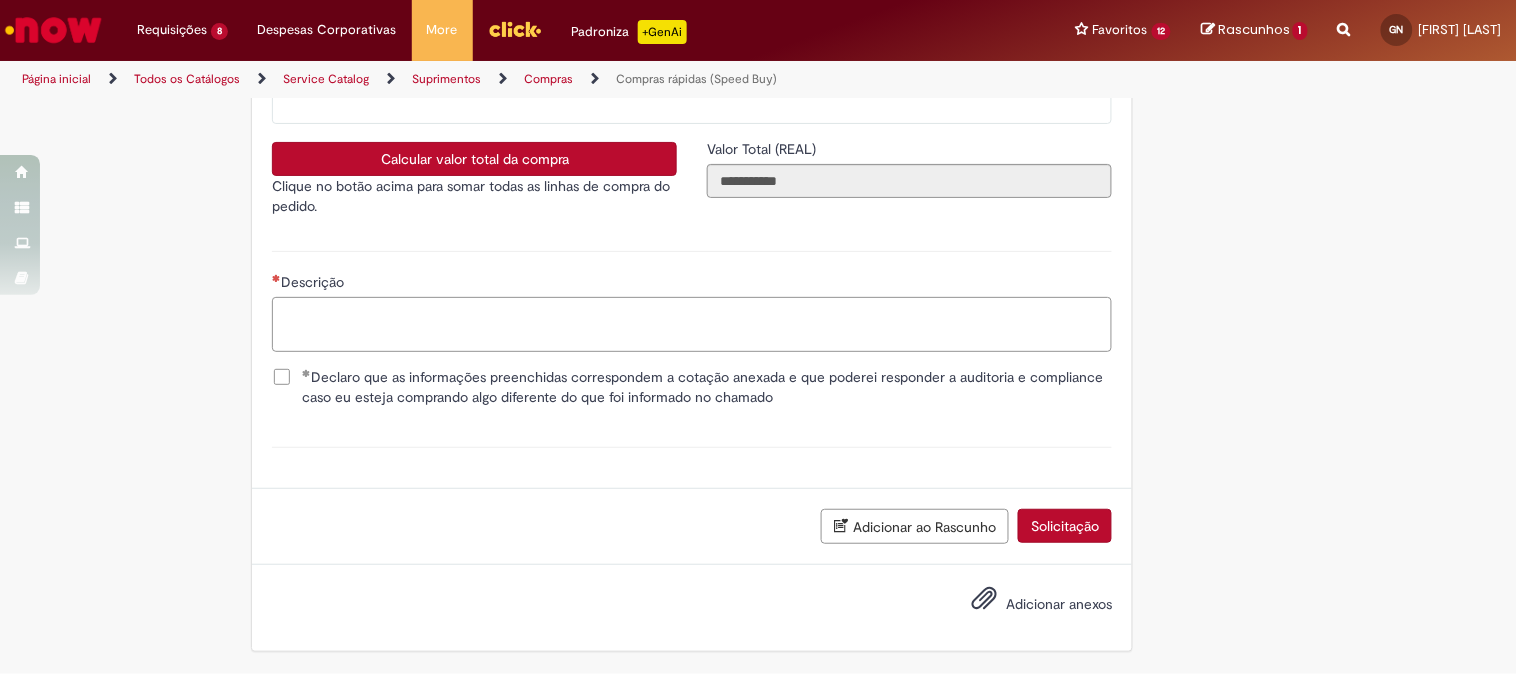 type on "*" 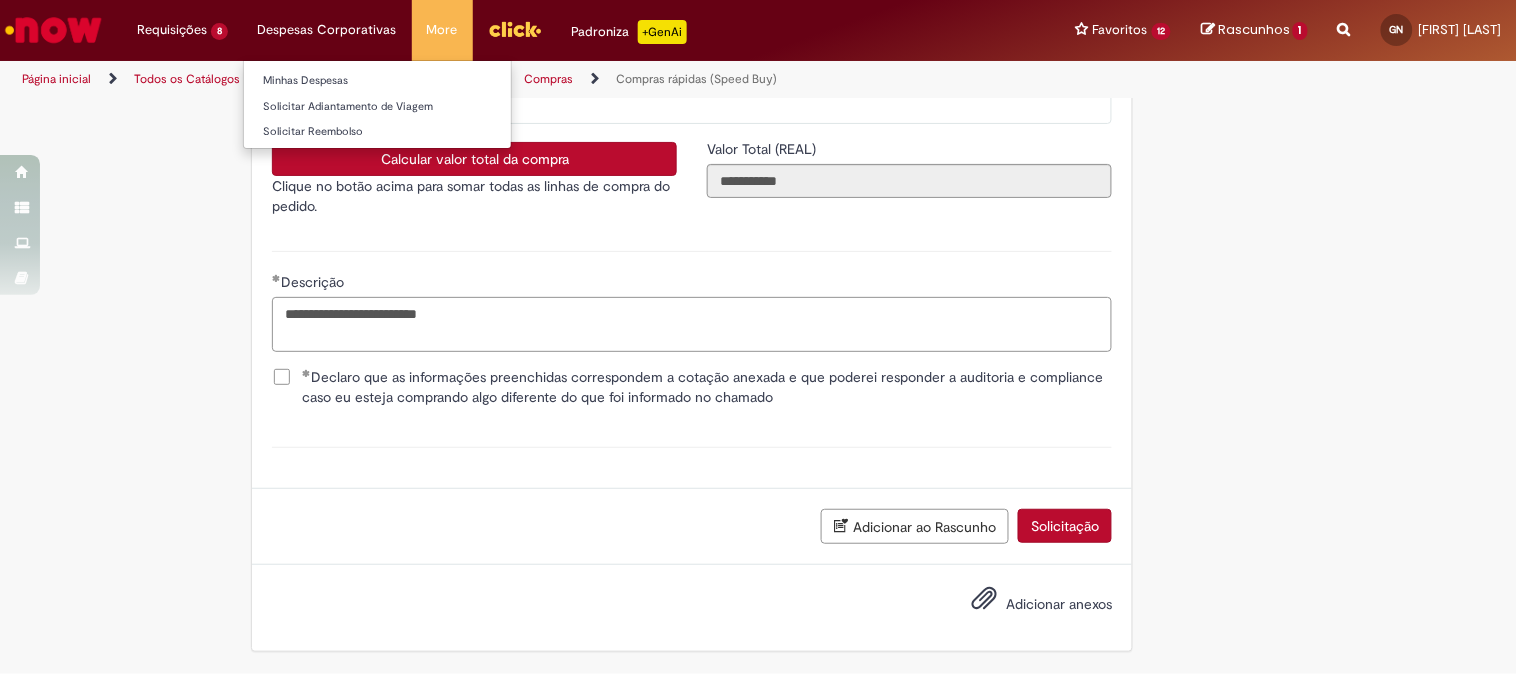 type on "**********" 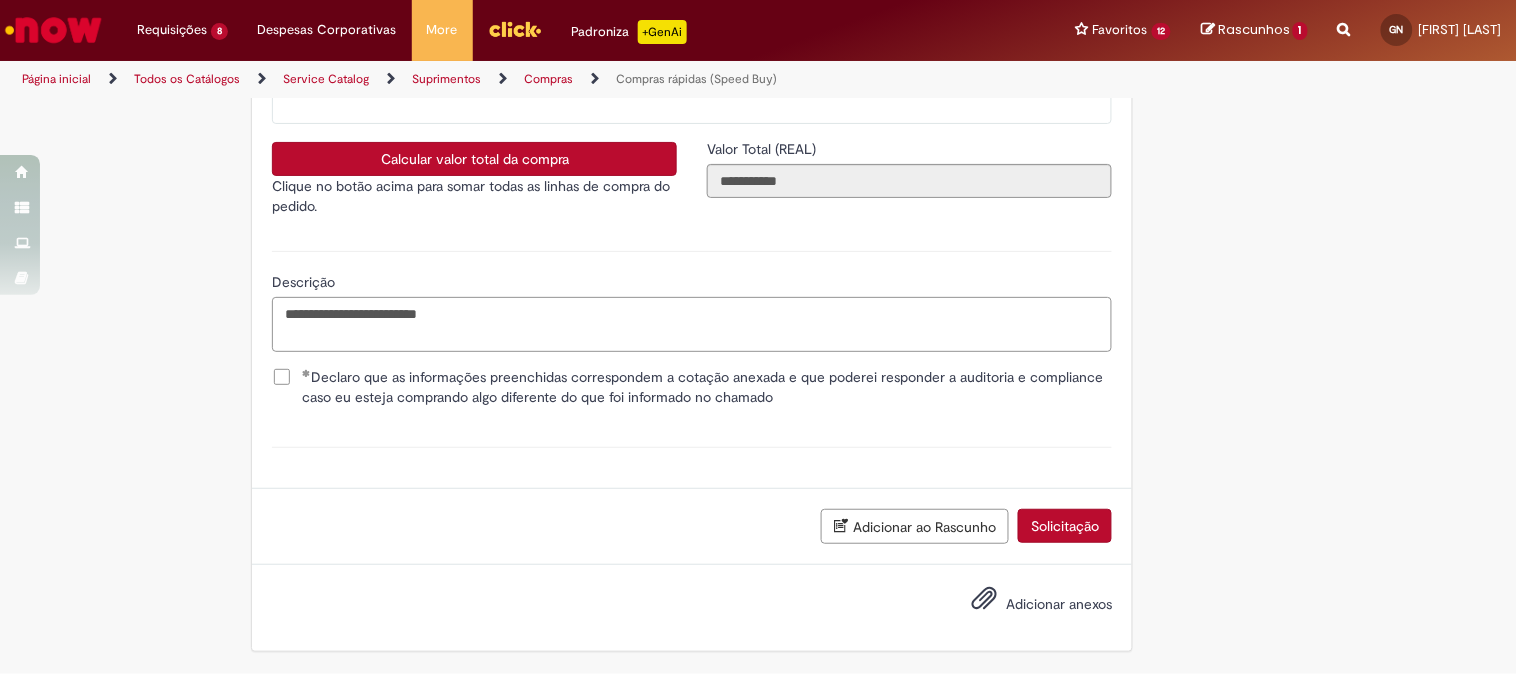 scroll, scrollTop: 3698, scrollLeft: 0, axis: vertical 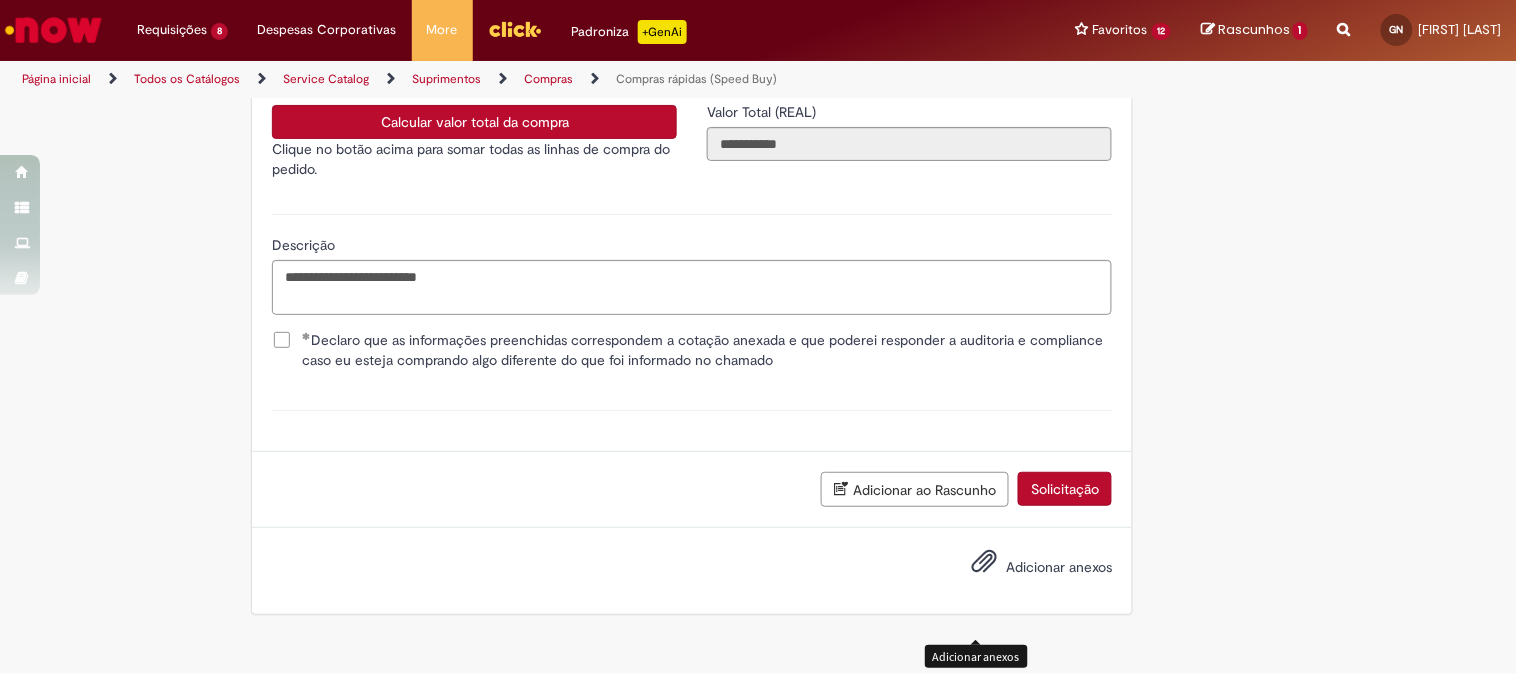 click on "Adicionar anexos" at bounding box center (1059, 567) 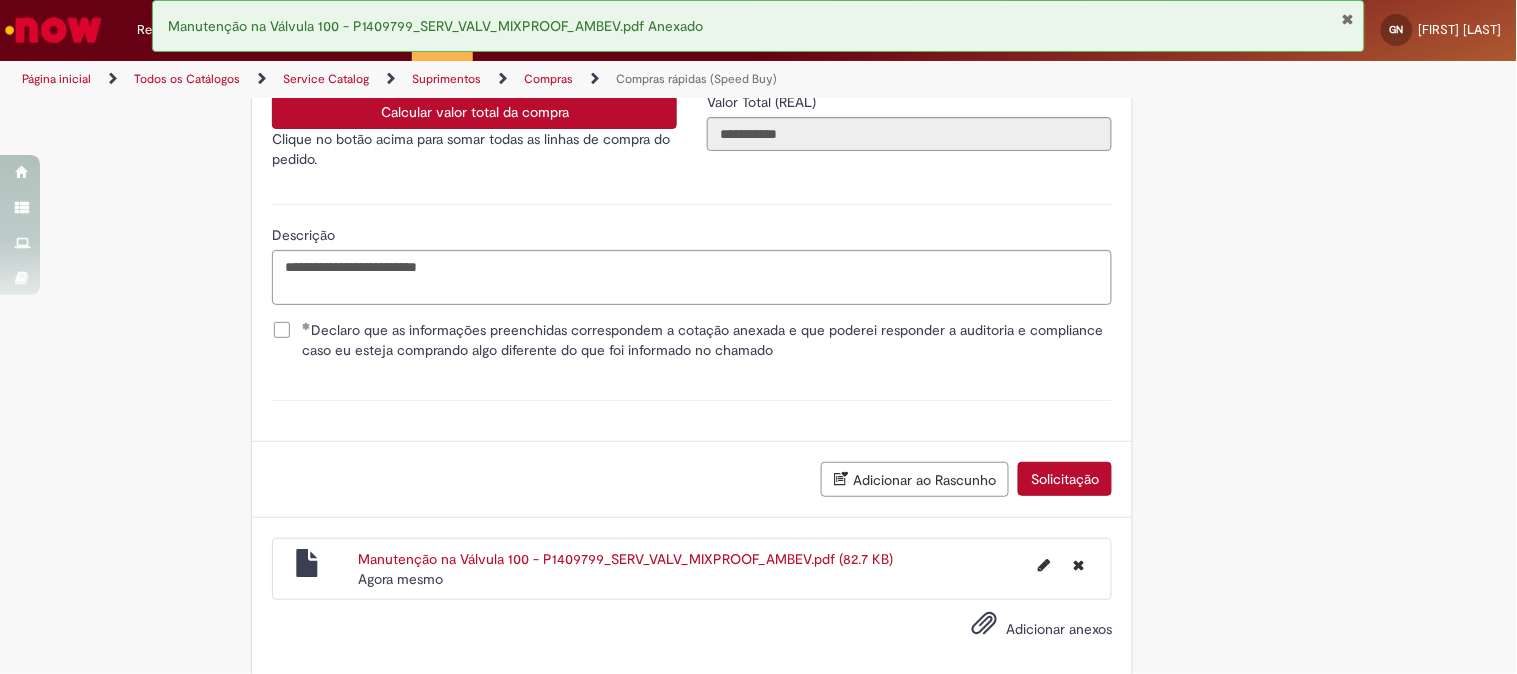 scroll, scrollTop: 3771, scrollLeft: 0, axis: vertical 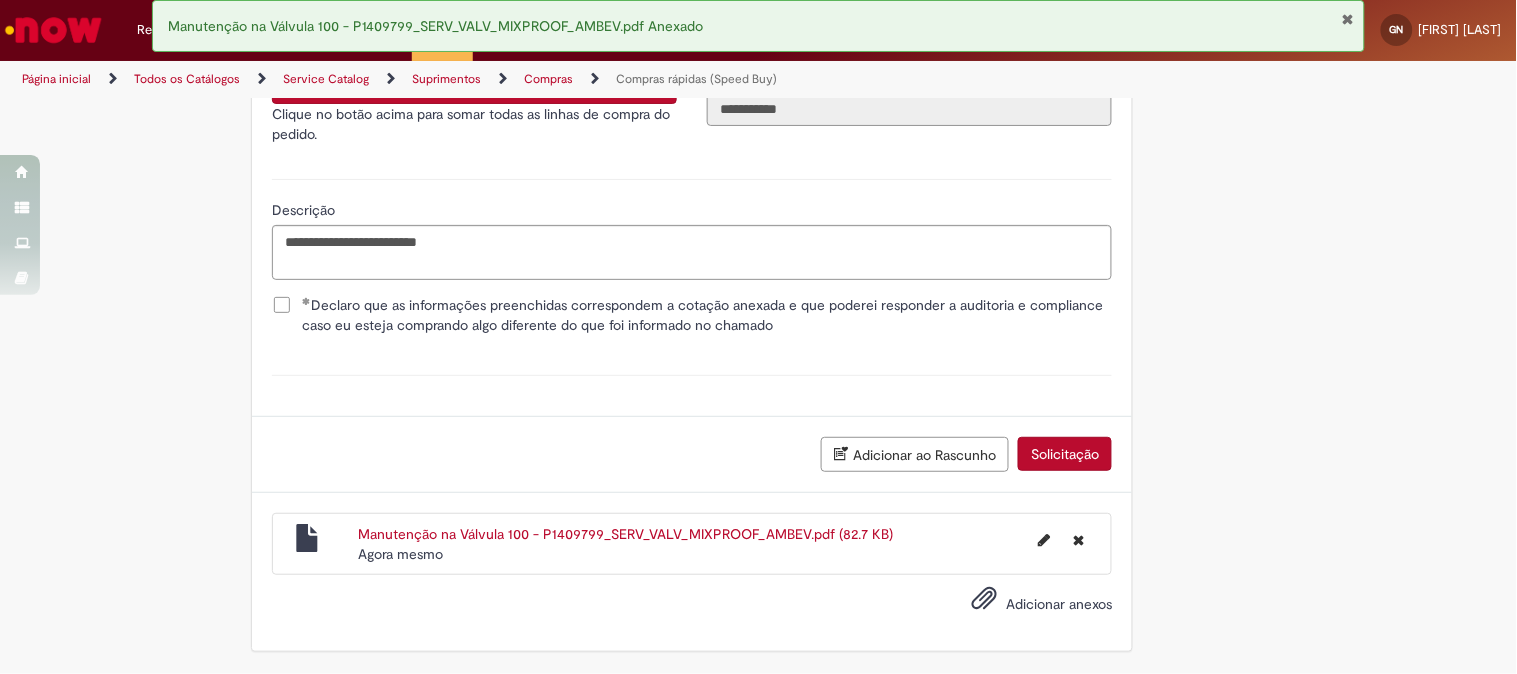 click on "Solicitação" at bounding box center [1065, 454] 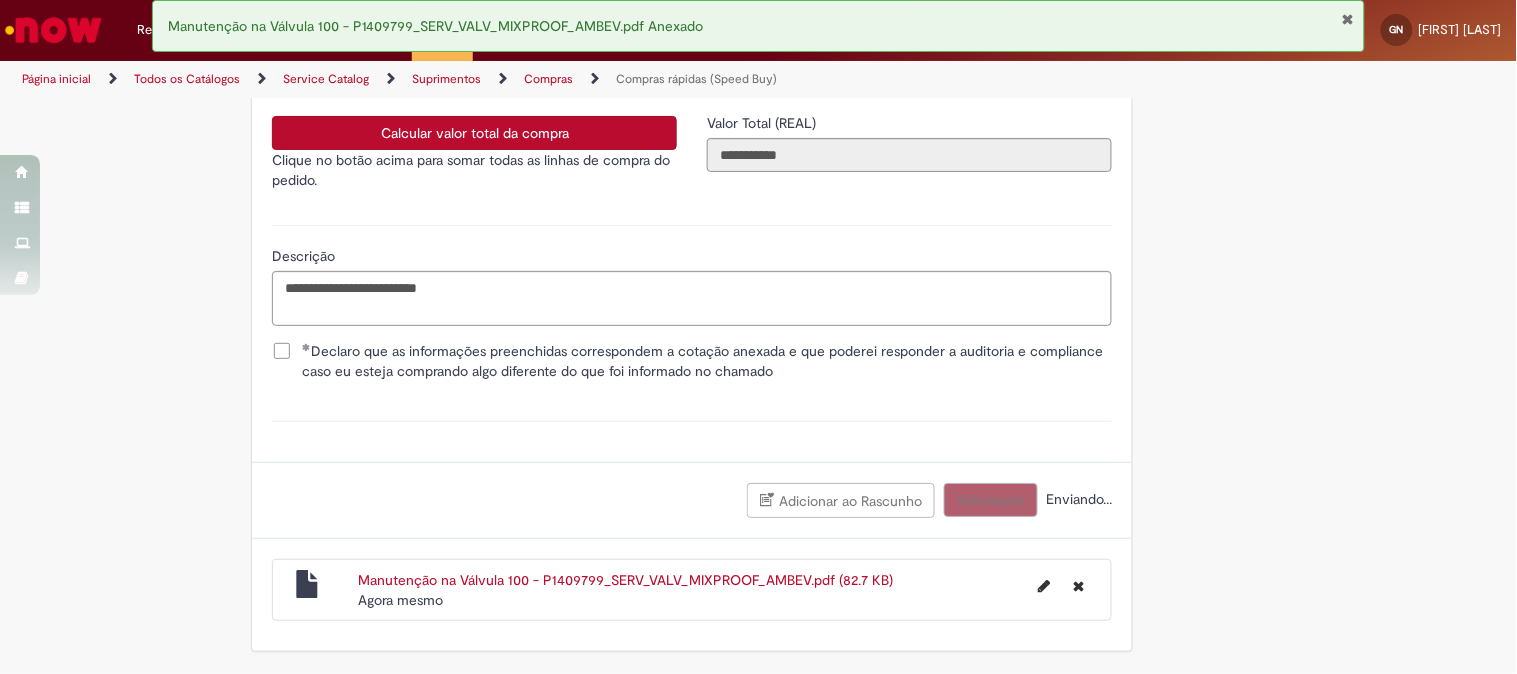 scroll, scrollTop: 3724, scrollLeft: 0, axis: vertical 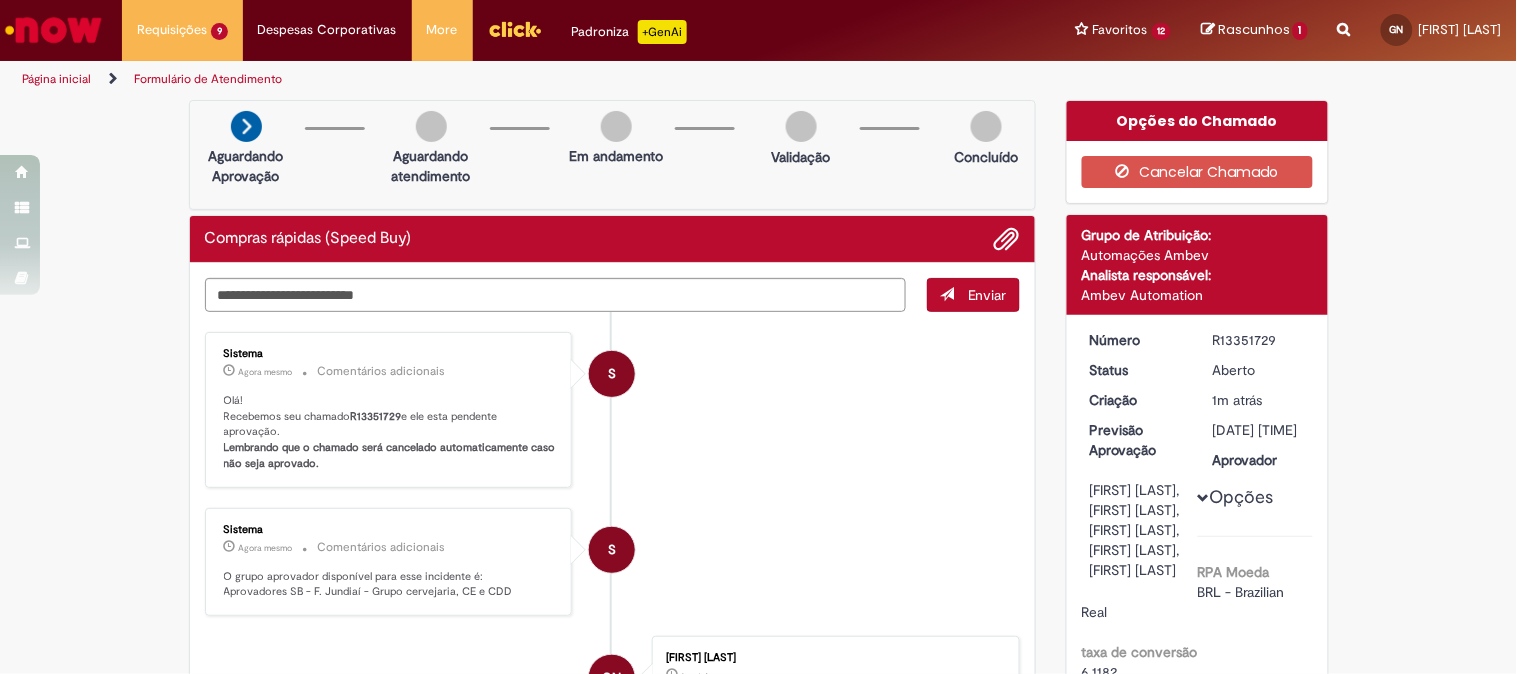 drag, startPoint x: 1205, startPoint y: 341, endPoint x: 1278, endPoint y: 342, distance: 73.00685 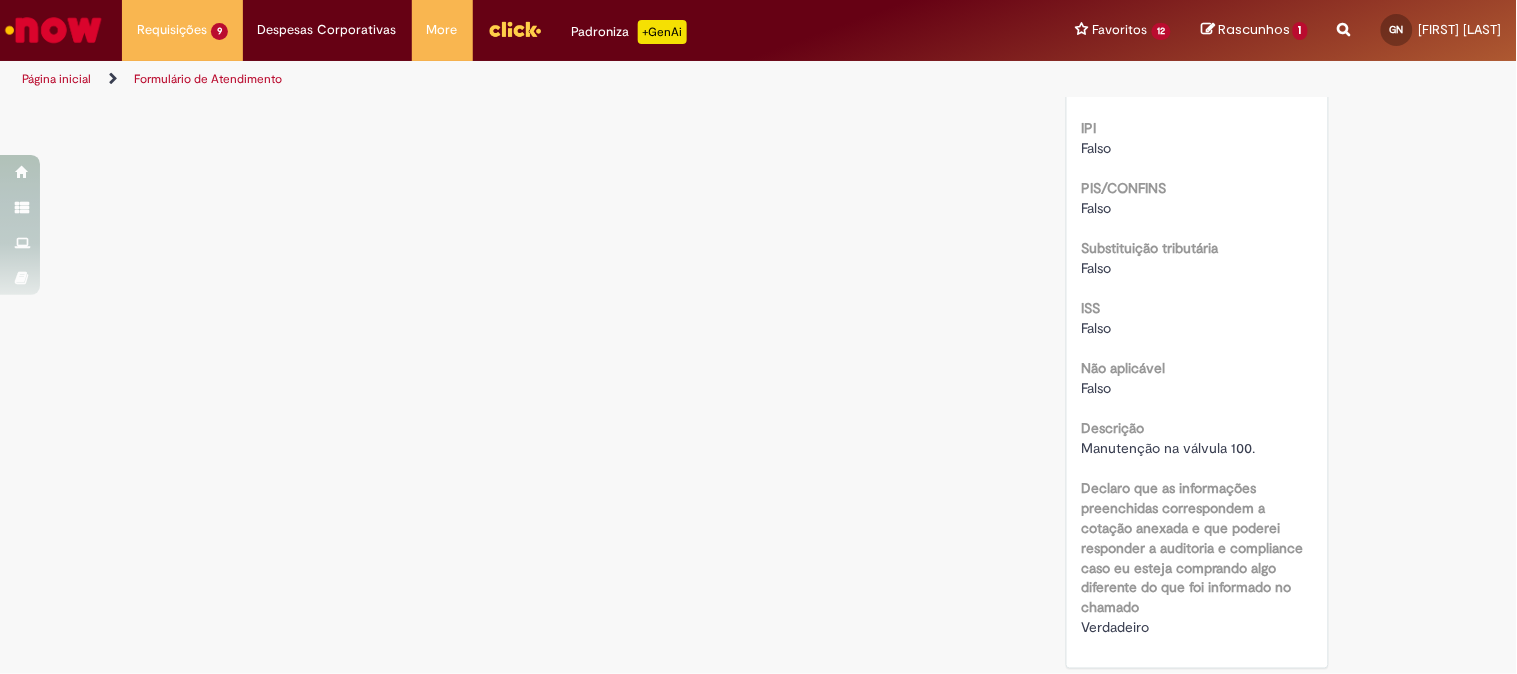 scroll, scrollTop: 2555, scrollLeft: 0, axis: vertical 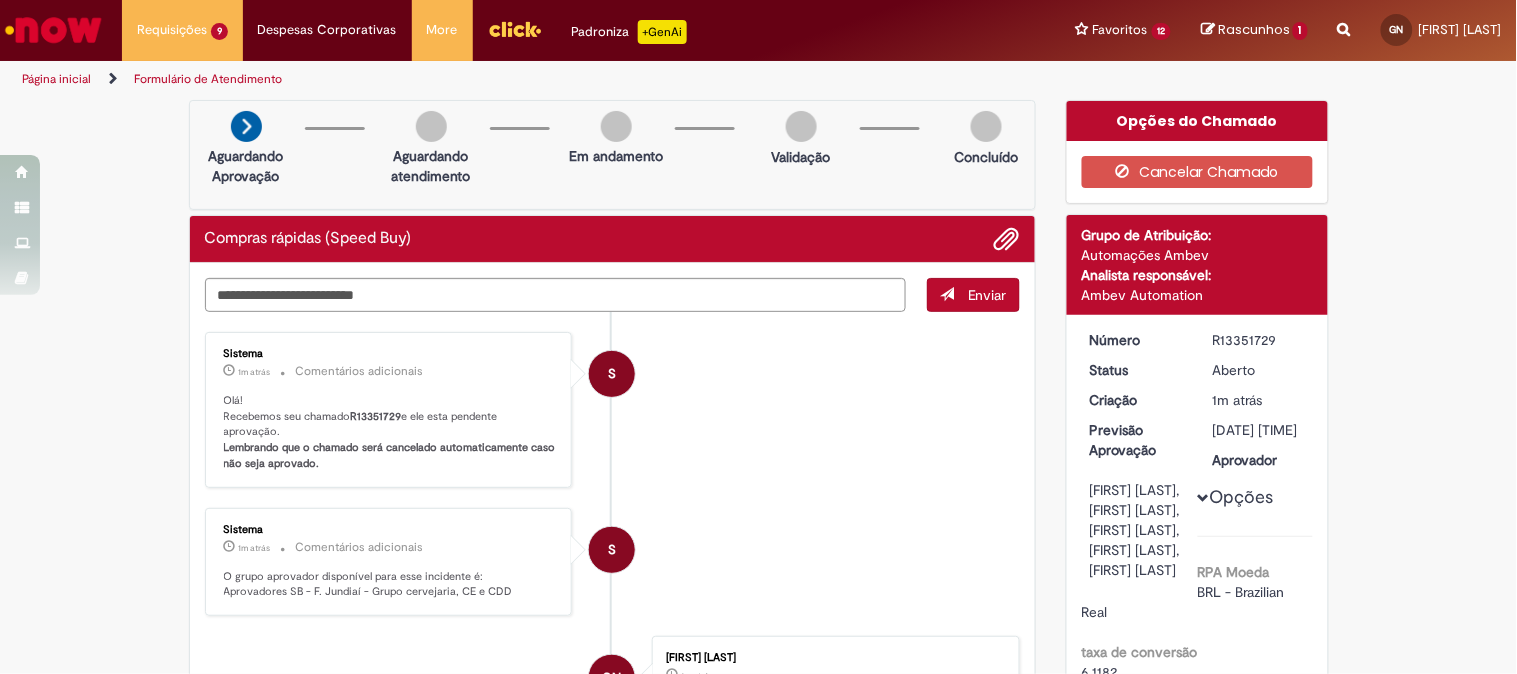 click on "Verificar Código de Barras
Aguardando Aprovação
Aguardando atendimento
Em andamento
Validação
Concluído
Compras rápidas (Speed Buy)
Enviar
S
Sistema
1m atrás 1m atrás     Comentários adicionais
Olá!  Recebemos seu chamado  R13351729  e ele esta pendente aprovação.  Lembrando que o chamado será cancelado automaticamente caso não seja aprovado.
S" at bounding box center [758, 1720] 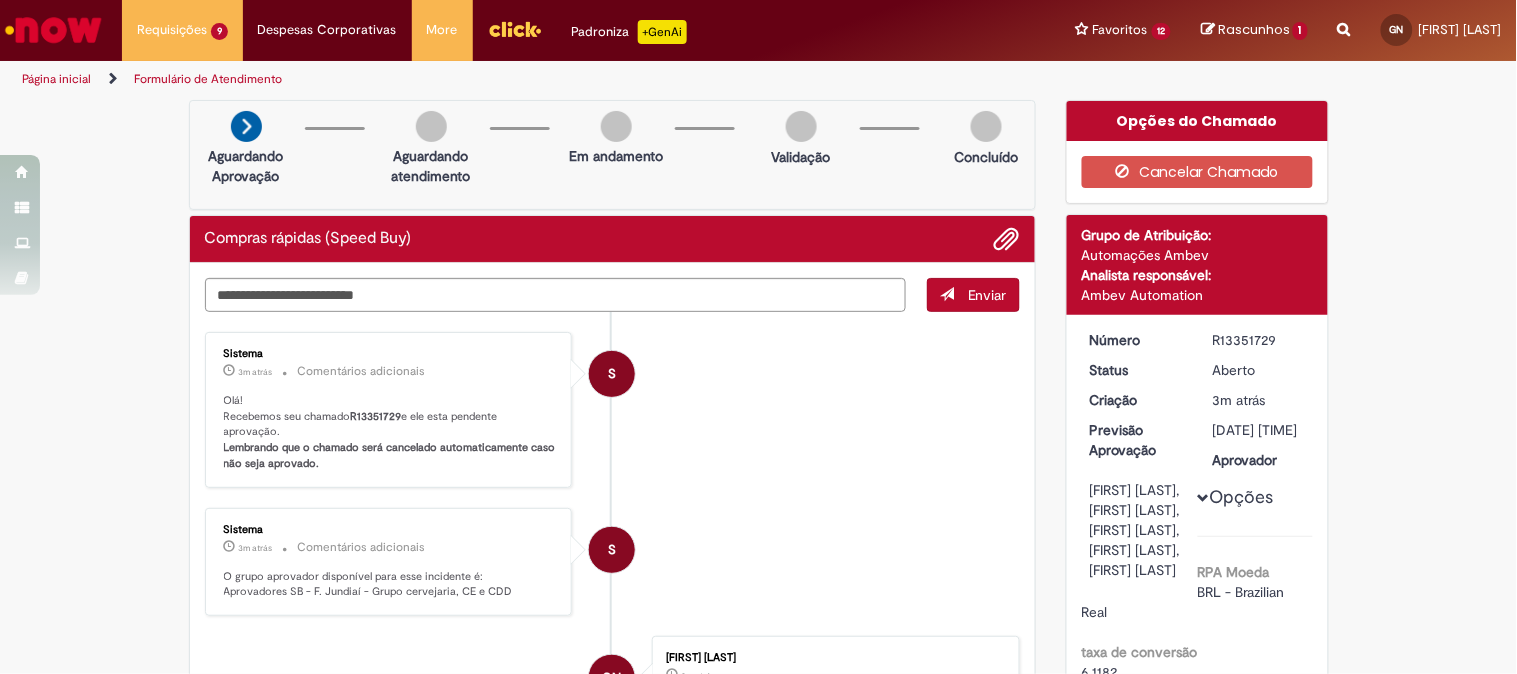 click on "Verificar Código de Barras
Aguardando Aprovação
Aguardando atendimento
Em andamento
Validação
Concluído
Compras rápidas (Speed Buy)
Enviar
S
Sistema
3m atrás 3 minutos atrás     Comentários adicionais
Olá!  Recebemos seu chamado  R13351729  e ele esta pendente aprovação.  Lembrando que o chamado será cancelado automaticamente caso não seja aprovado.
S" at bounding box center [758, 1720] 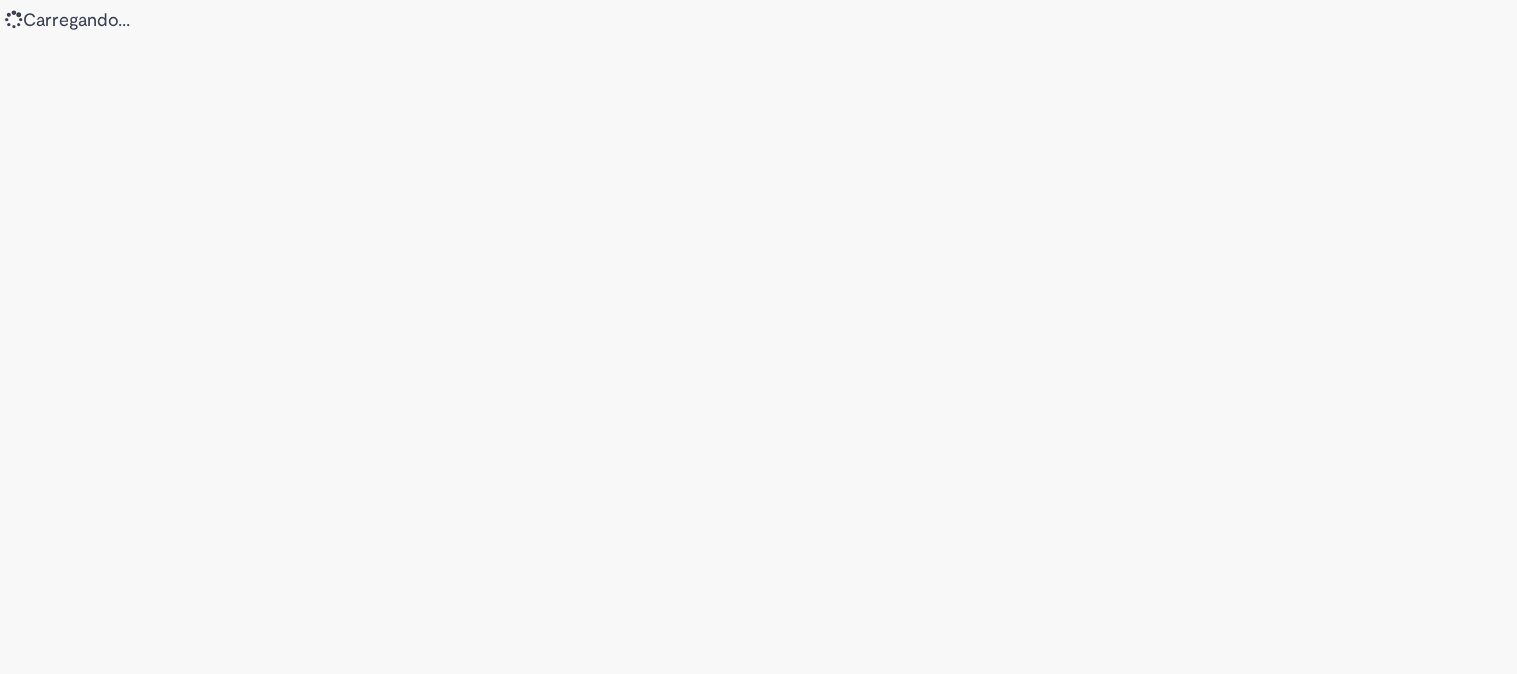scroll, scrollTop: 0, scrollLeft: 0, axis: both 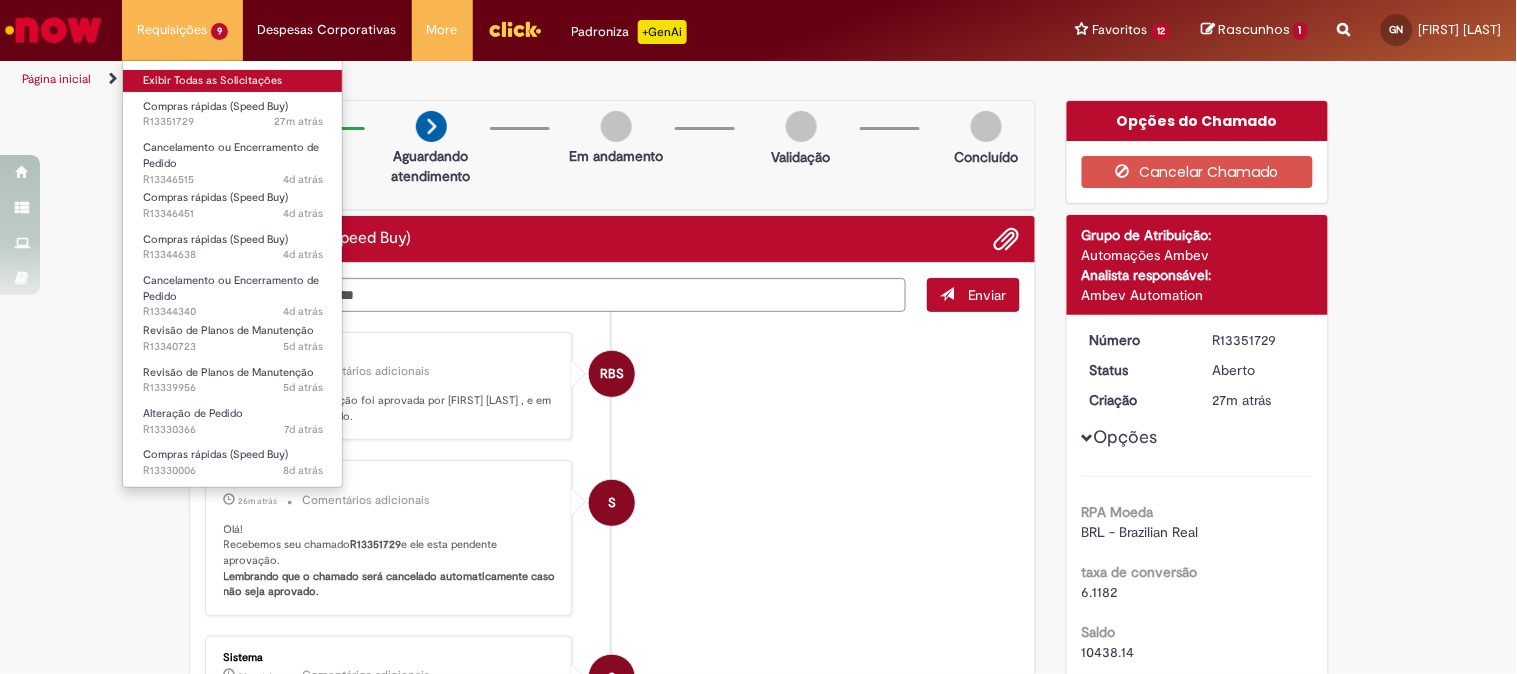 click on "Exibir Todas as Solicitações" at bounding box center (233, 81) 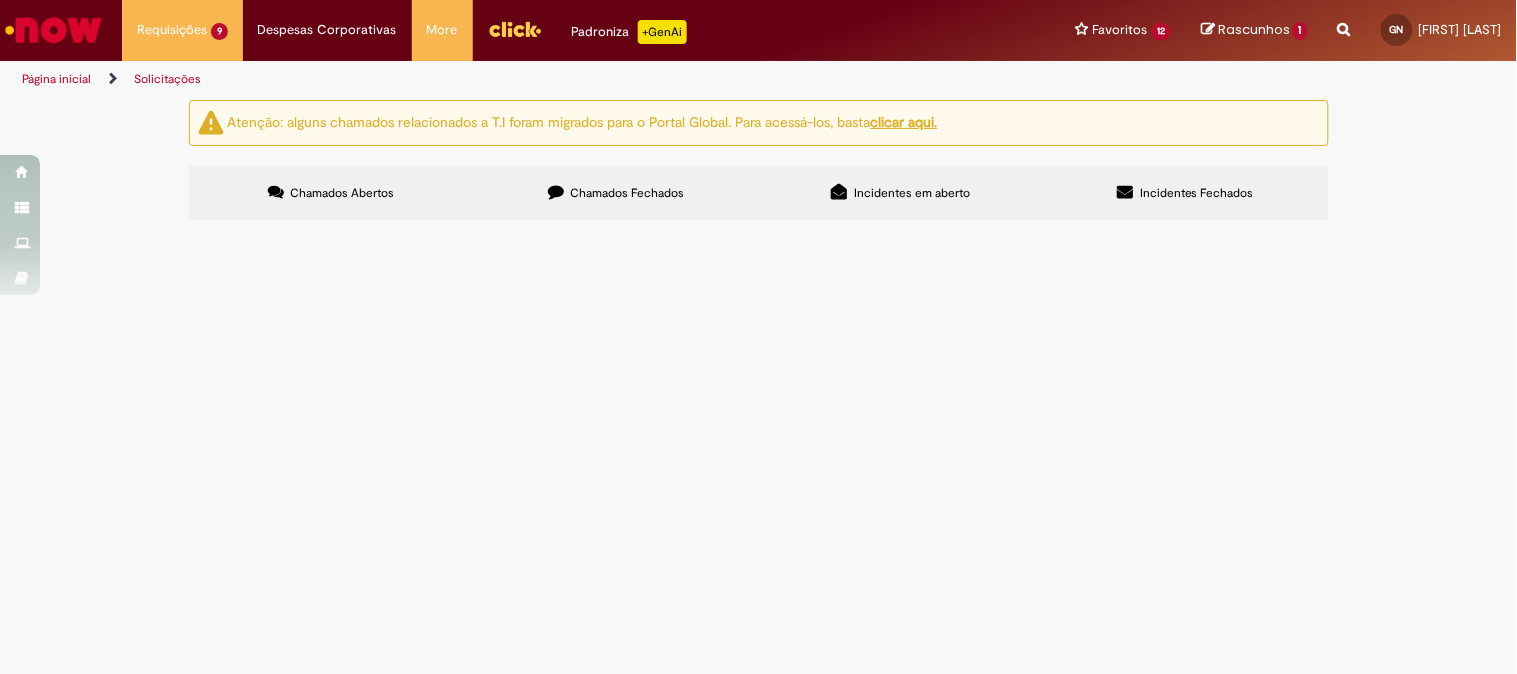 scroll, scrollTop: 158, scrollLeft: 0, axis: vertical 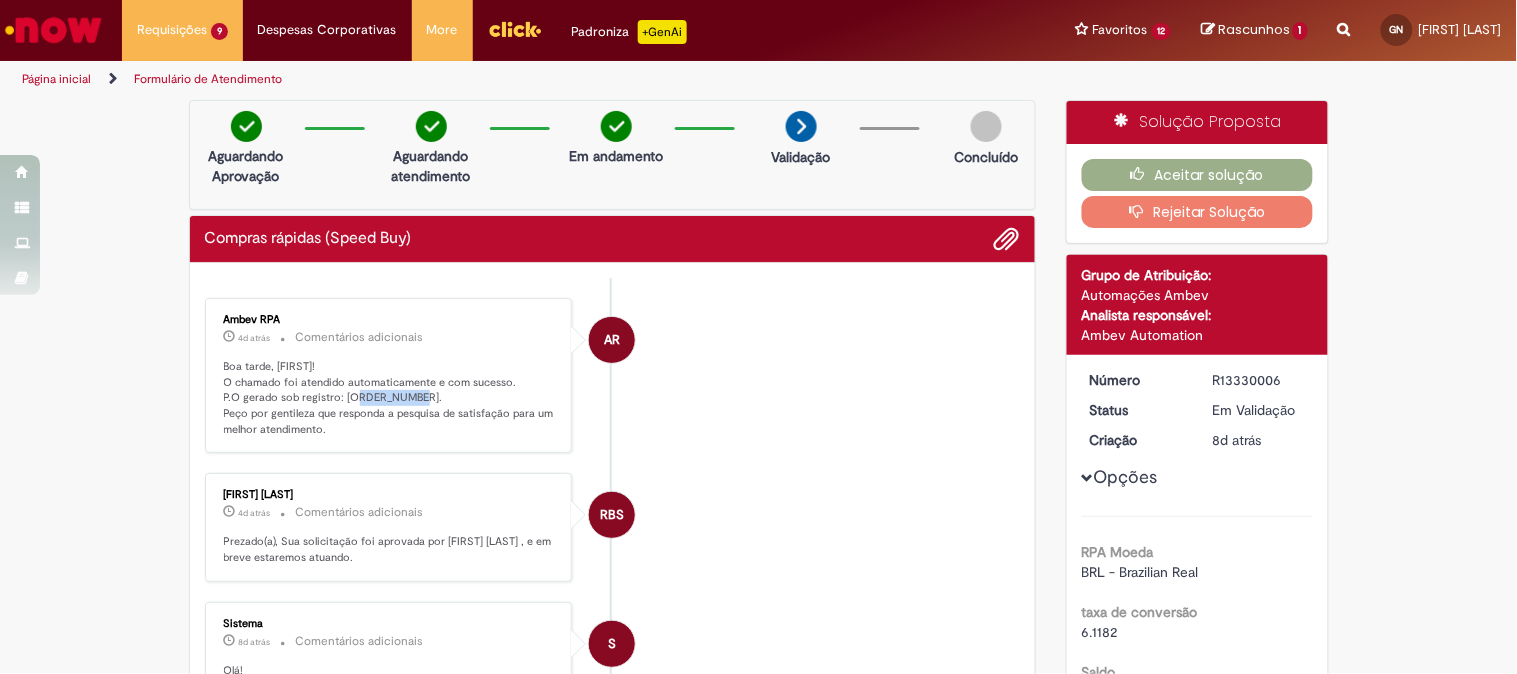 drag, startPoint x: 333, startPoint y: 396, endPoint x: 387, endPoint y: 404, distance: 54.589375 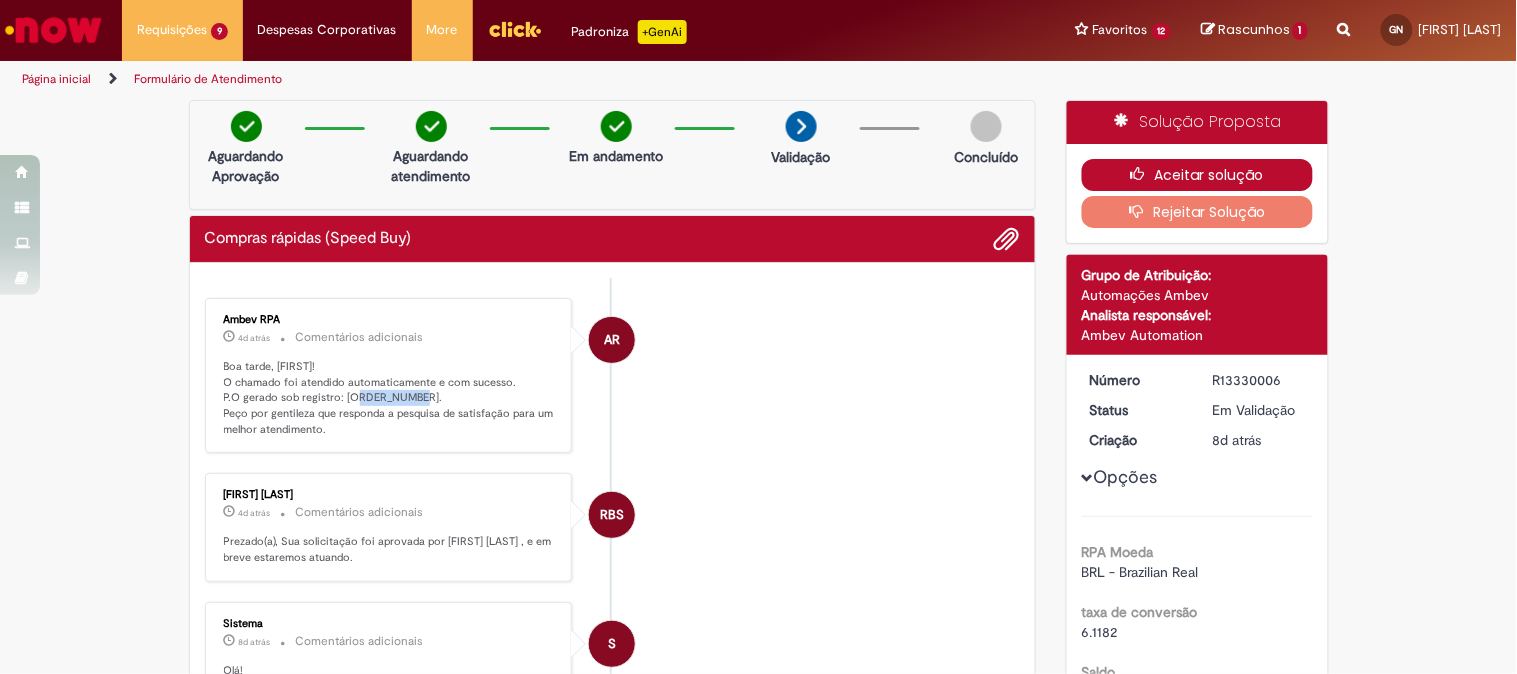click on "Aceitar solução" at bounding box center [1197, 175] 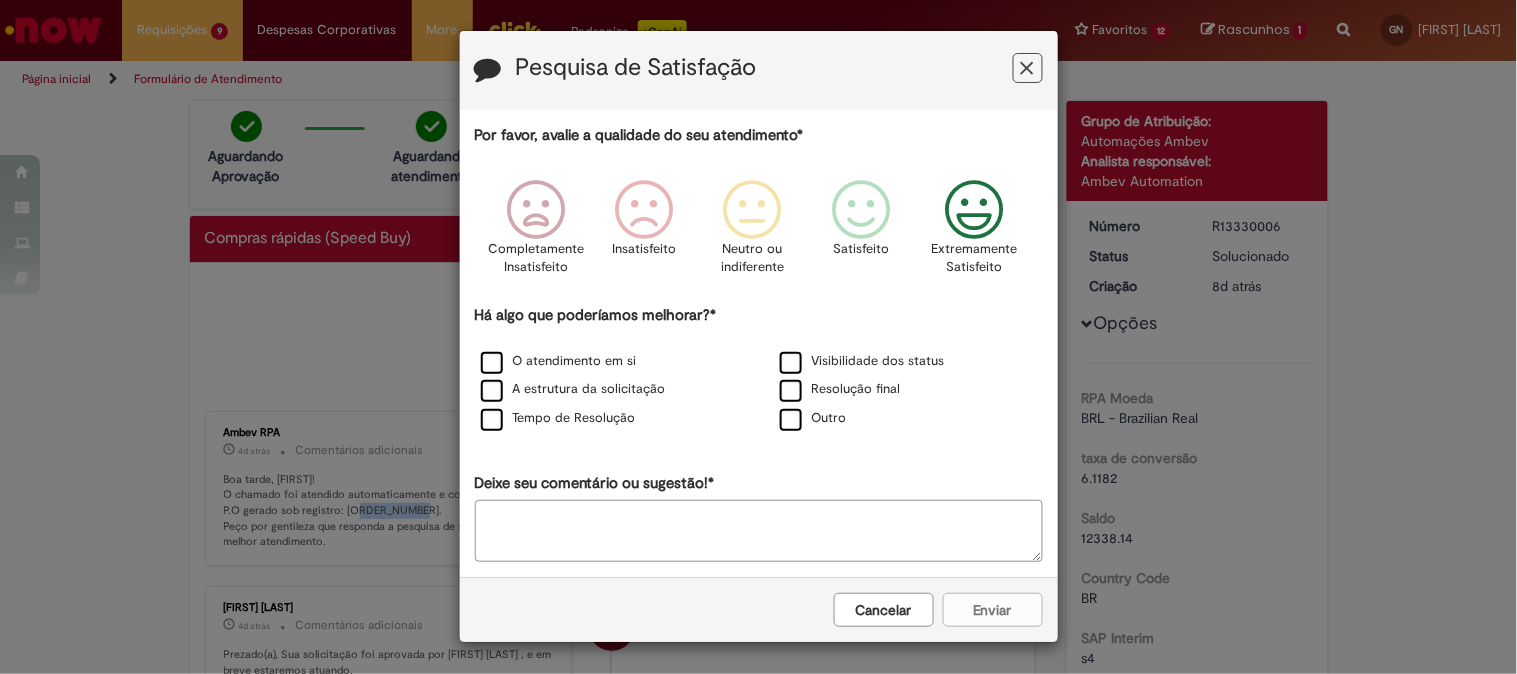click at bounding box center [974, 210] 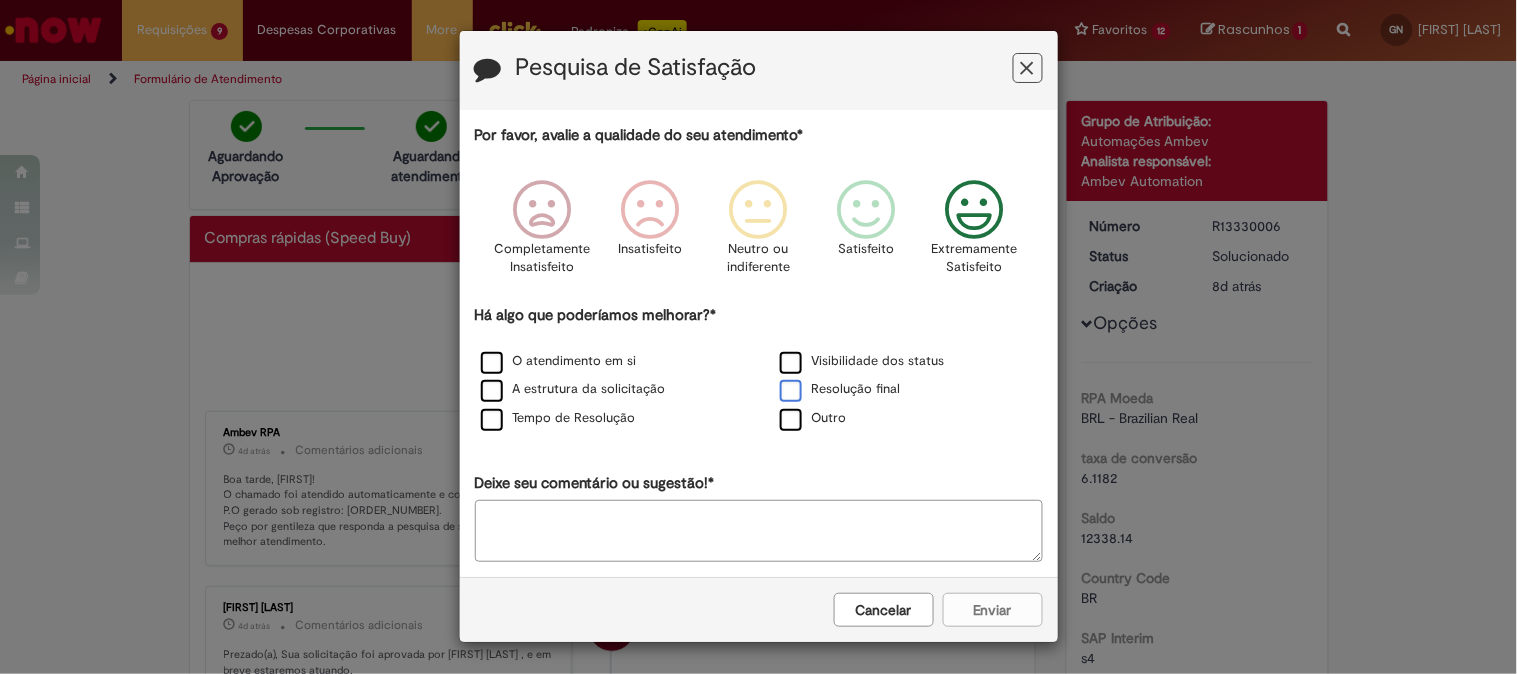 click on "Resolução final" at bounding box center [840, 389] 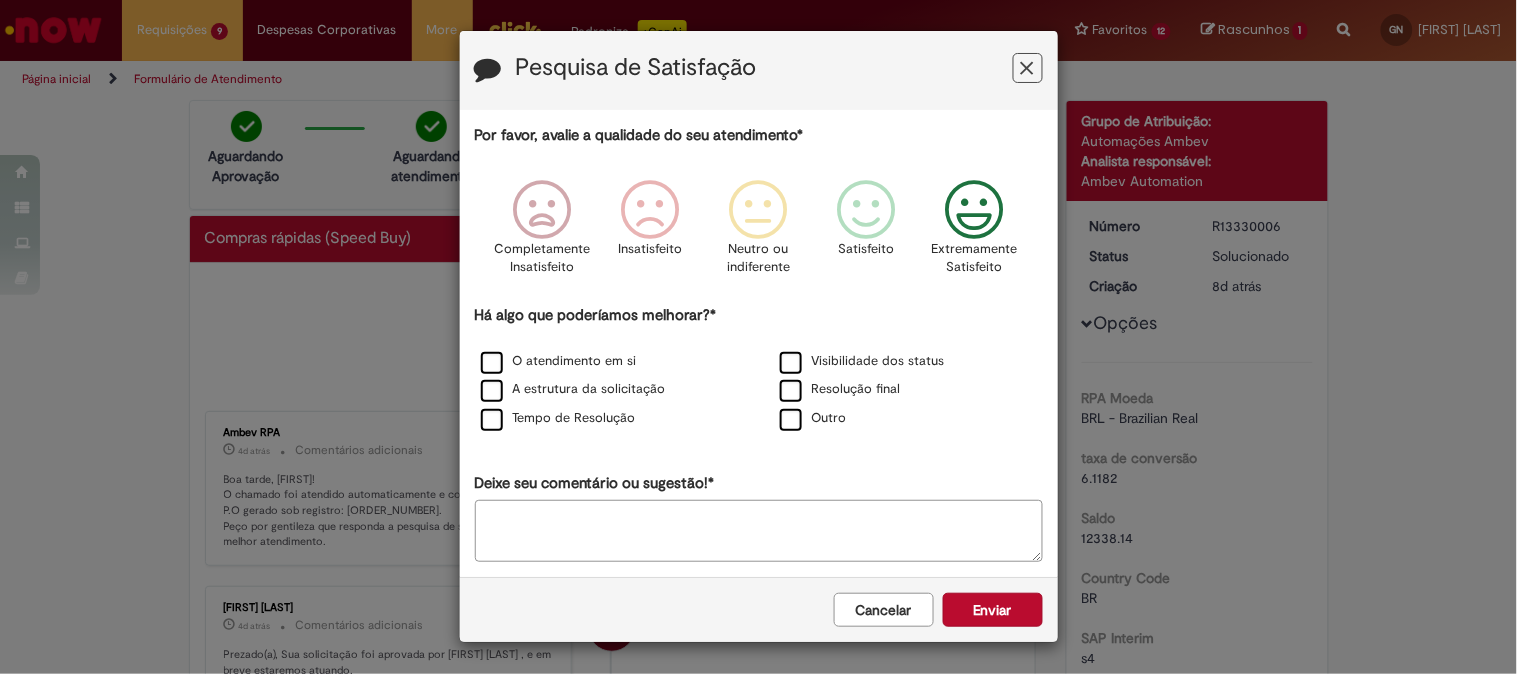click on "Enviar" at bounding box center (993, 610) 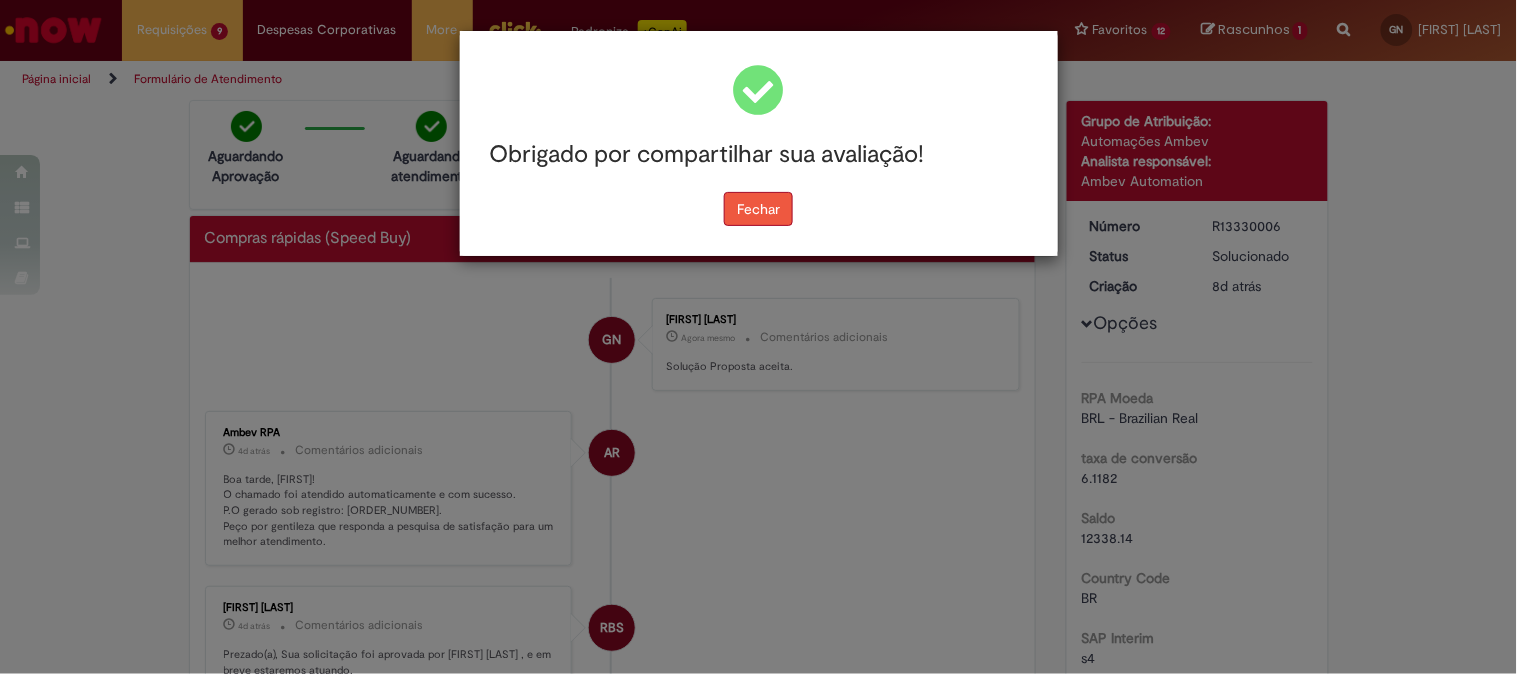 click on "Fechar" at bounding box center [758, 209] 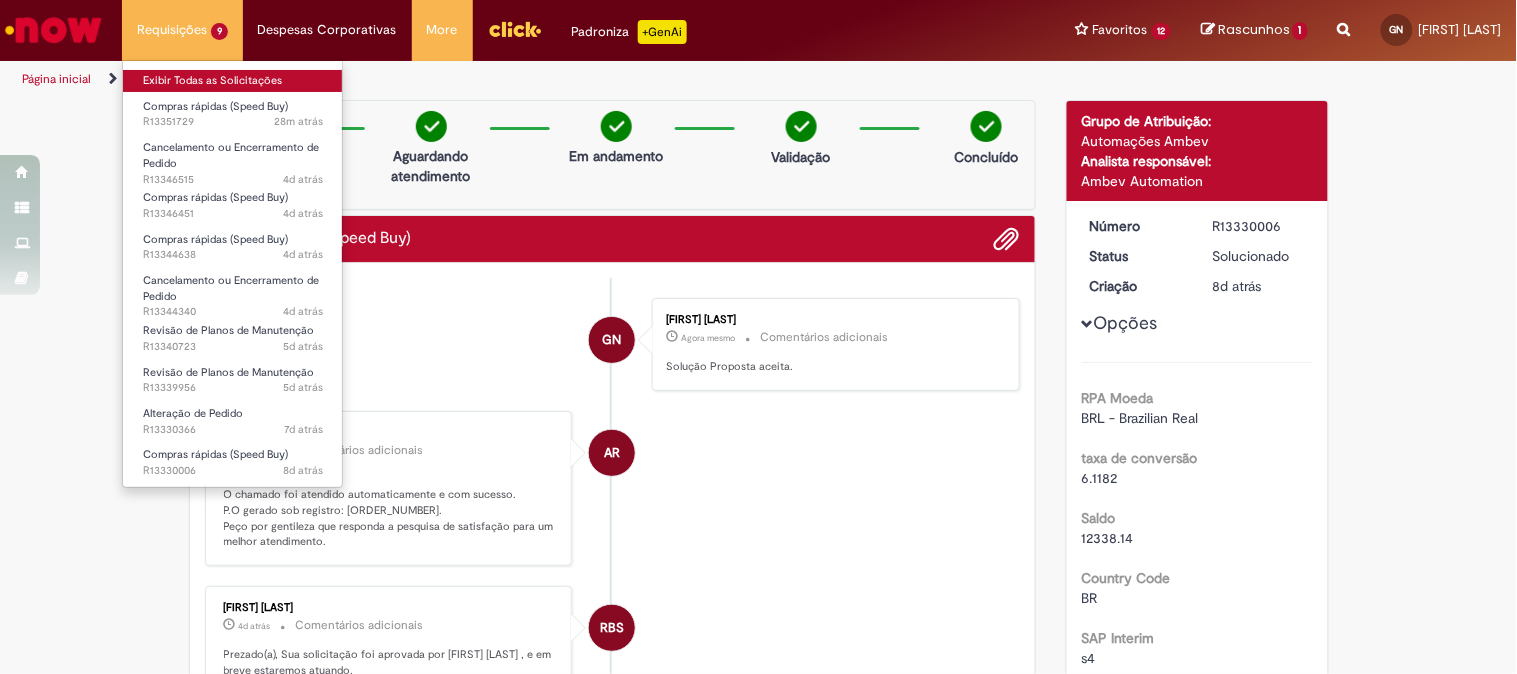 click on "Exibir Todas as Solicitações" at bounding box center (233, 81) 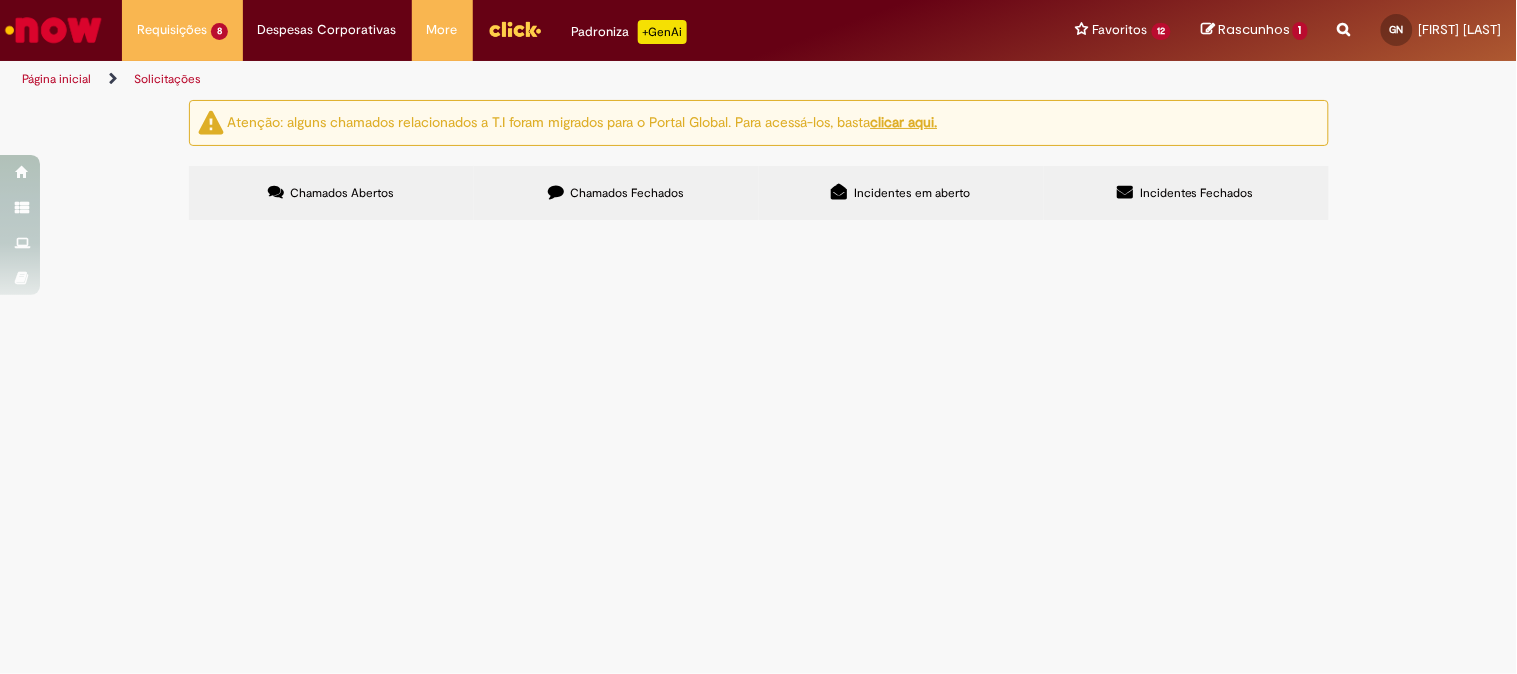 click on "Atenção: alguns chamados relacionados a T.I foram migrados para o Portal Global. Para acessá-los, basta  clicar aqui.
Chamados Abertos     Chamados Fechados     Incidentes em aberto     Incidentes Fechados
Itens solicitados
Exportar como PDF Exportar como Excel Exportar como CSV
Itens solicitados
Número
Oferta
Descrição
Fase
Status
R13351729       Compras rápidas (Speed Buy)       Manutenção na válvula 100.
Aberto
R13346515       Cancelamento ou Encerramento de Pedido
Em Validação" at bounding box center [758, 163] 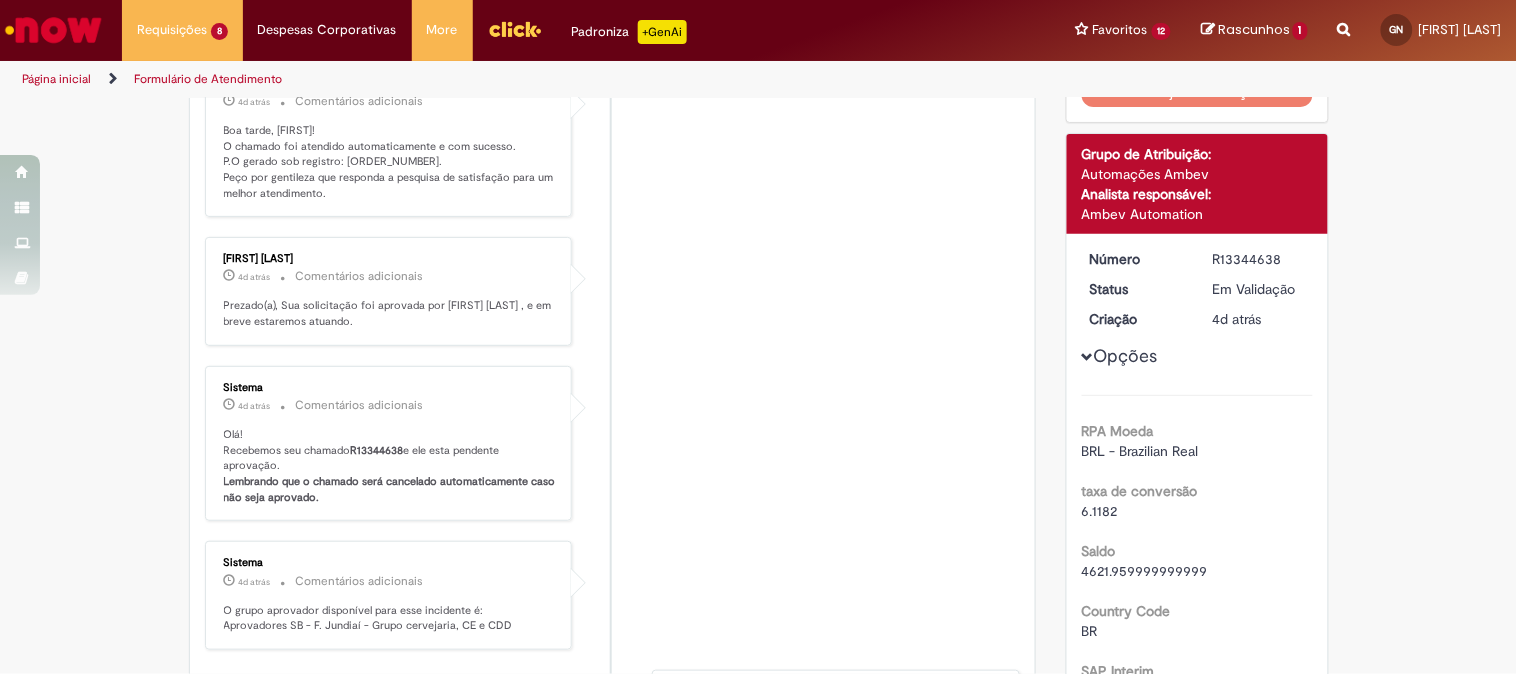 scroll, scrollTop: 0, scrollLeft: 0, axis: both 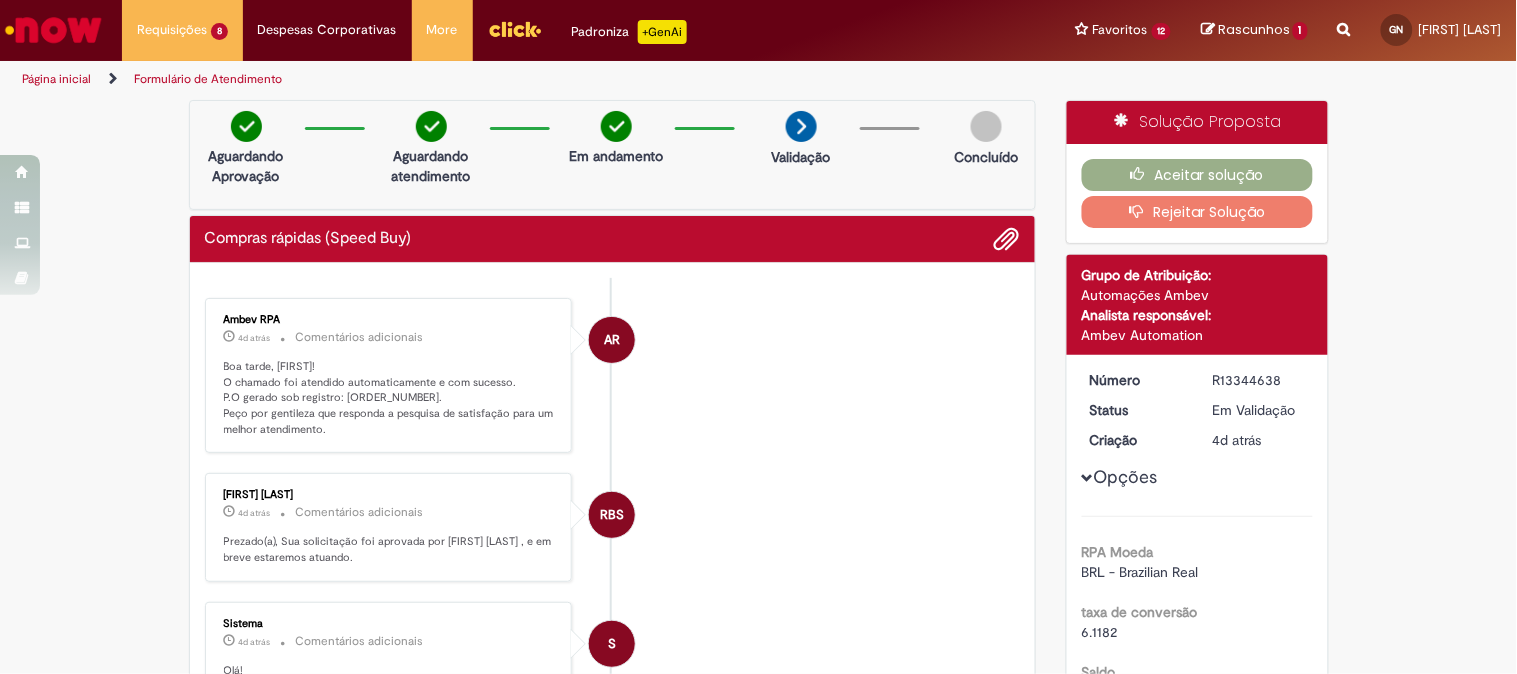 drag, startPoint x: 334, startPoint y: 282, endPoint x: 354, endPoint y: 286, distance: 20.396078 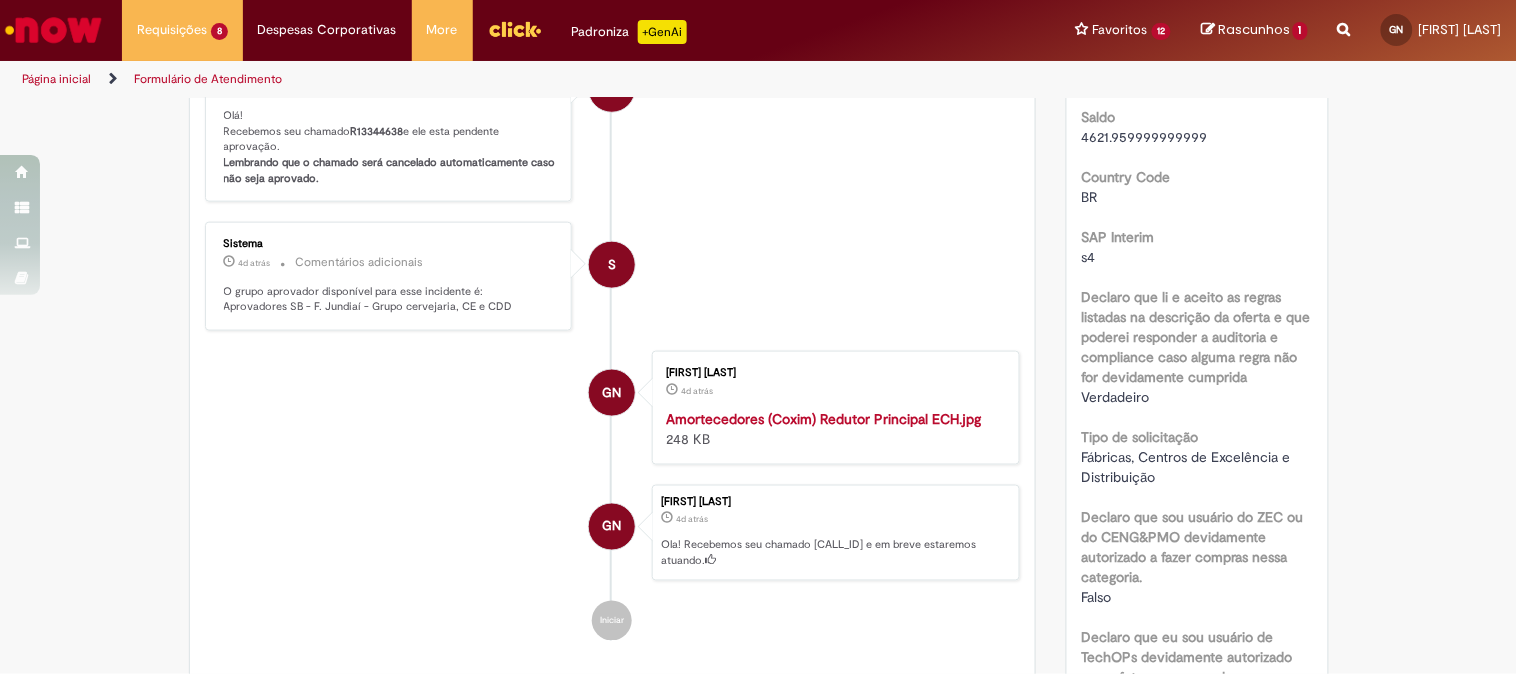 scroll, scrollTop: 0, scrollLeft: 0, axis: both 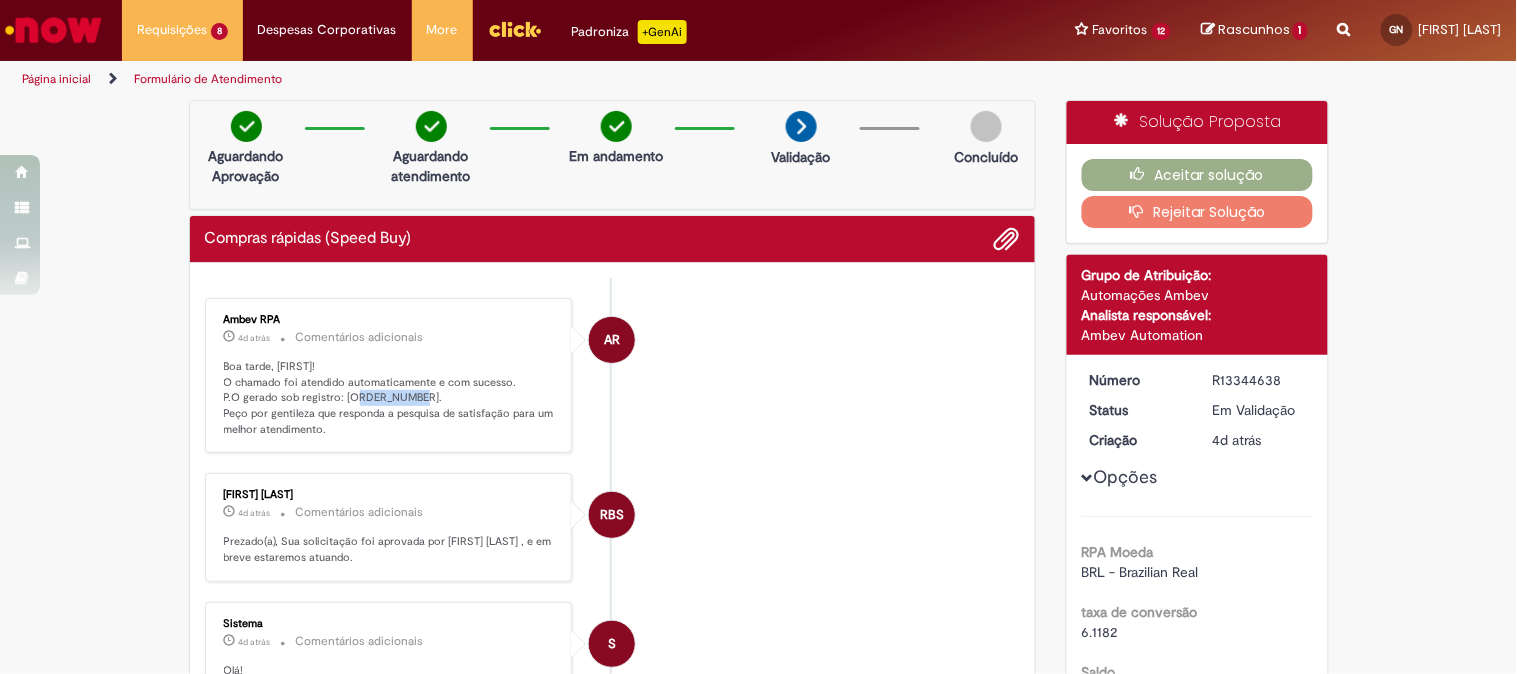 drag, startPoint x: 335, startPoint y: 393, endPoint x: 386, endPoint y: 393, distance: 51 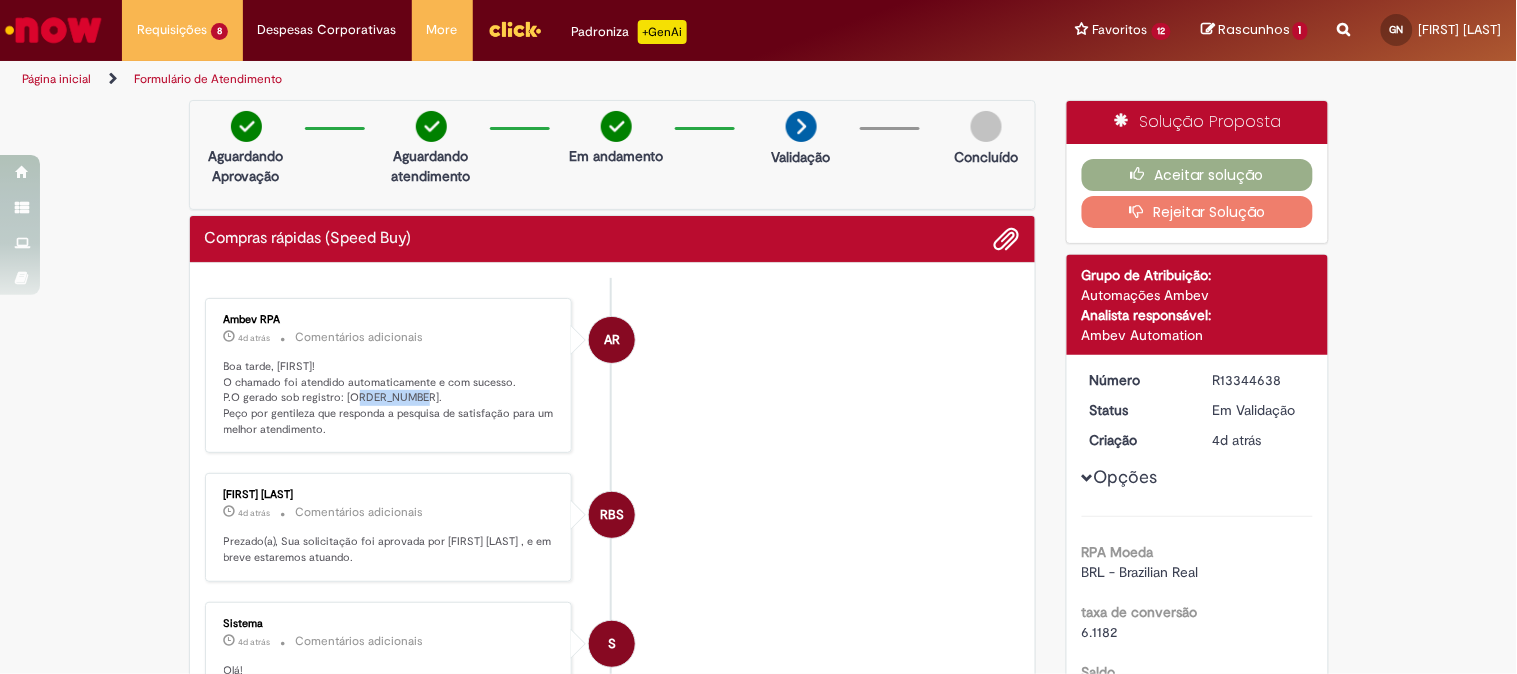 copy on "4501298176" 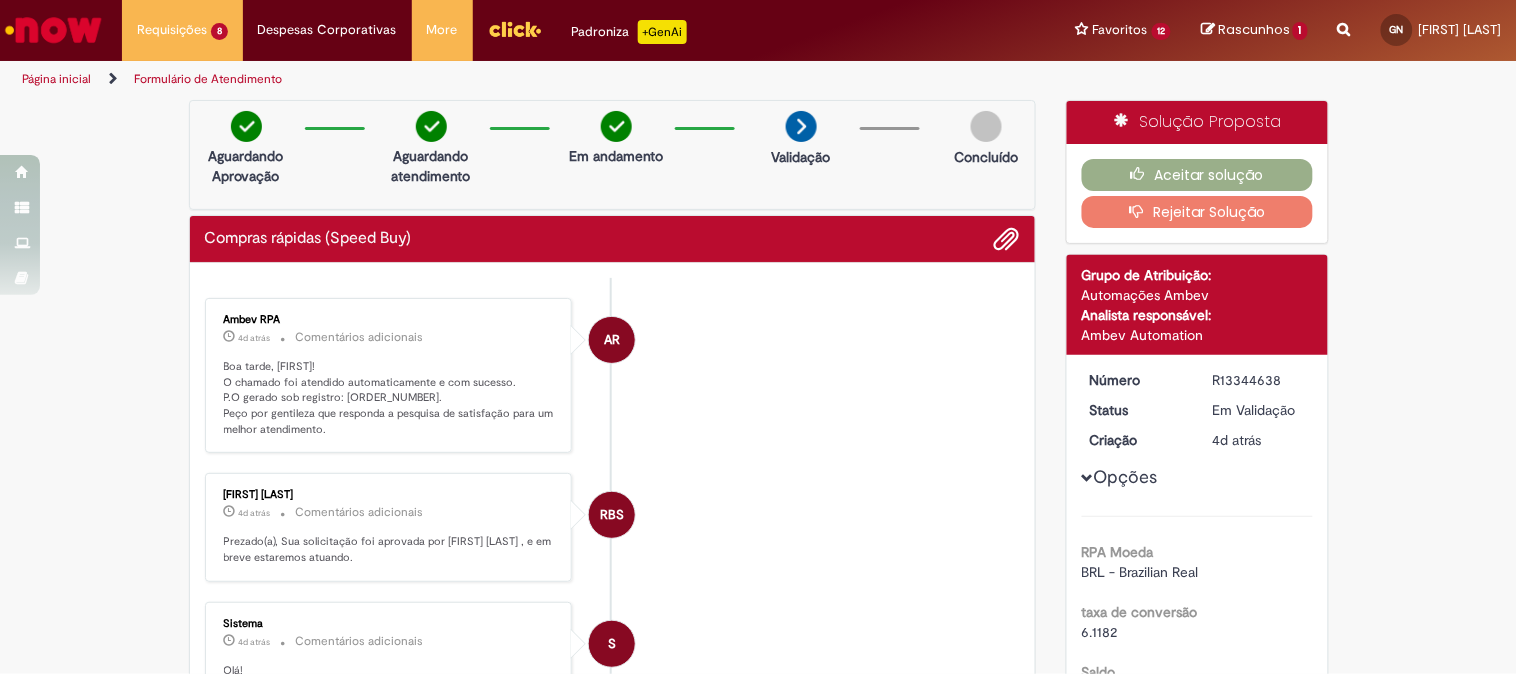 click on "AR
Ambev RPA
4d atrás 4 dias atrás     Comentários adicionais
Boa tarde, Guilherme!
O chamado foi atendido automaticamente e com sucesso.
P.O gerado sob registro: 4501298176.
Peço por gentileza que responda a pesquisa de satisfação para um melhor atendimento." at bounding box center (613, 376) 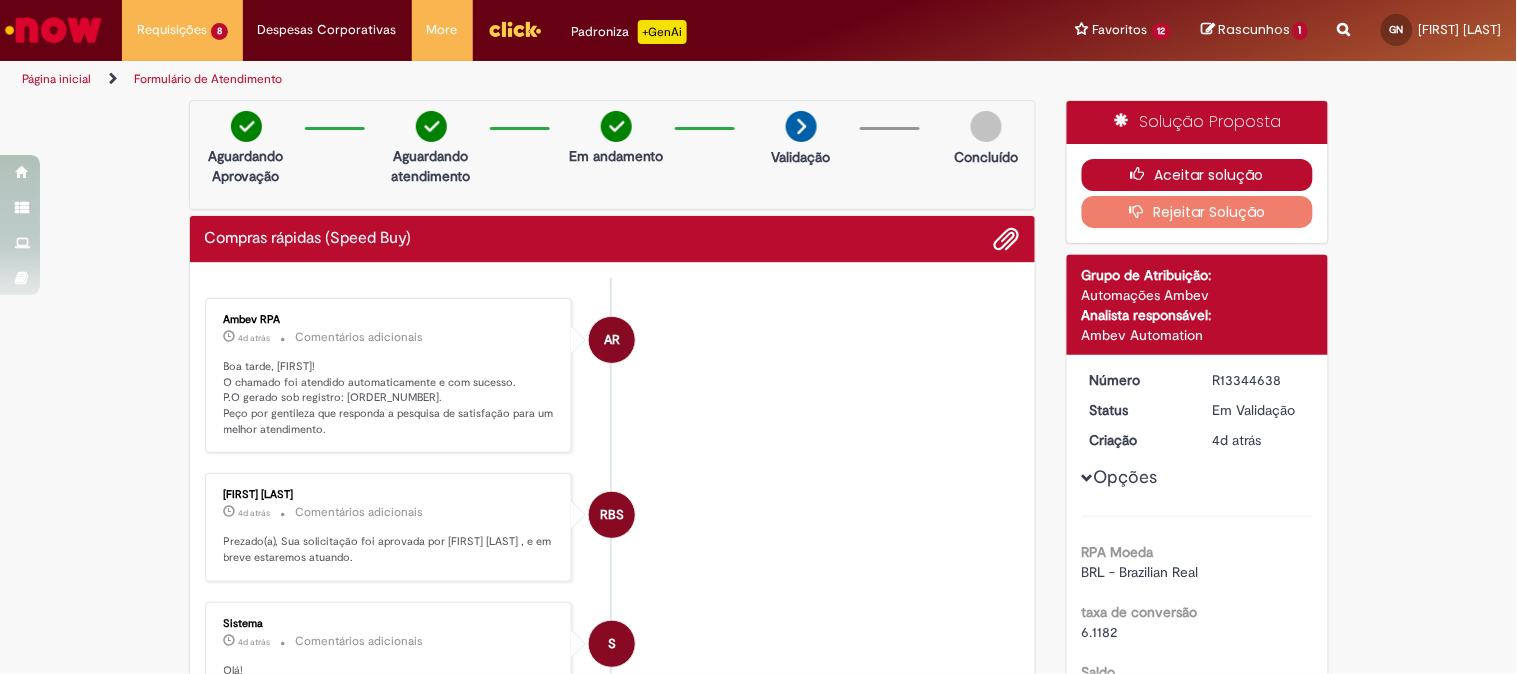click on "Aceitar solução" at bounding box center [1197, 175] 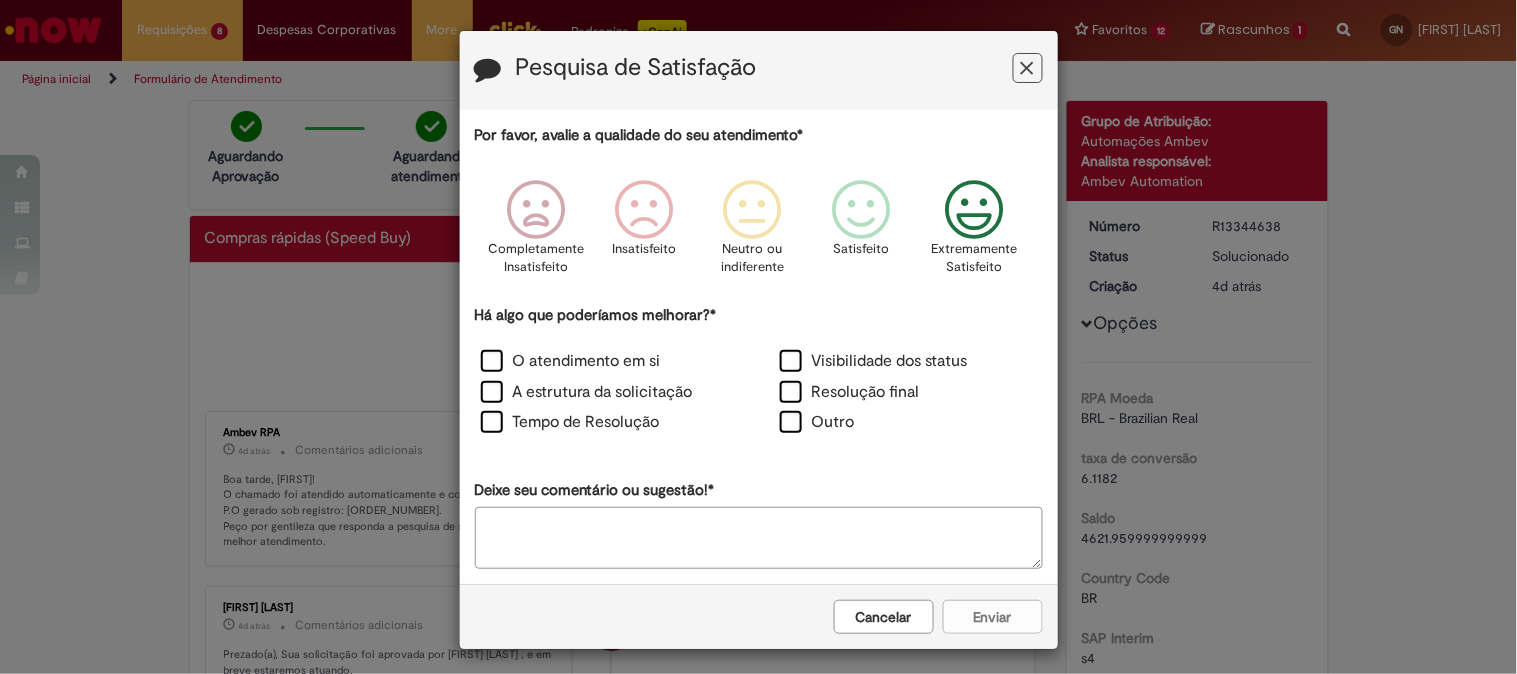 click on "Extremamente Satisfeito" at bounding box center [975, 258] 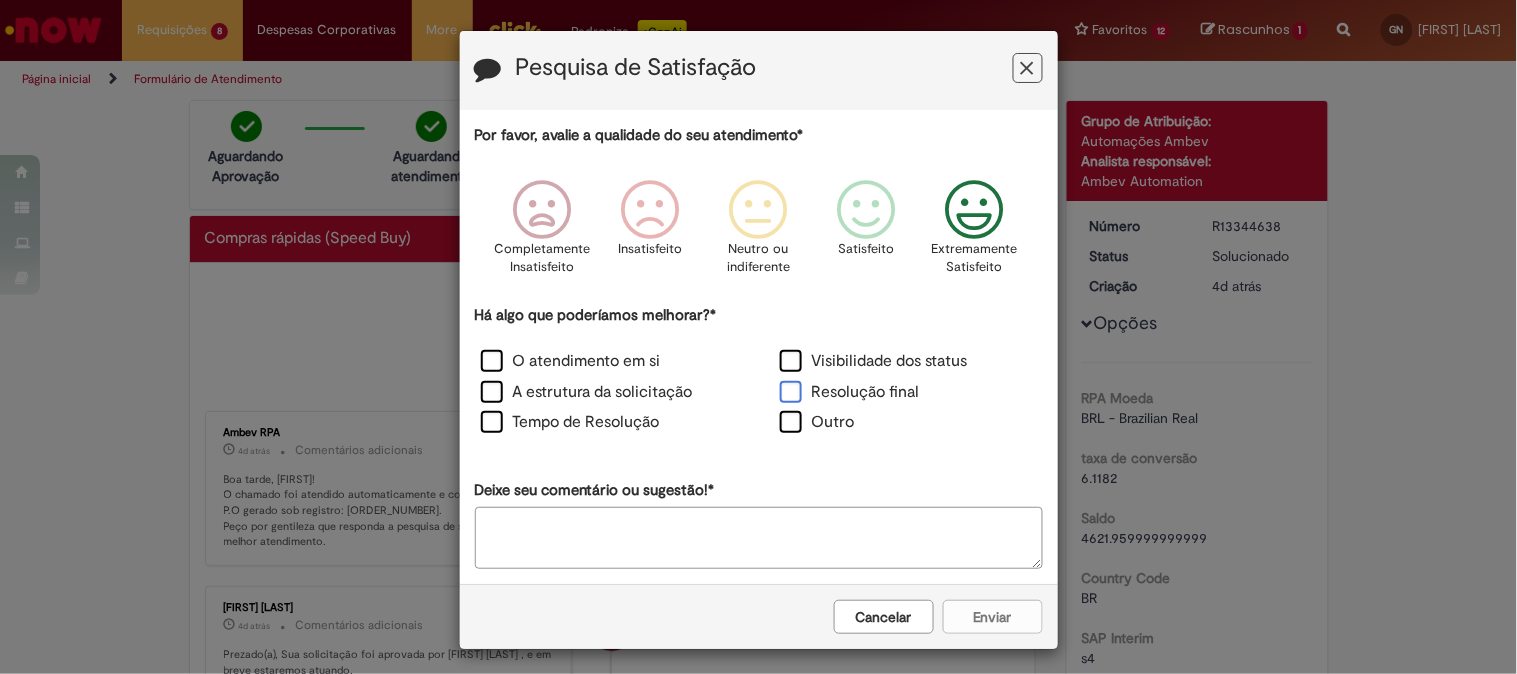 click on "Resolução final" at bounding box center (850, 392) 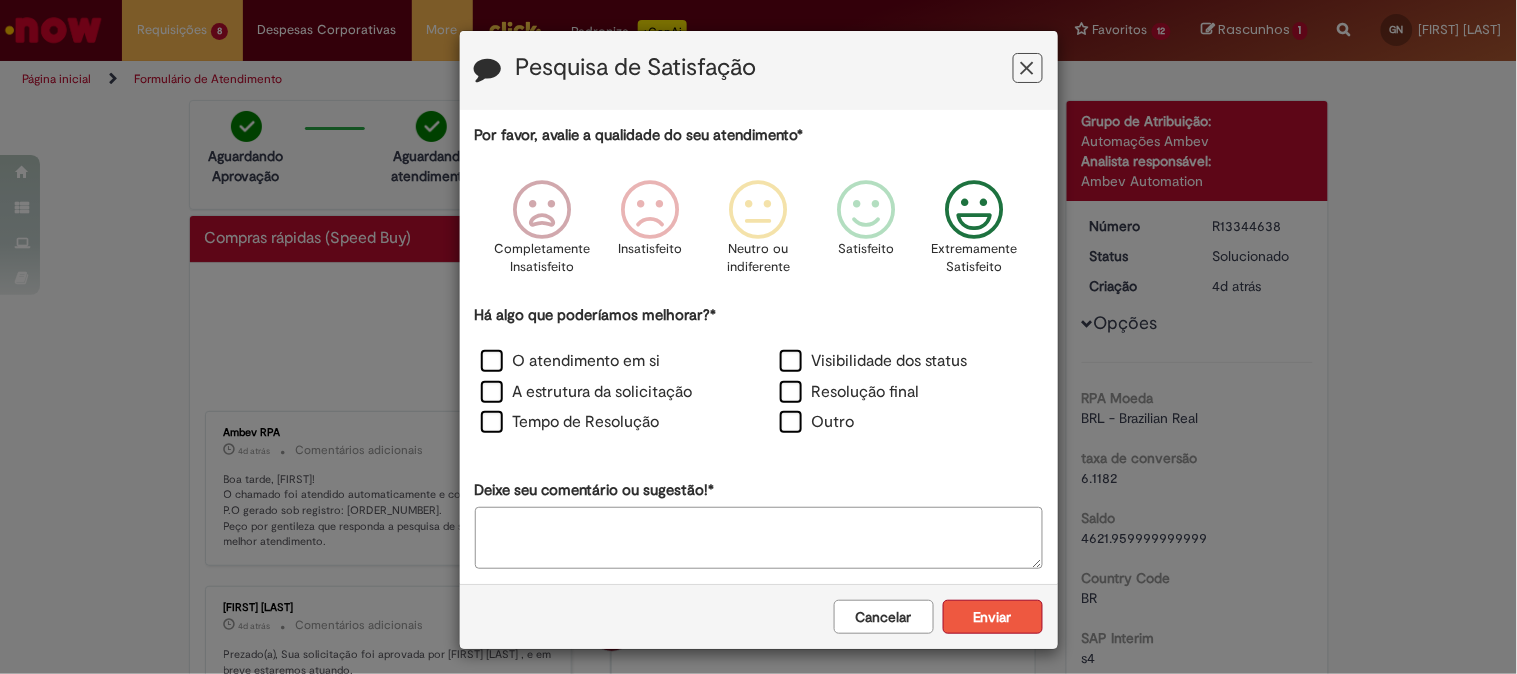 click on "Enviar" at bounding box center [993, 617] 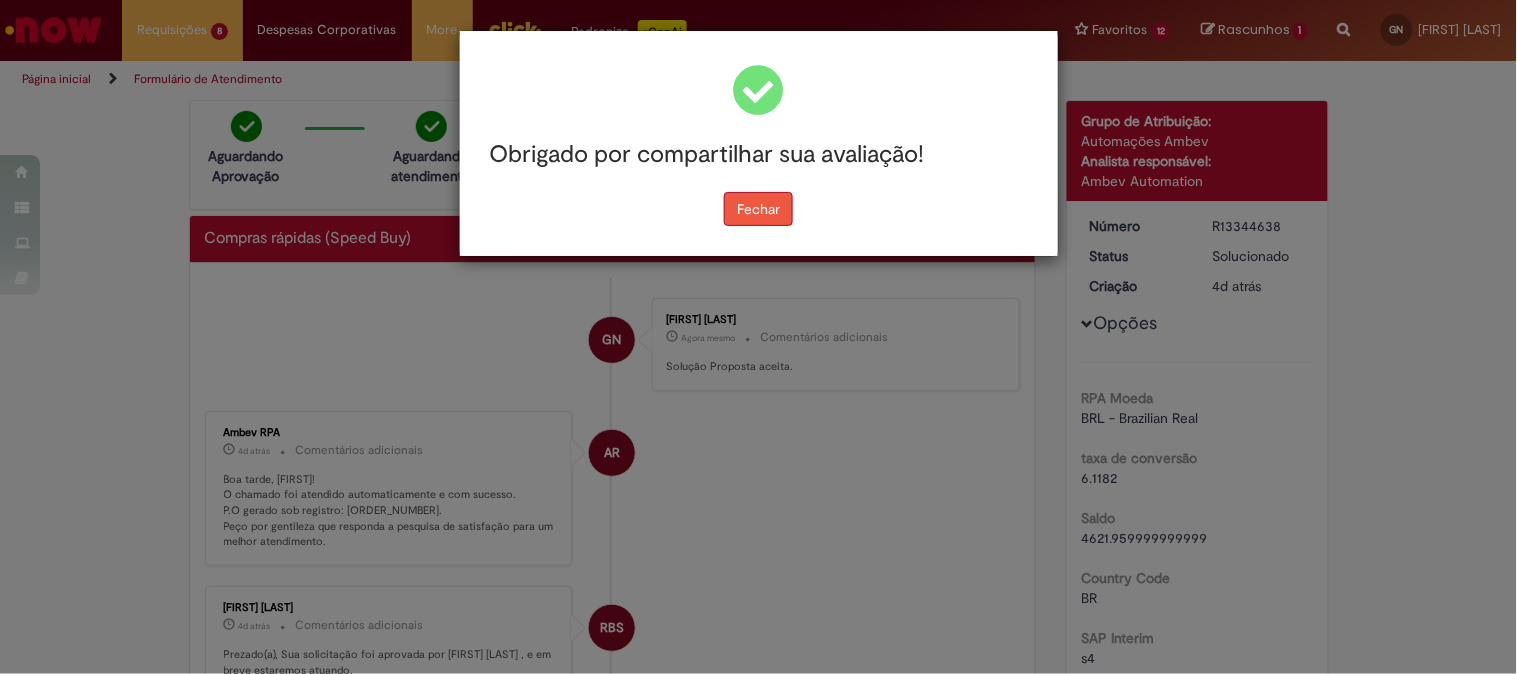 click on "Fechar" at bounding box center [758, 209] 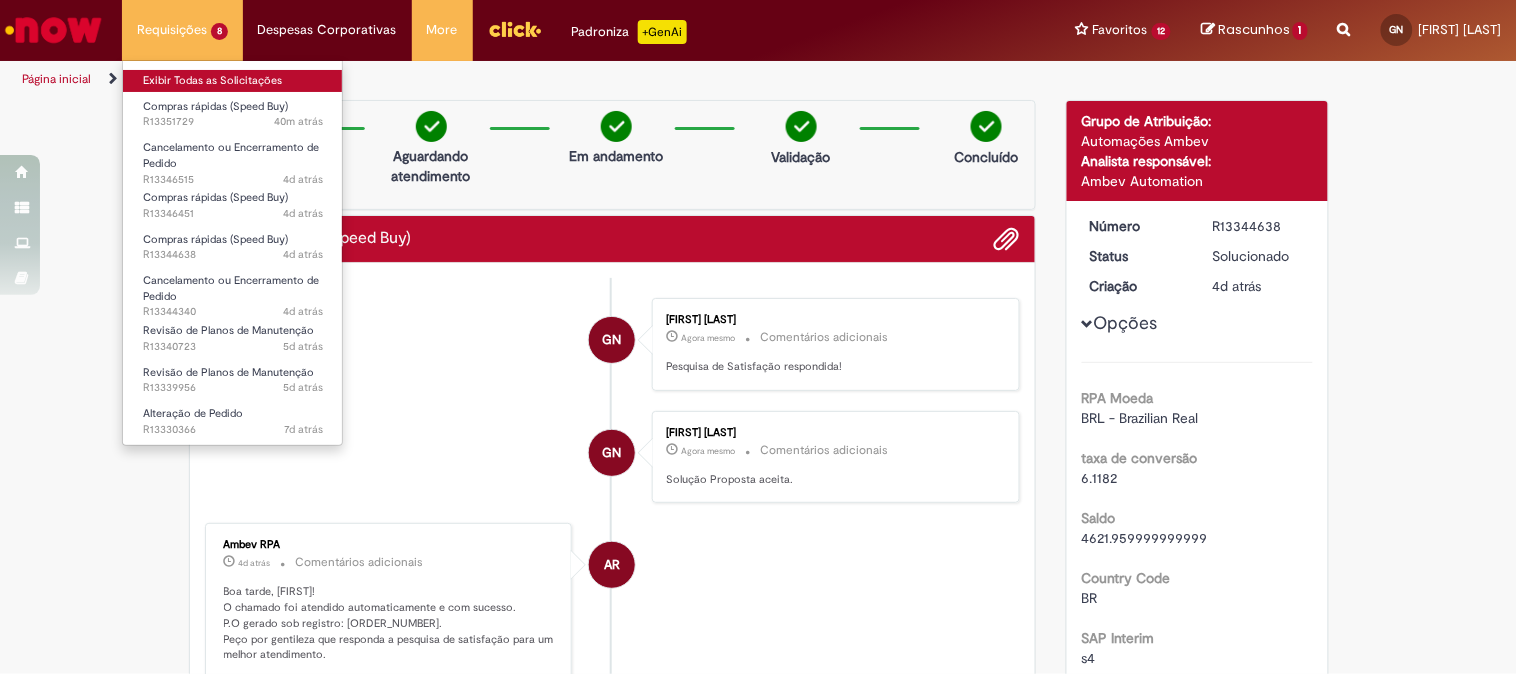 click on "Exibir Todas as Solicitações" at bounding box center (233, 81) 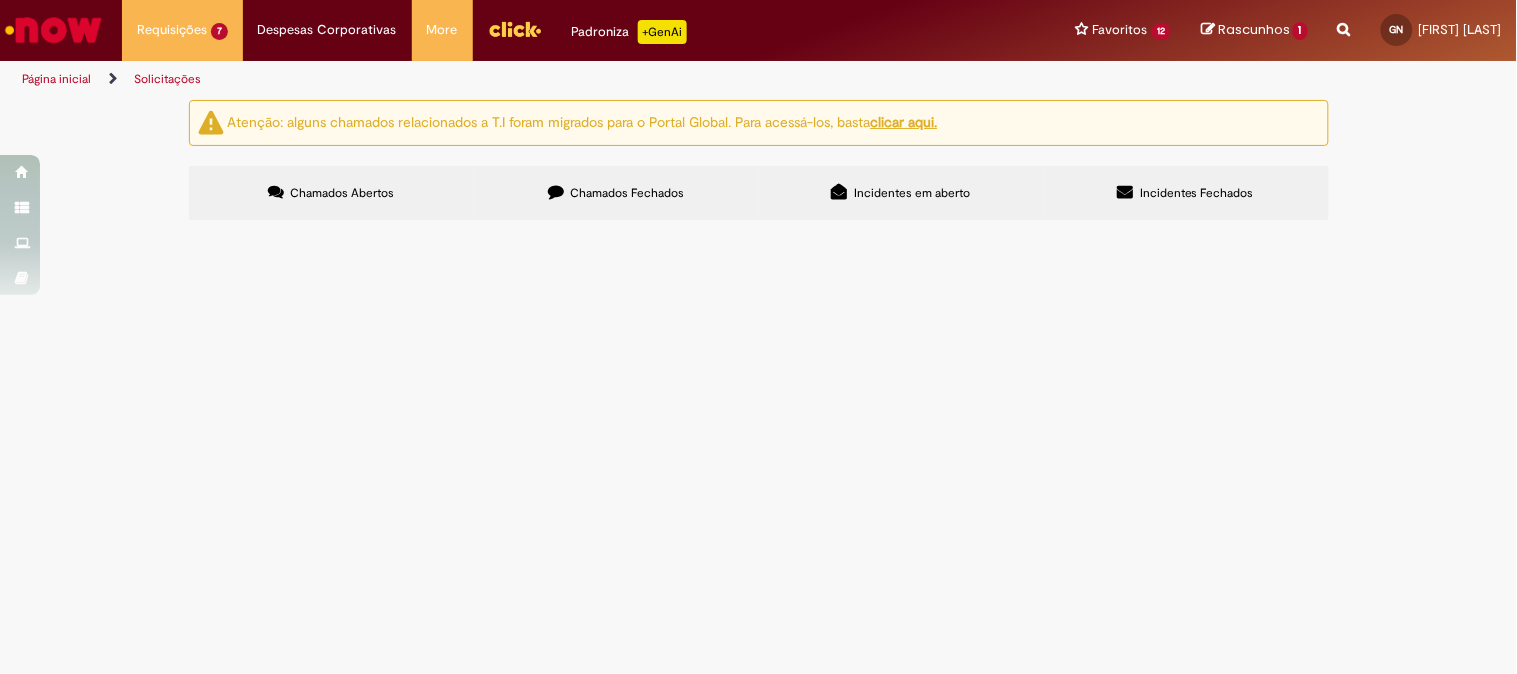 click on "Serviço de troca das Vedações Placa CIP" at bounding box center (0, 0) 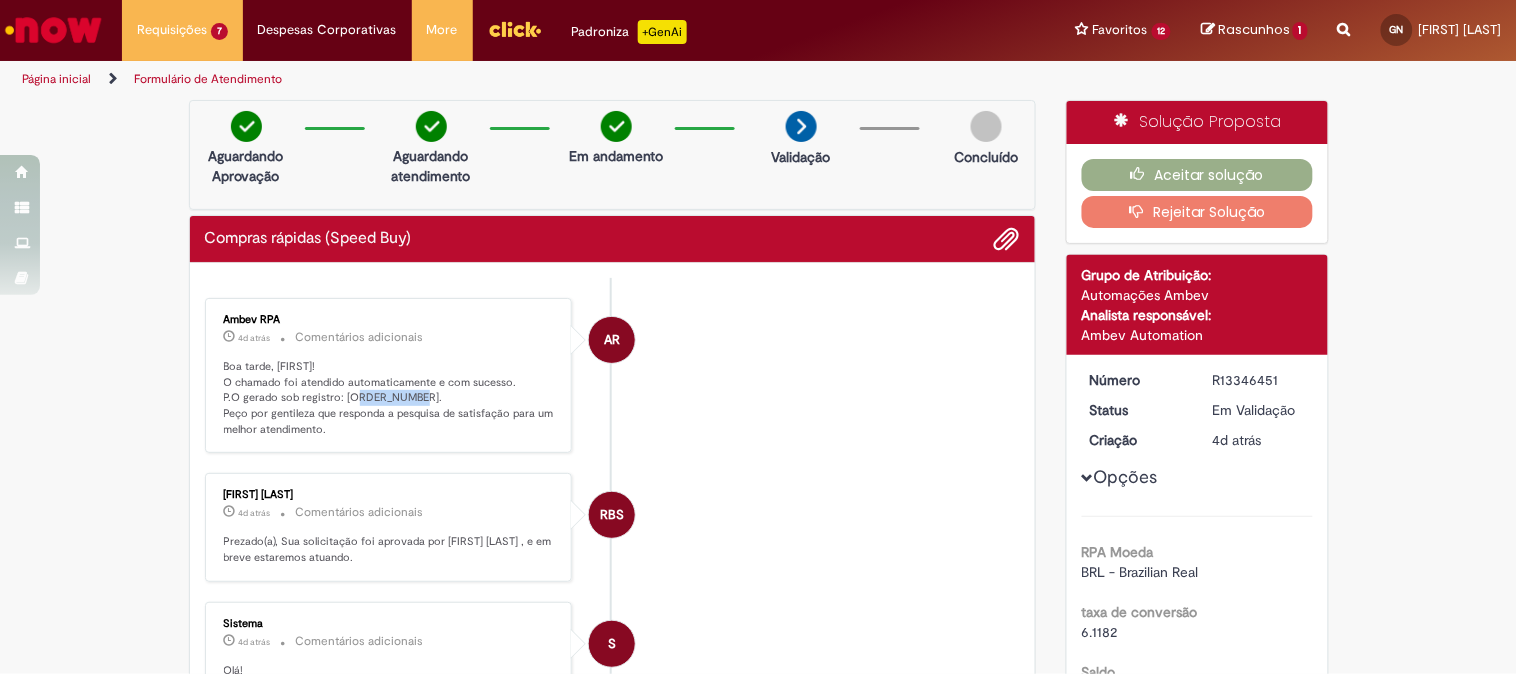 drag, startPoint x: 333, startPoint y: 395, endPoint x: 392, endPoint y: 398, distance: 59.07622 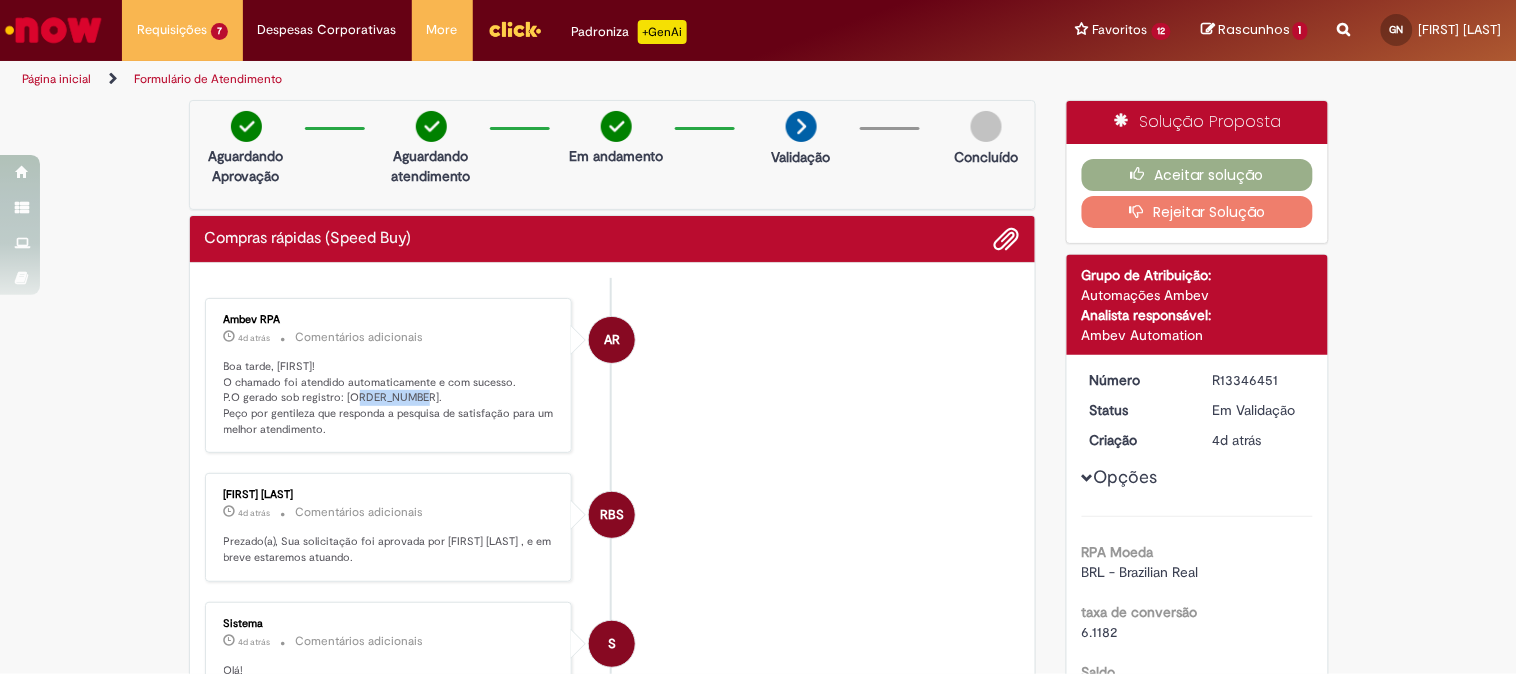copy on "4501301022" 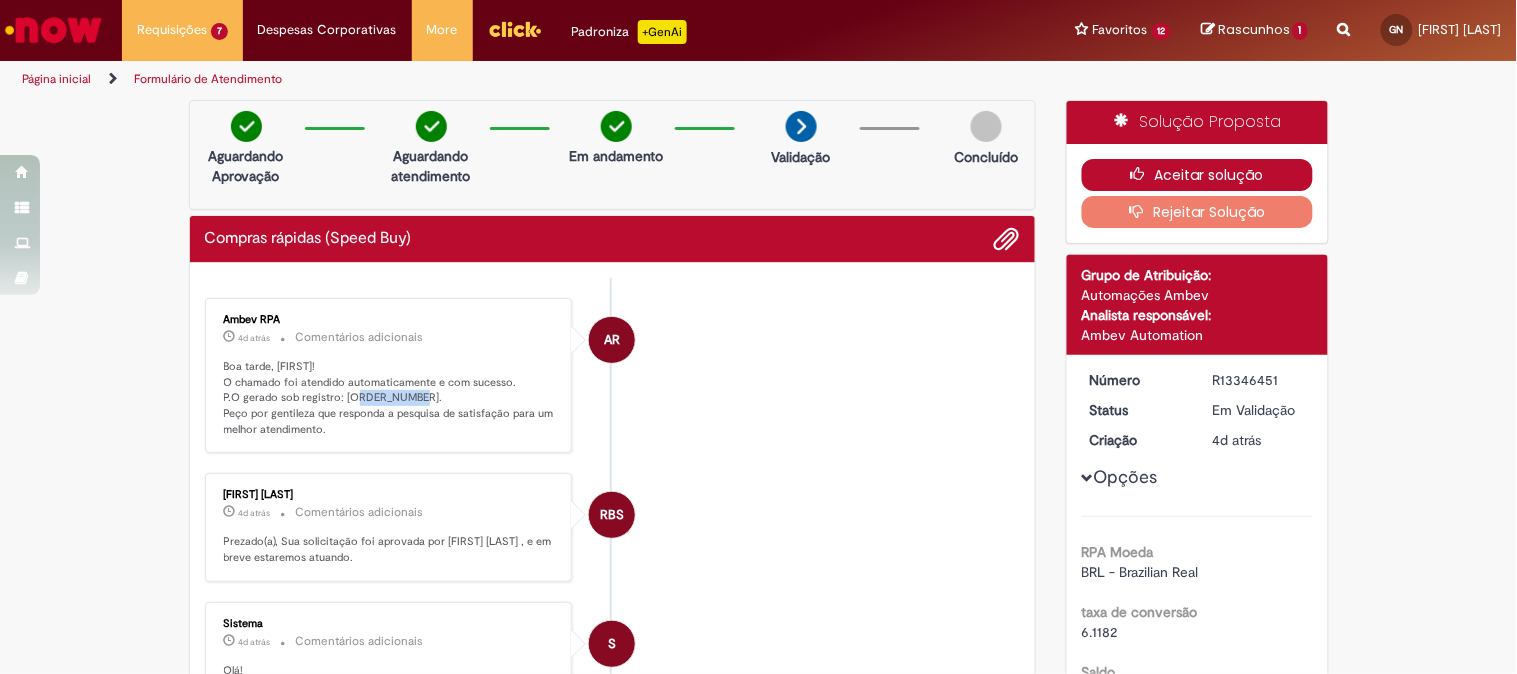 click on "Aceitar solução" at bounding box center (1197, 175) 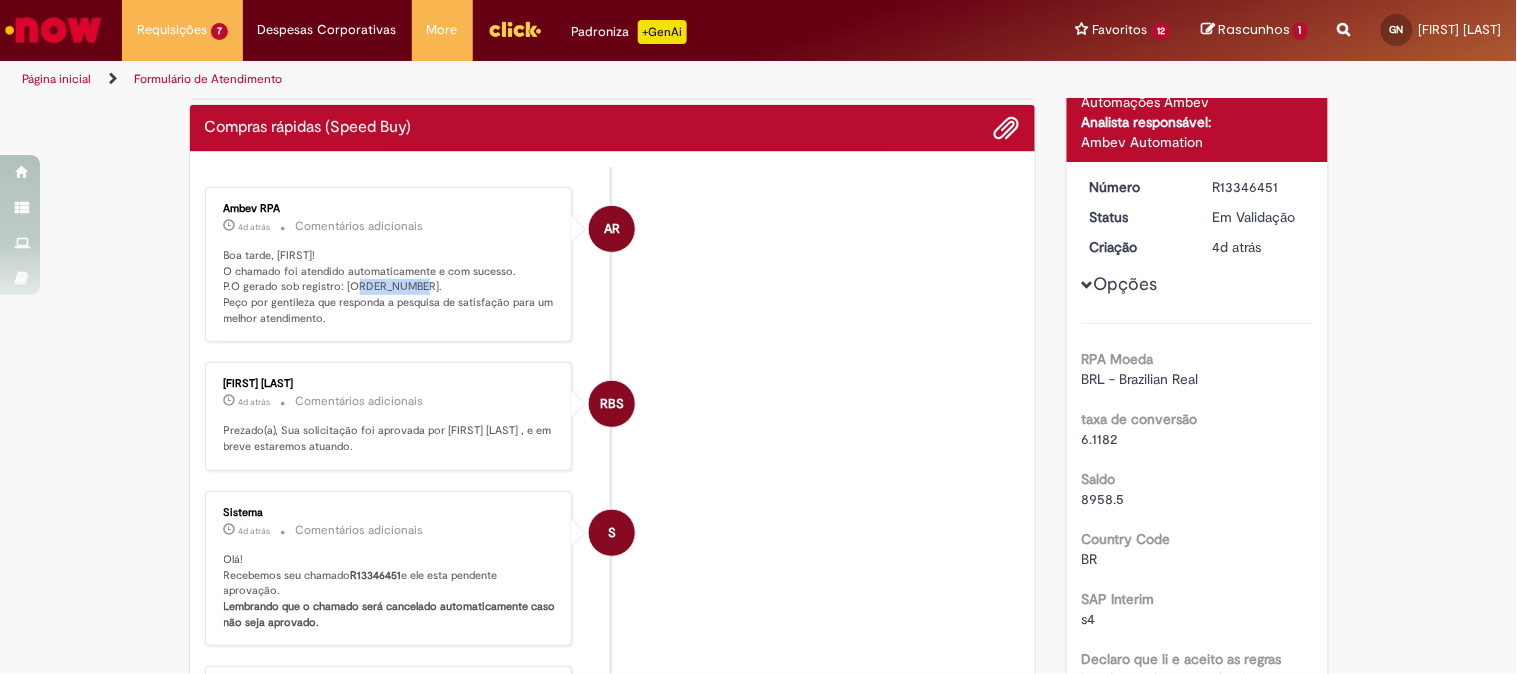 scroll, scrollTop: 0, scrollLeft: 0, axis: both 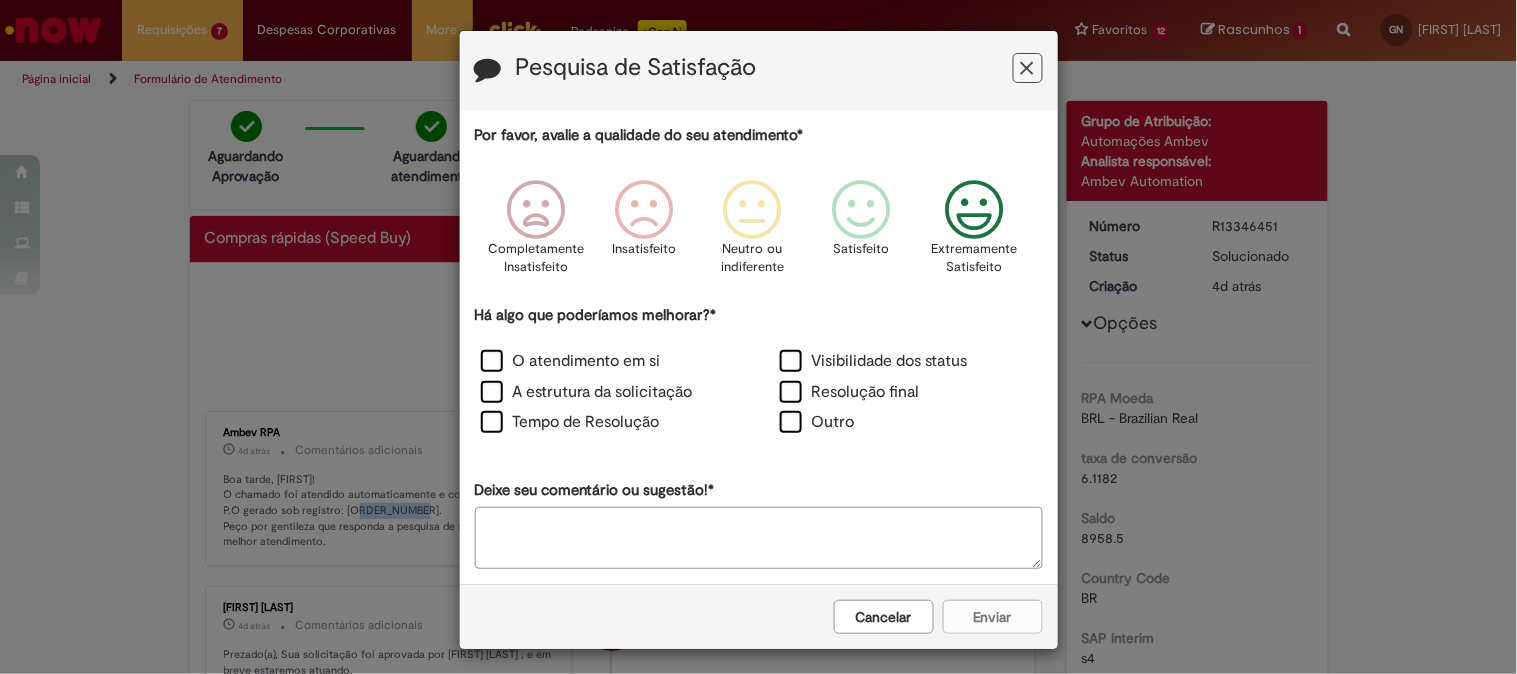 click at bounding box center [974, 210] 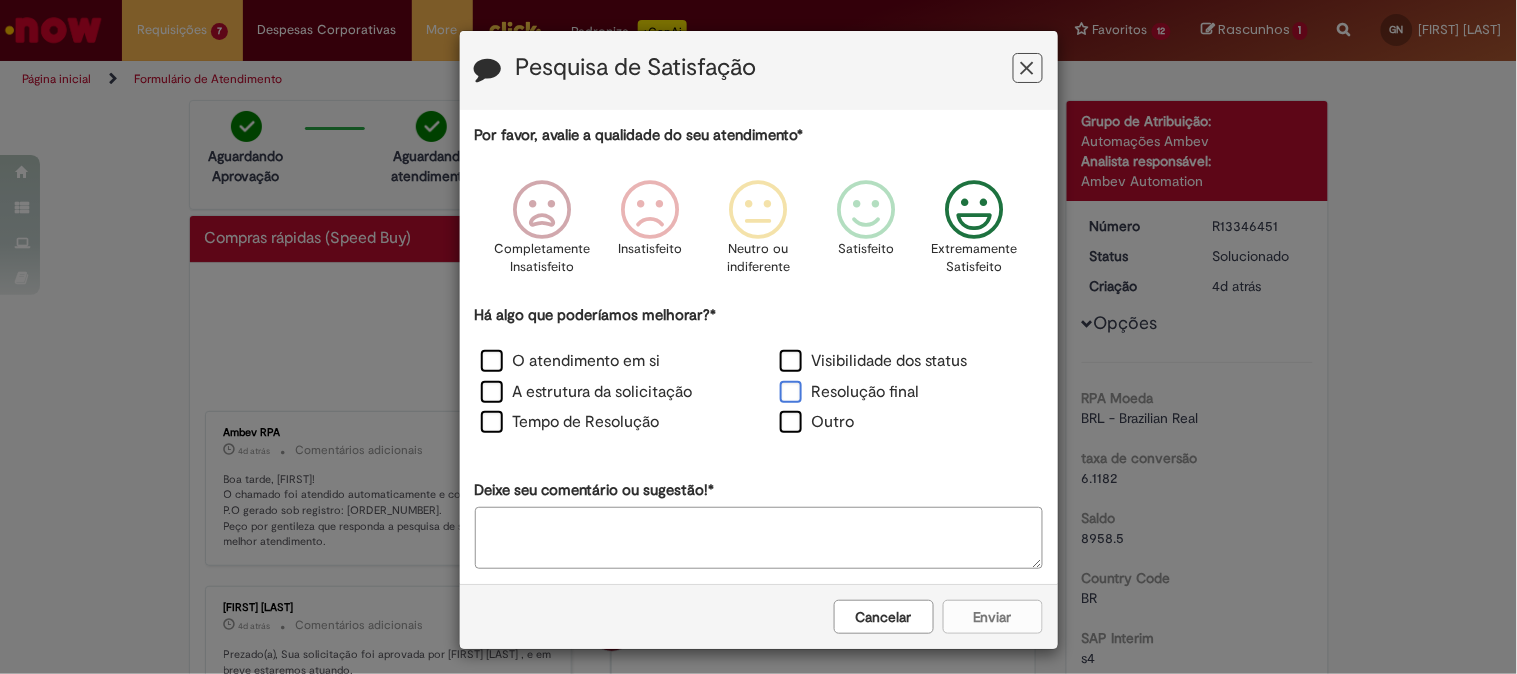 click on "Resolução final" at bounding box center (850, 392) 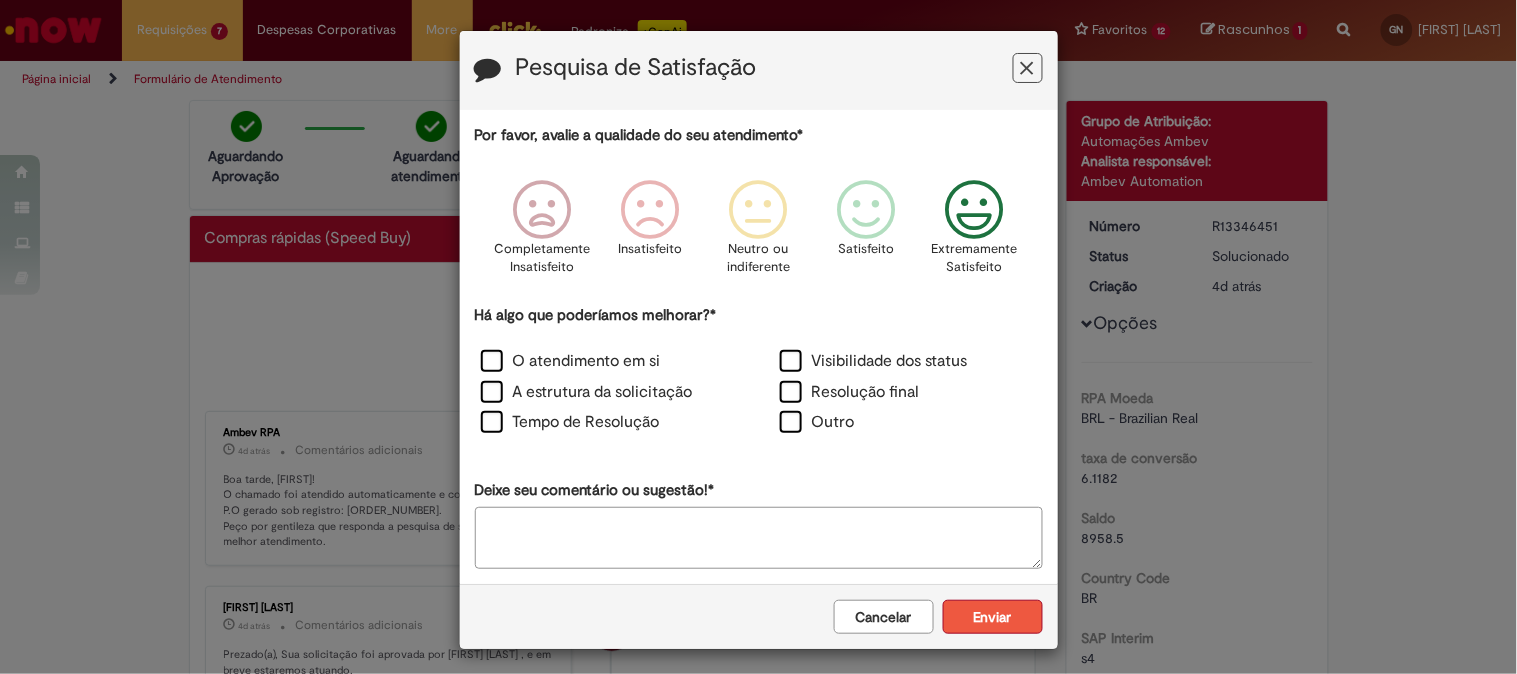 click on "Enviar" at bounding box center [993, 617] 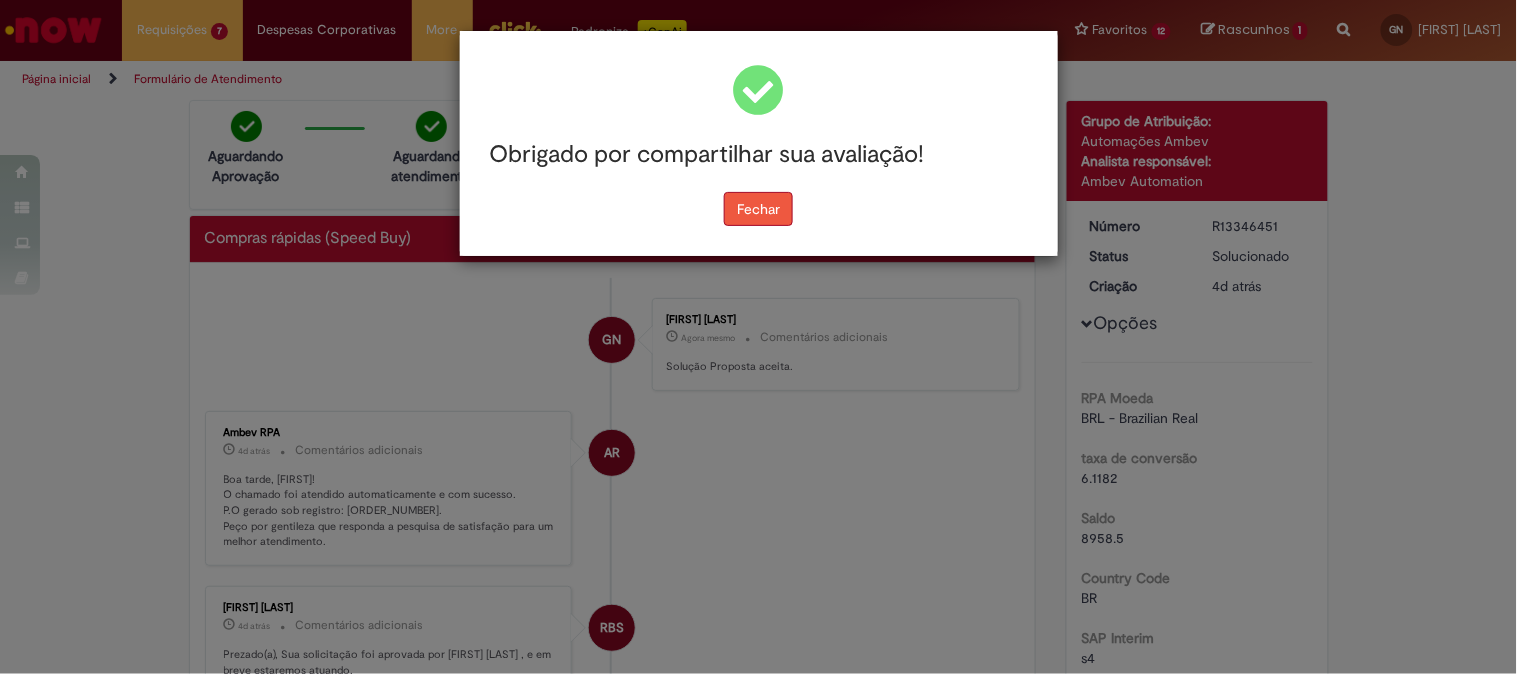 click on "Fechar" at bounding box center (758, 209) 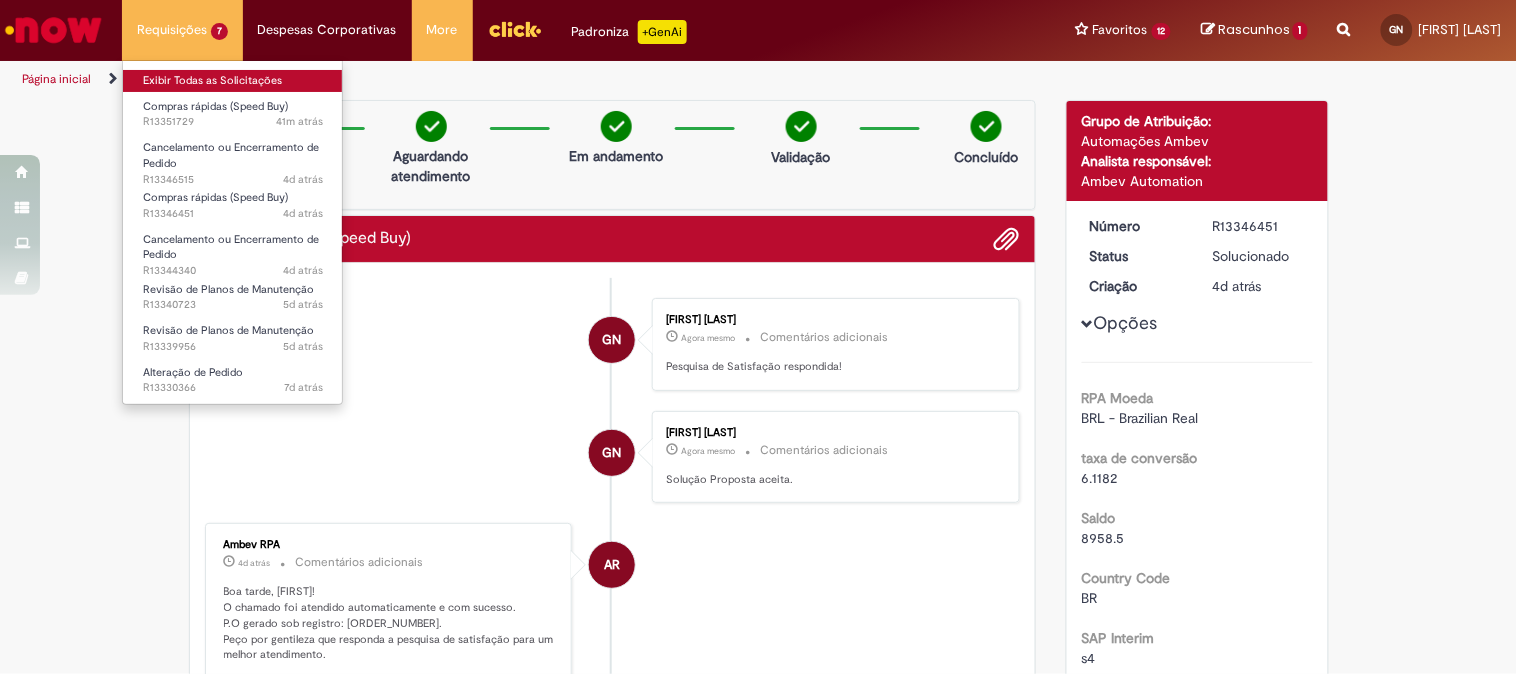 click on "Exibir Todas as Solicitações" at bounding box center (233, 81) 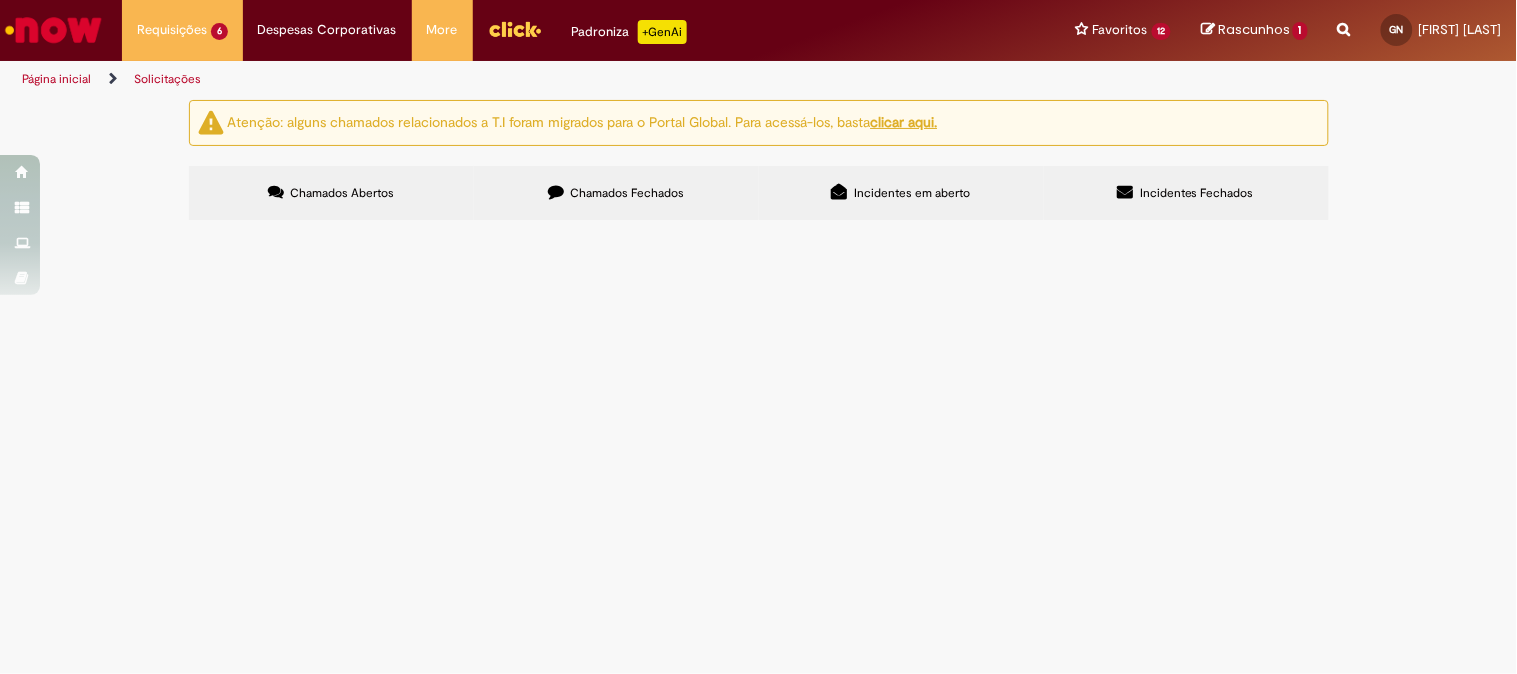 scroll, scrollTop: 0, scrollLeft: 0, axis: both 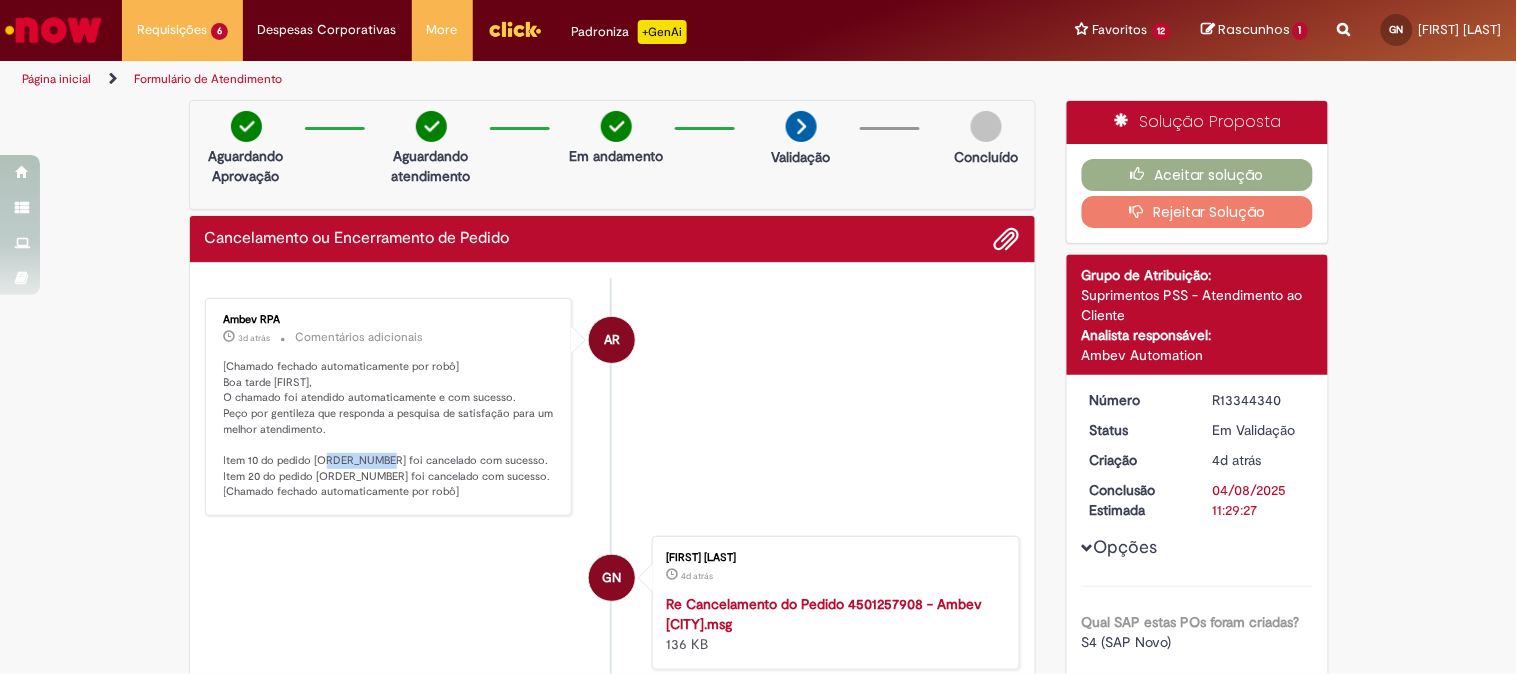 drag, startPoint x: 306, startPoint y: 466, endPoint x: 362, endPoint y: 465, distance: 56.008926 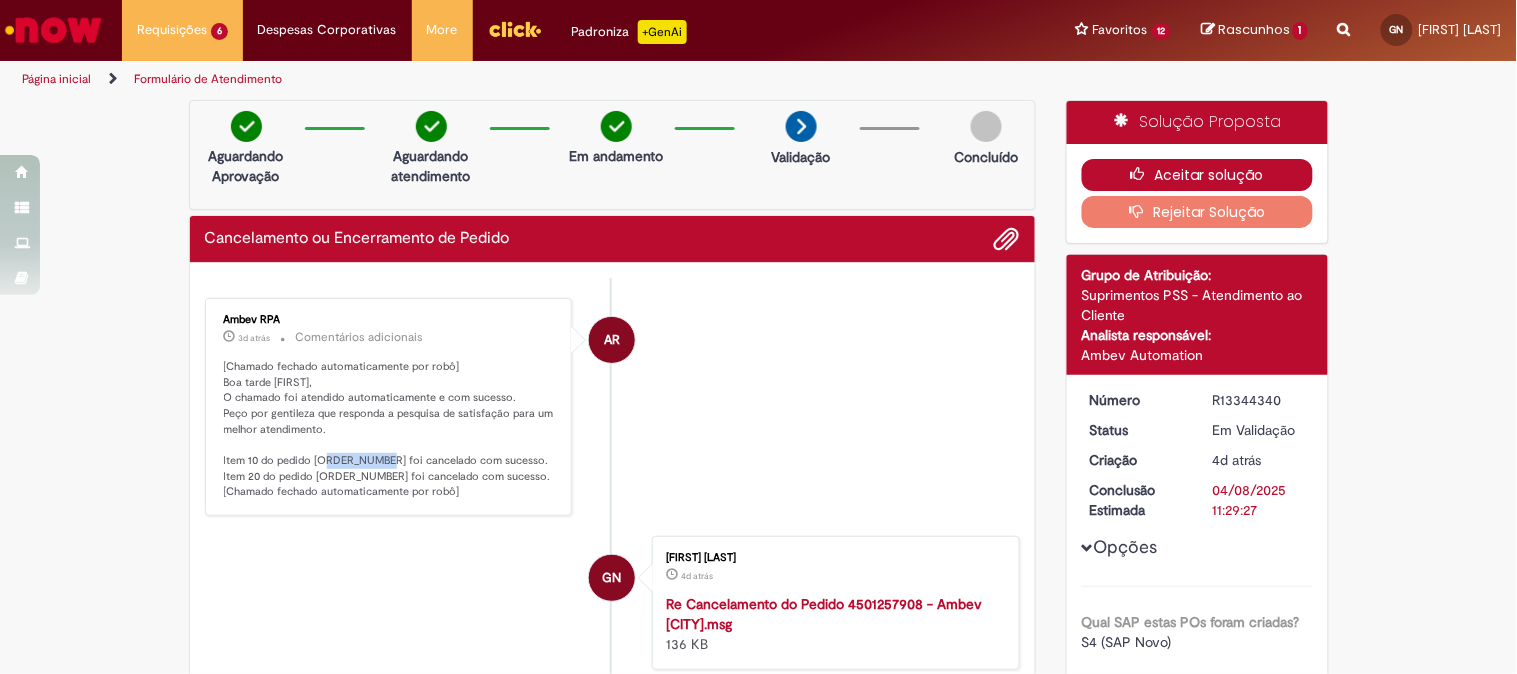click on "Aceitar solução" at bounding box center [1197, 175] 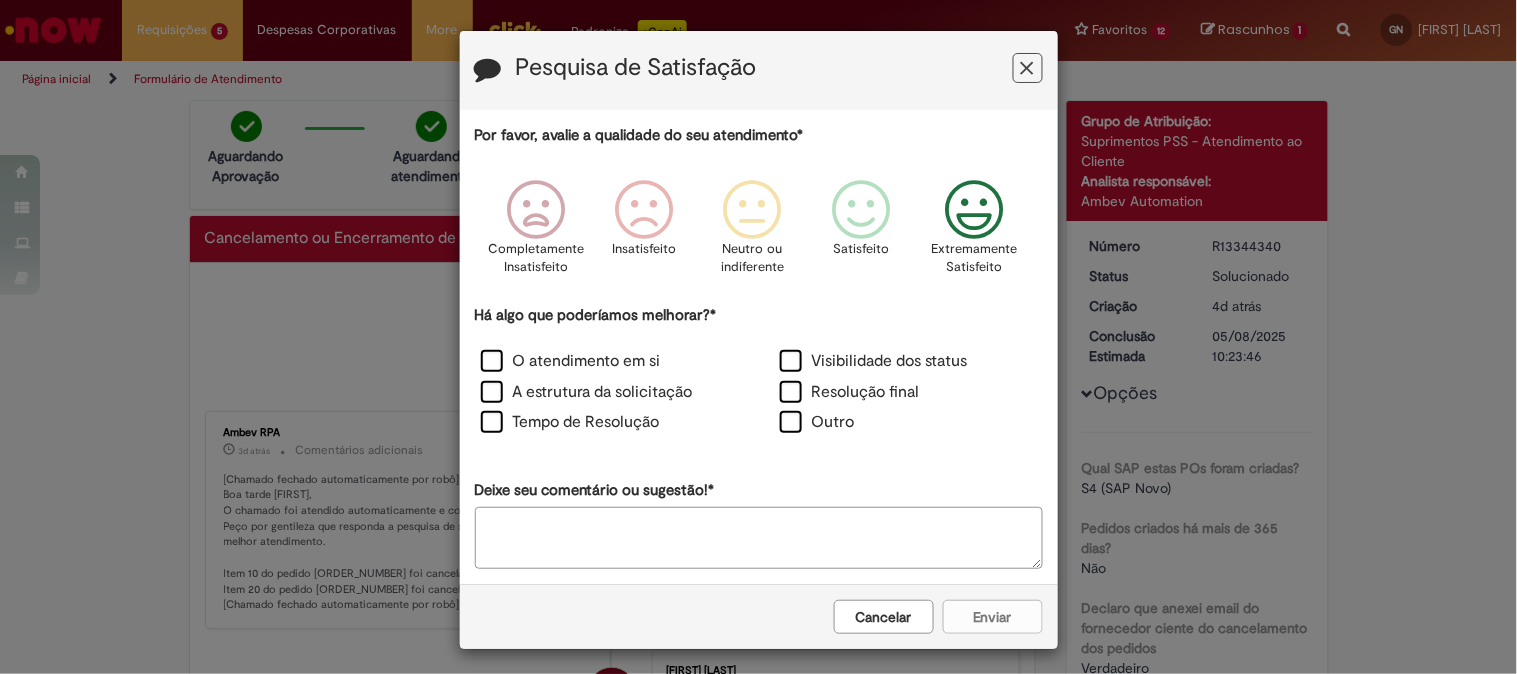 click on "Extremamente Satisfeito" at bounding box center (975, 258) 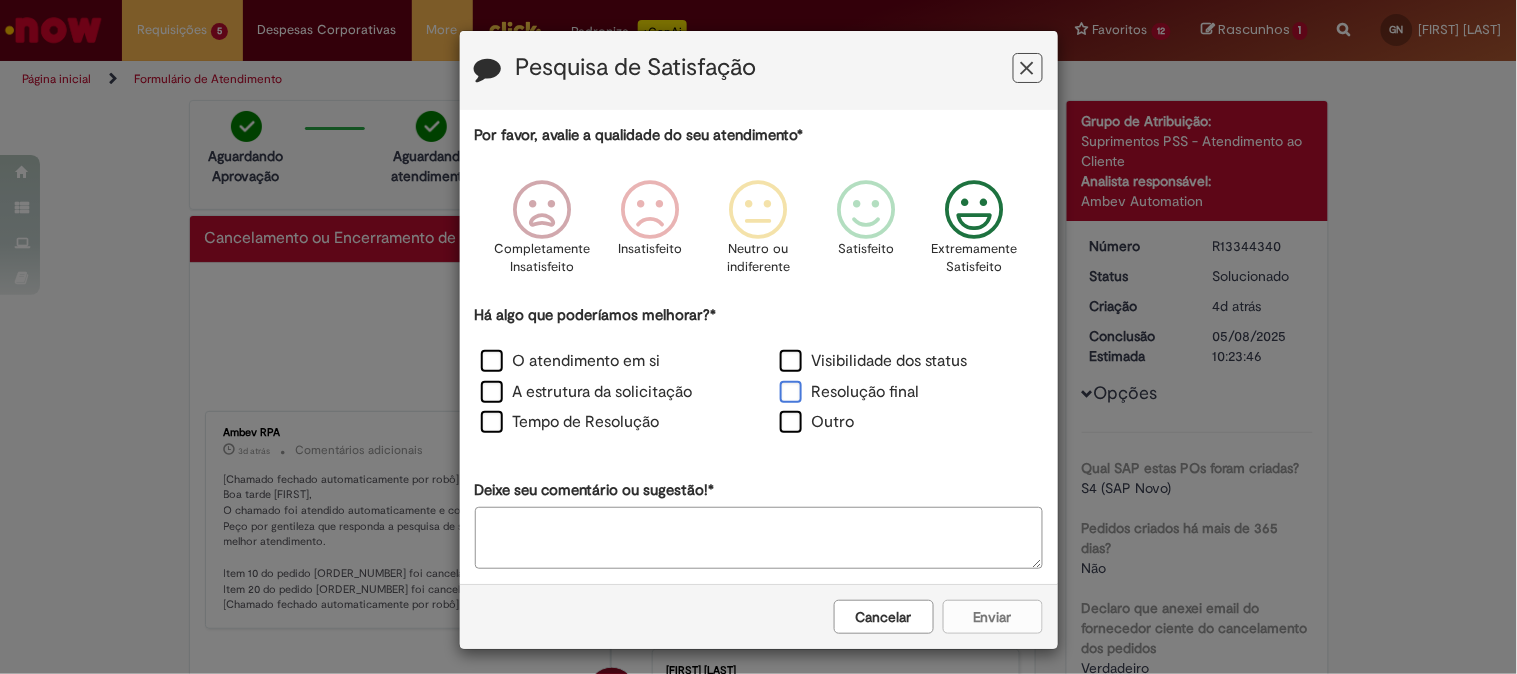click on "Resolução final" at bounding box center [850, 392] 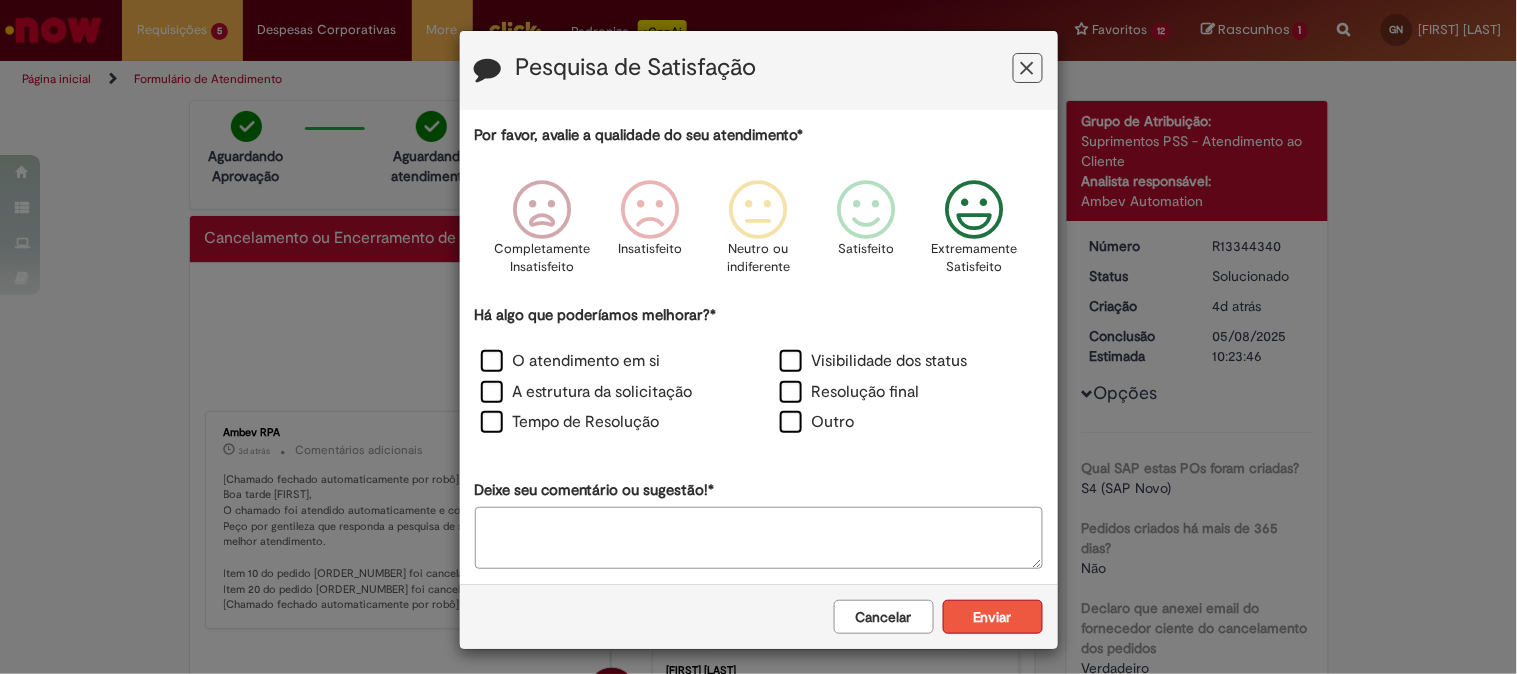 click on "Enviar" at bounding box center (993, 617) 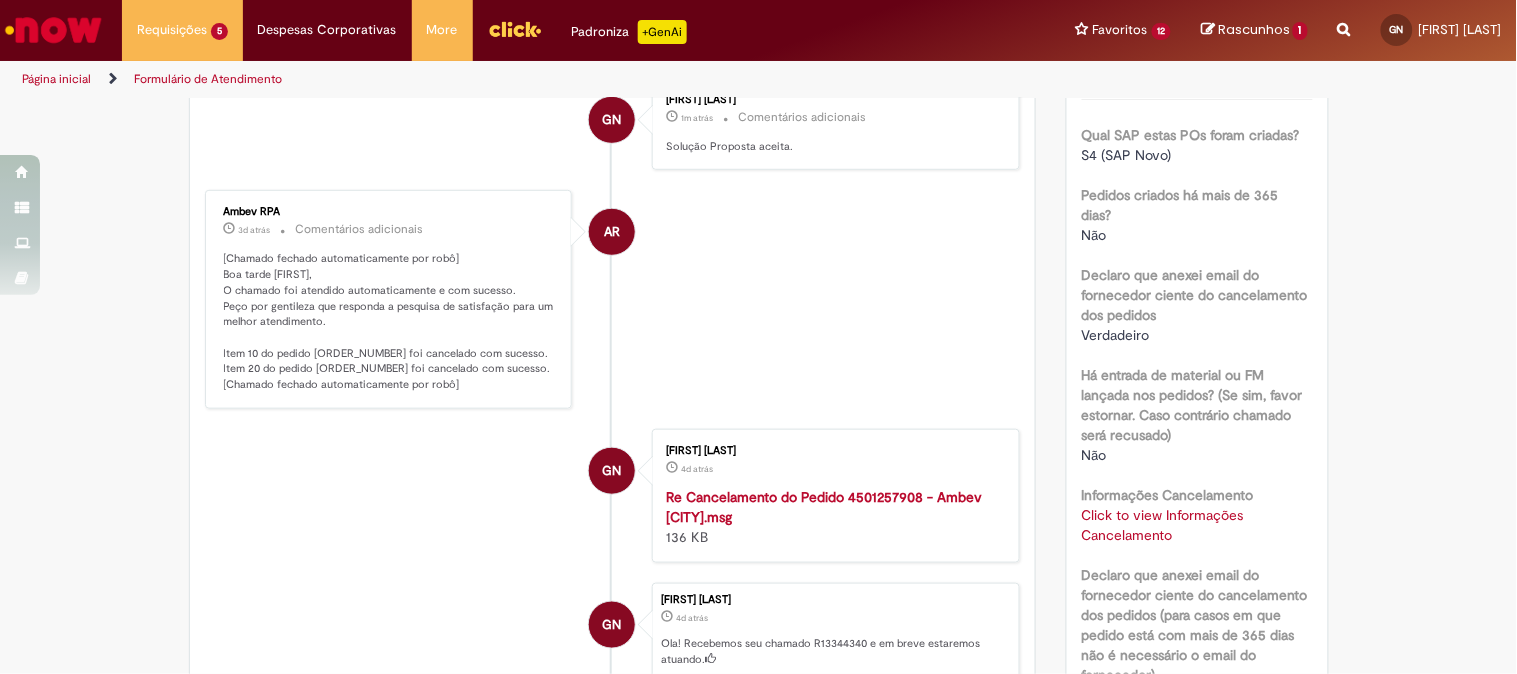 scroll, scrollTop: 0, scrollLeft: 0, axis: both 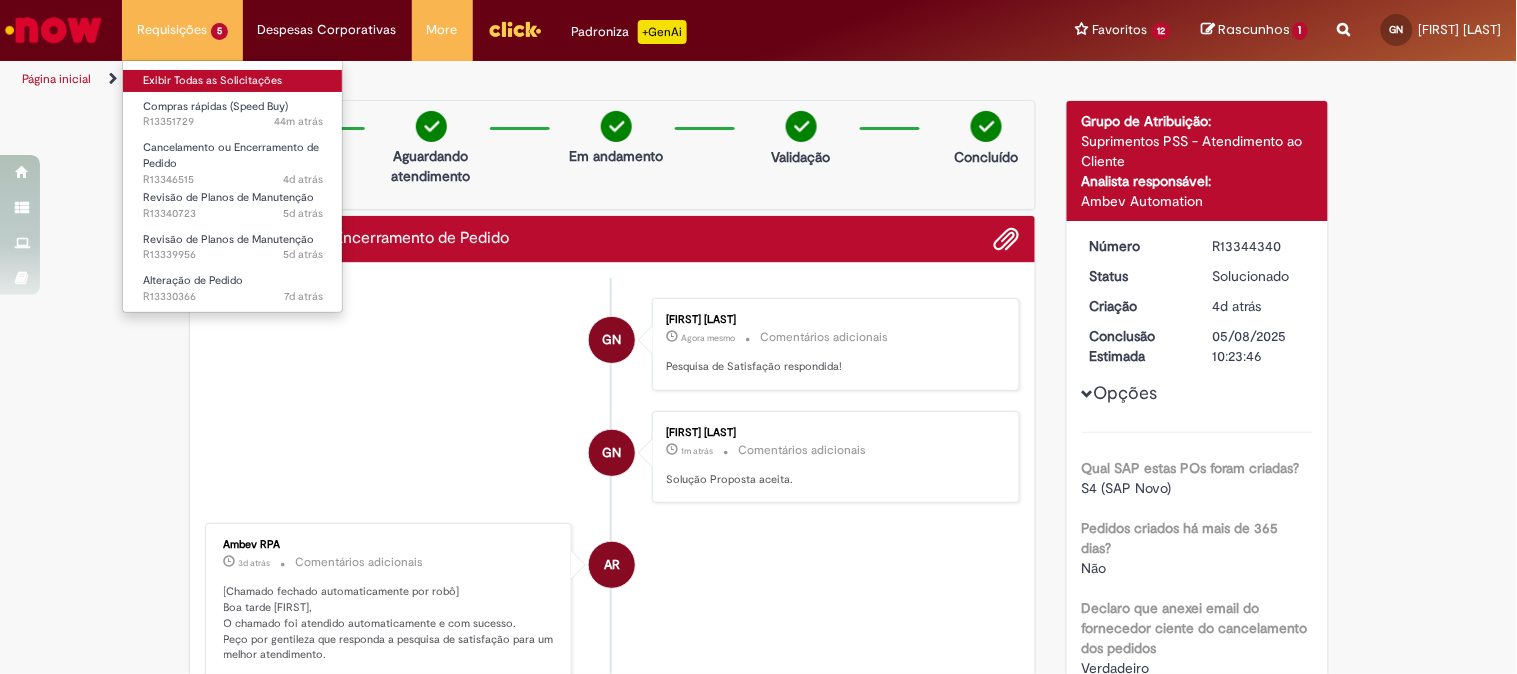 click on "Exibir Todas as Solicitações" at bounding box center (233, 81) 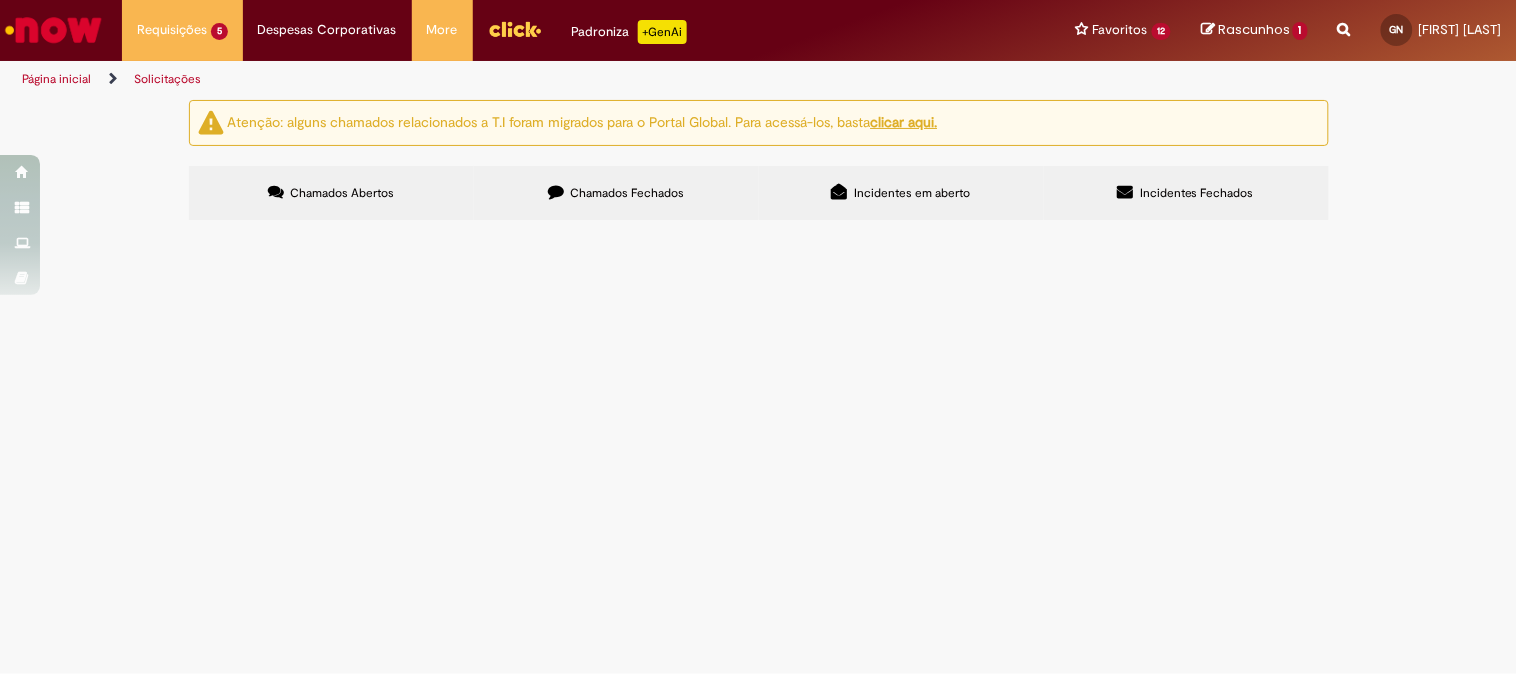 click on "Cancelamento ou Encerramento de Pedido" at bounding box center [0, 0] 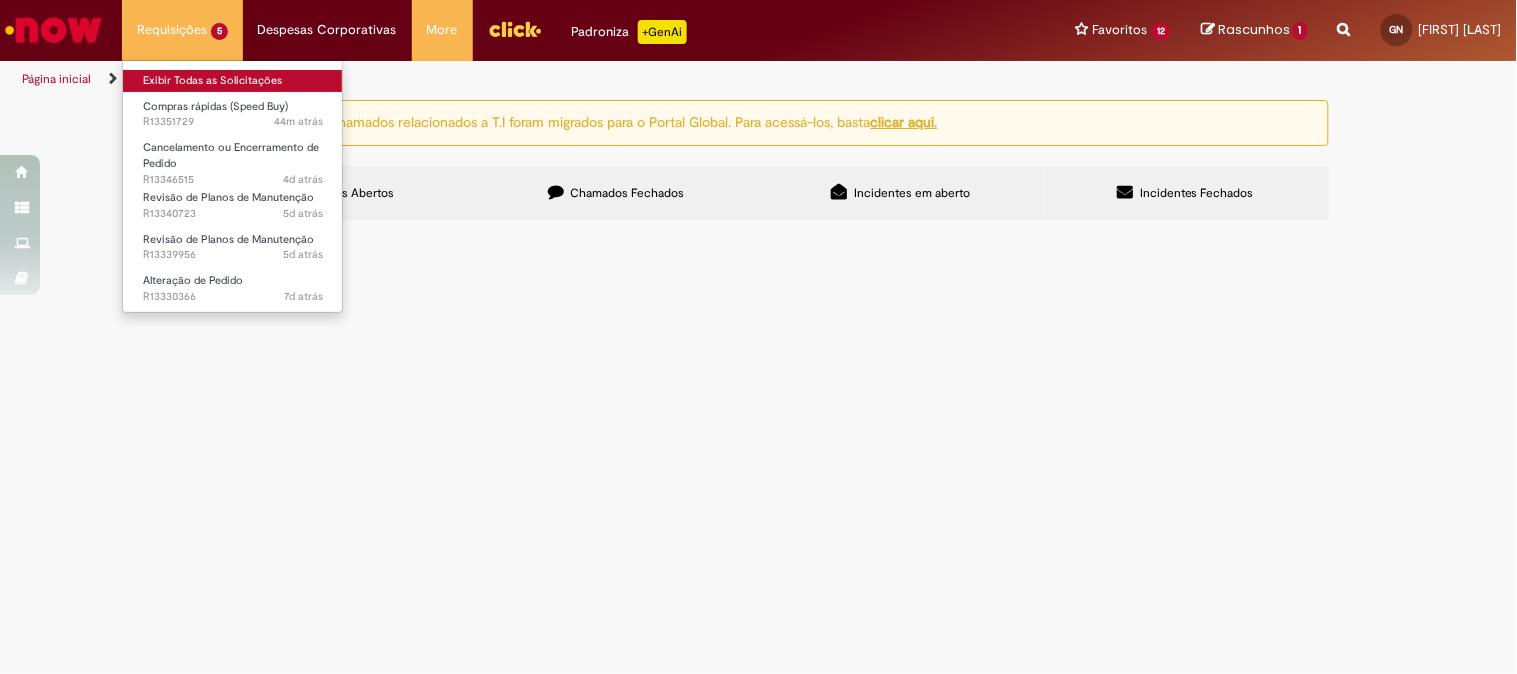 drag, startPoint x: 223, startPoint y: 91, endPoint x: 226, endPoint y: 76, distance: 15.297058 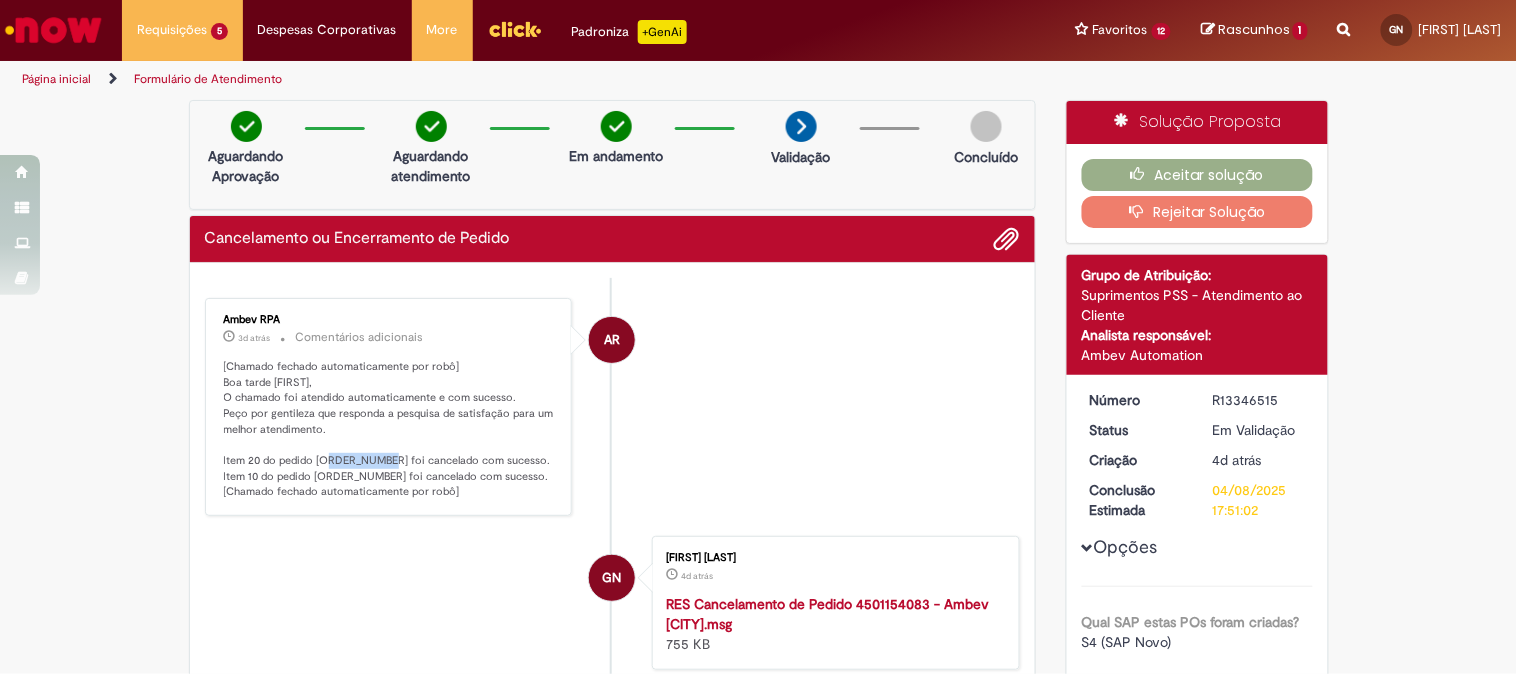 drag, startPoint x: 306, startPoint y: 461, endPoint x: 365, endPoint y: 464, distance: 59.07622 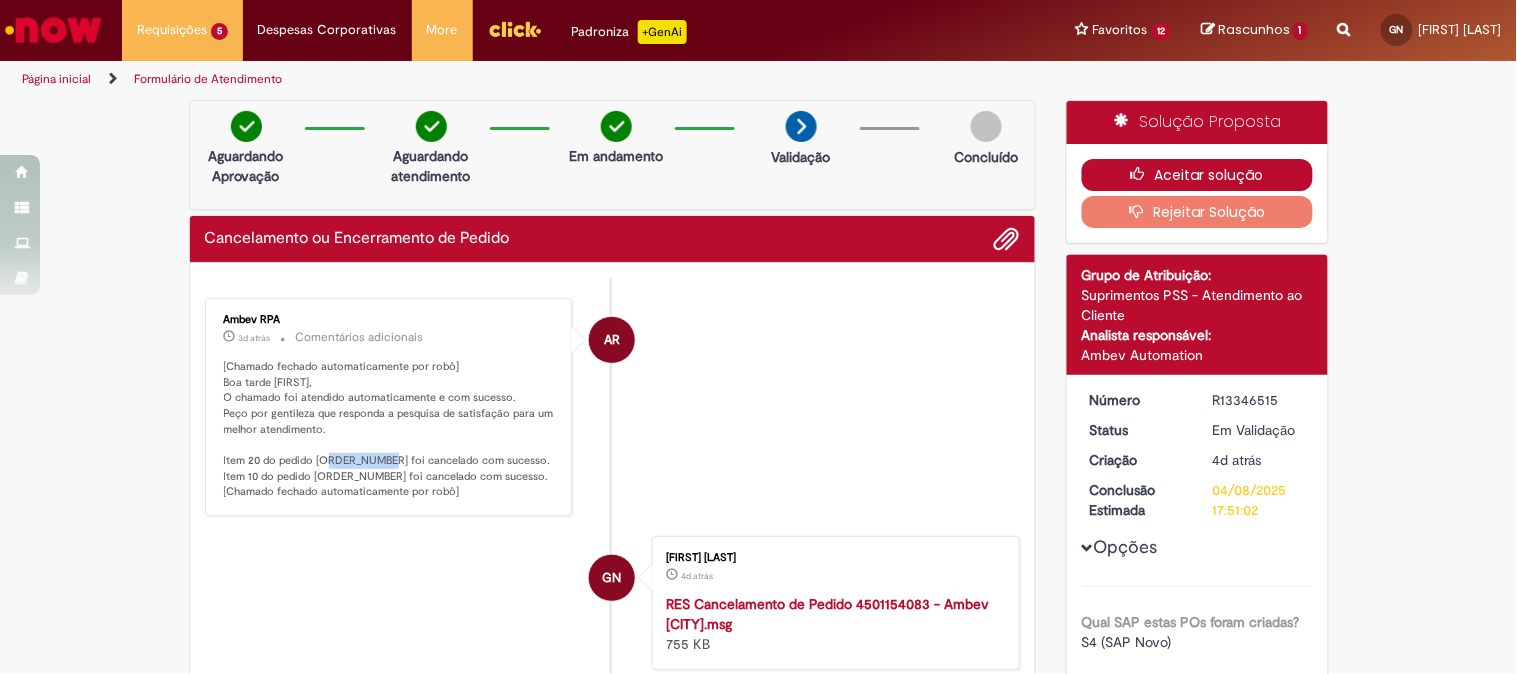 click on "Aceitar solução" at bounding box center (1197, 175) 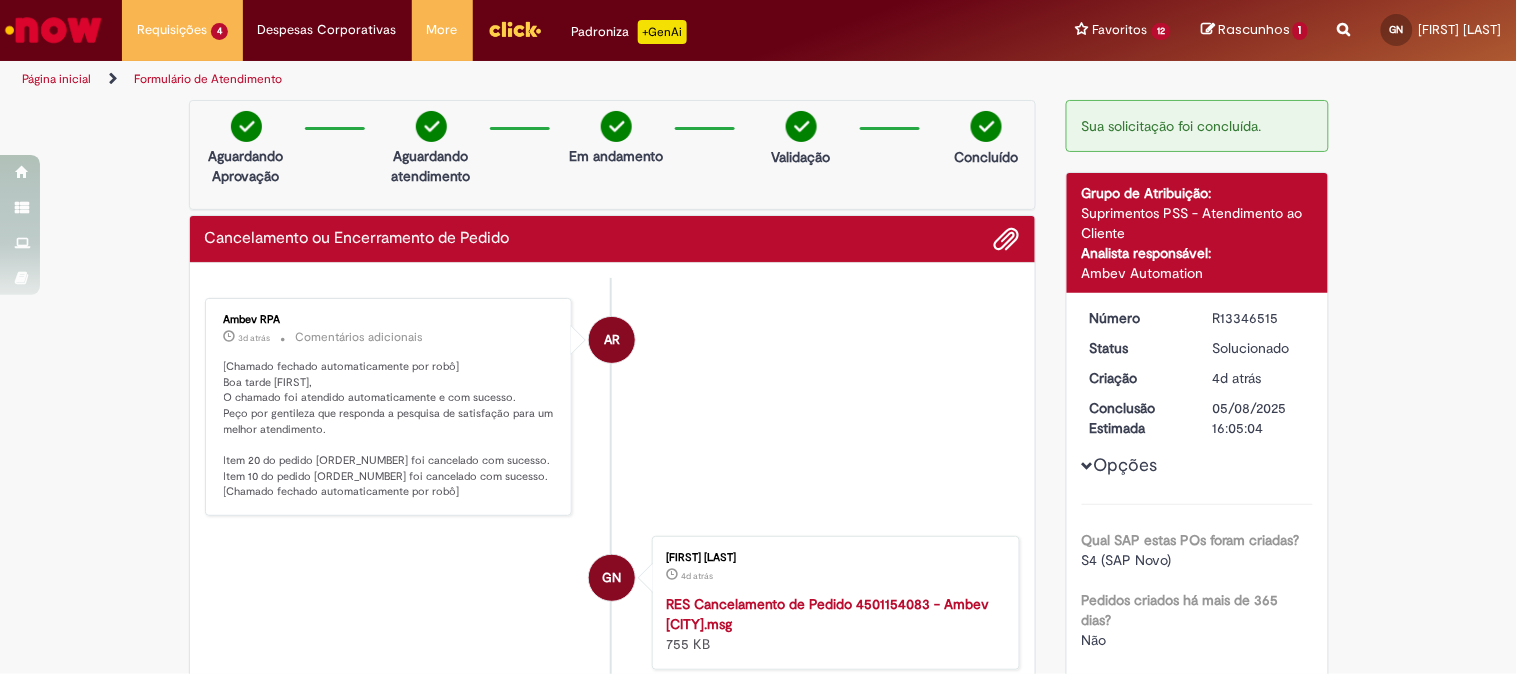 click on "AR
Ambev RPA
3d atrás 3 dias atrás     Comentários adicionais
[Chamado fechado automaticamente por robô]
Boa tarde Guilherme,
O chamado foi atendido automaticamente e com sucesso.
Peço por gentileza que responda a pesquisa de satisfação para um melhor atendimento.
Item 20 do pedido 4501154083 foi cancelado com sucesso.
Item 10 do pedido 4501154083 foi cancelado com sucesso.
[Chamado fechado automaticamente por robô]" at bounding box center (613, 407) 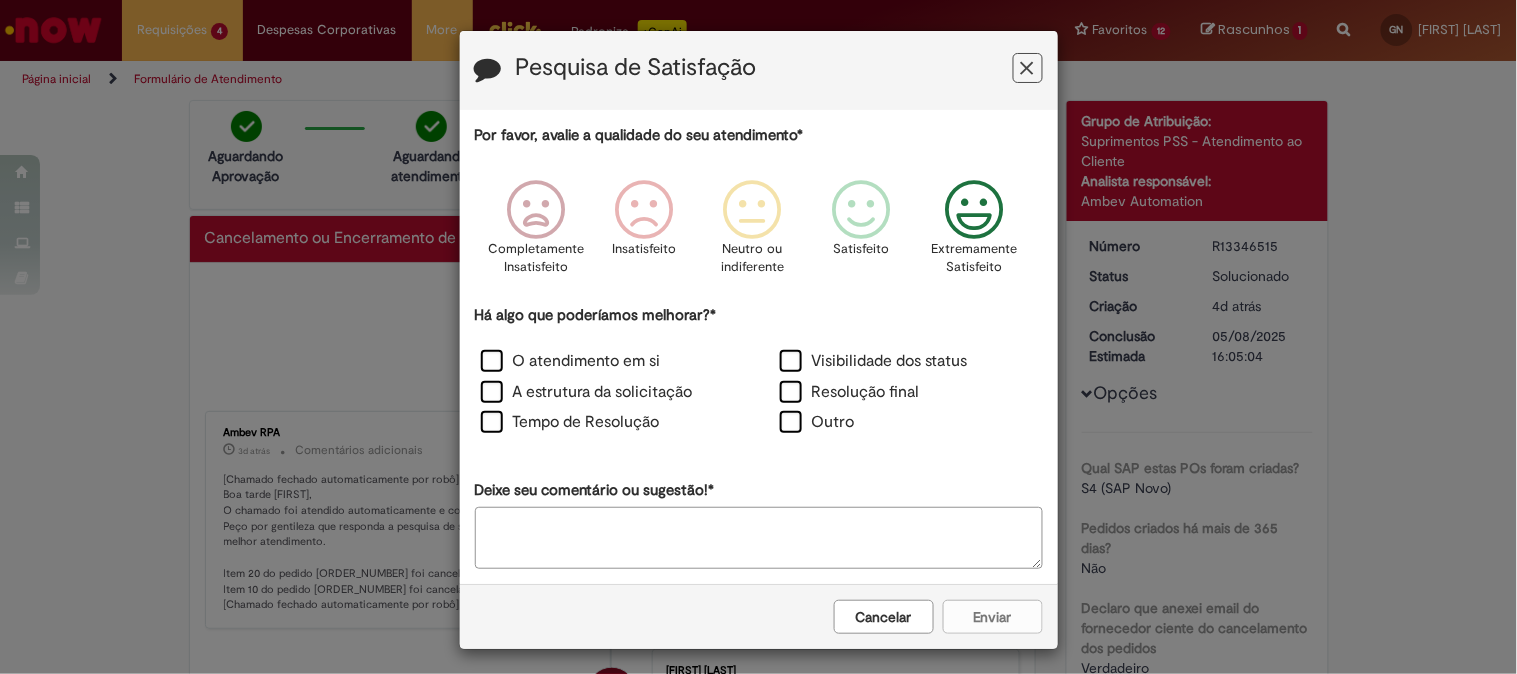 click at bounding box center (974, 210) 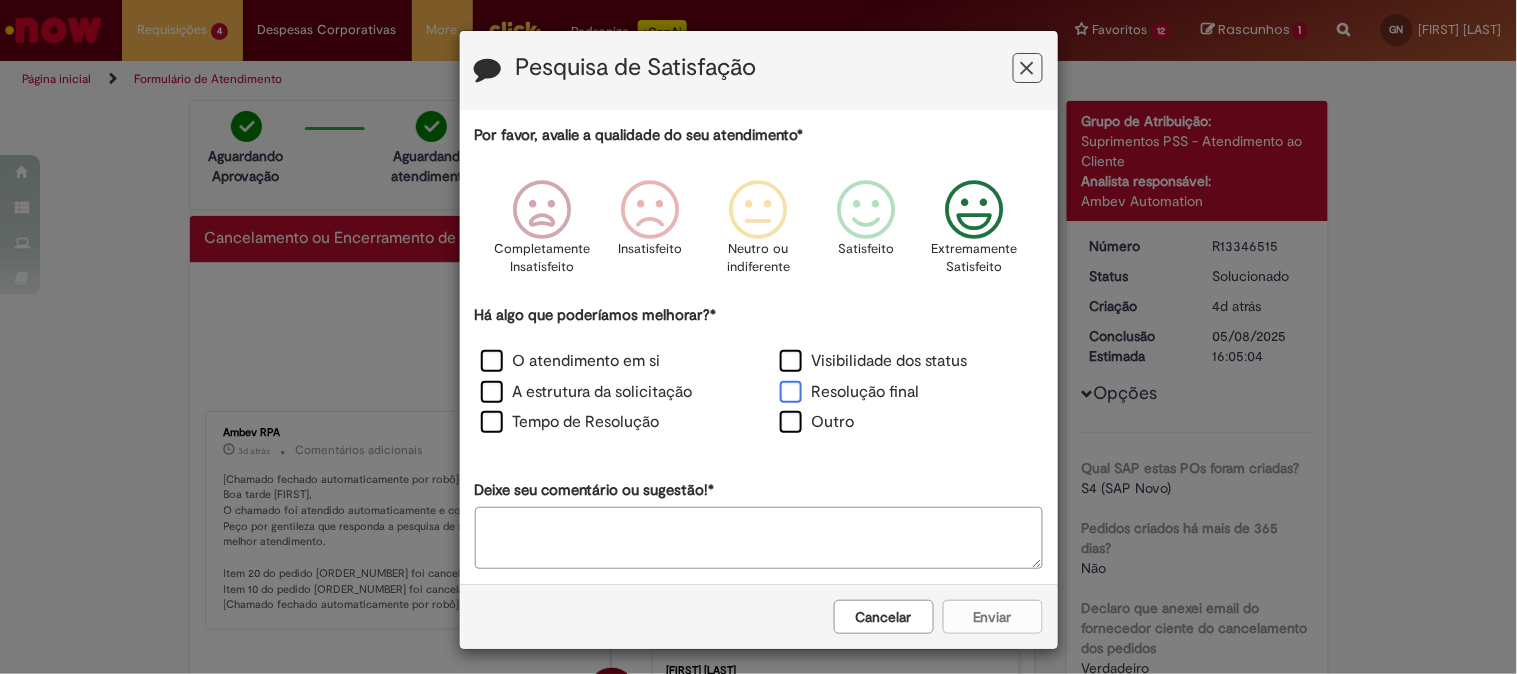 click on "Resolução final" at bounding box center [850, 392] 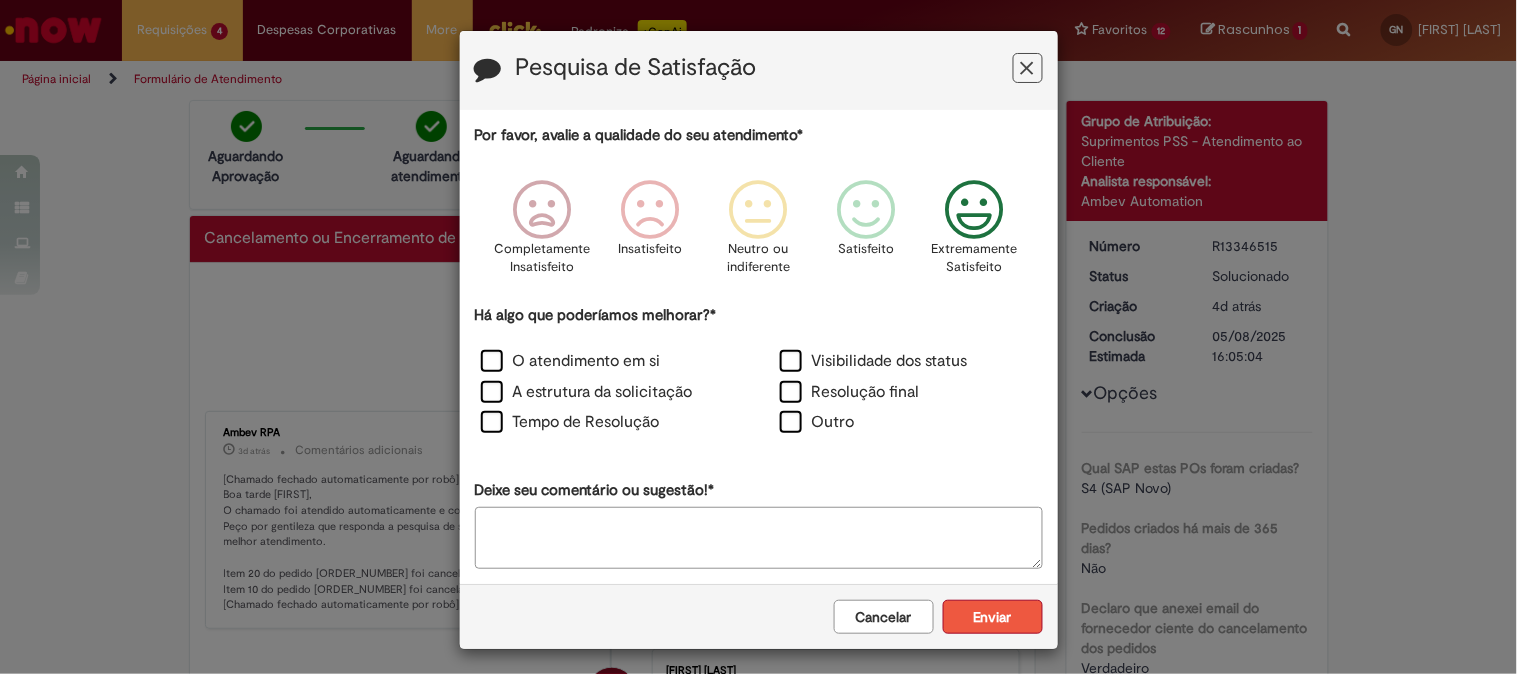 click on "Enviar" at bounding box center (993, 617) 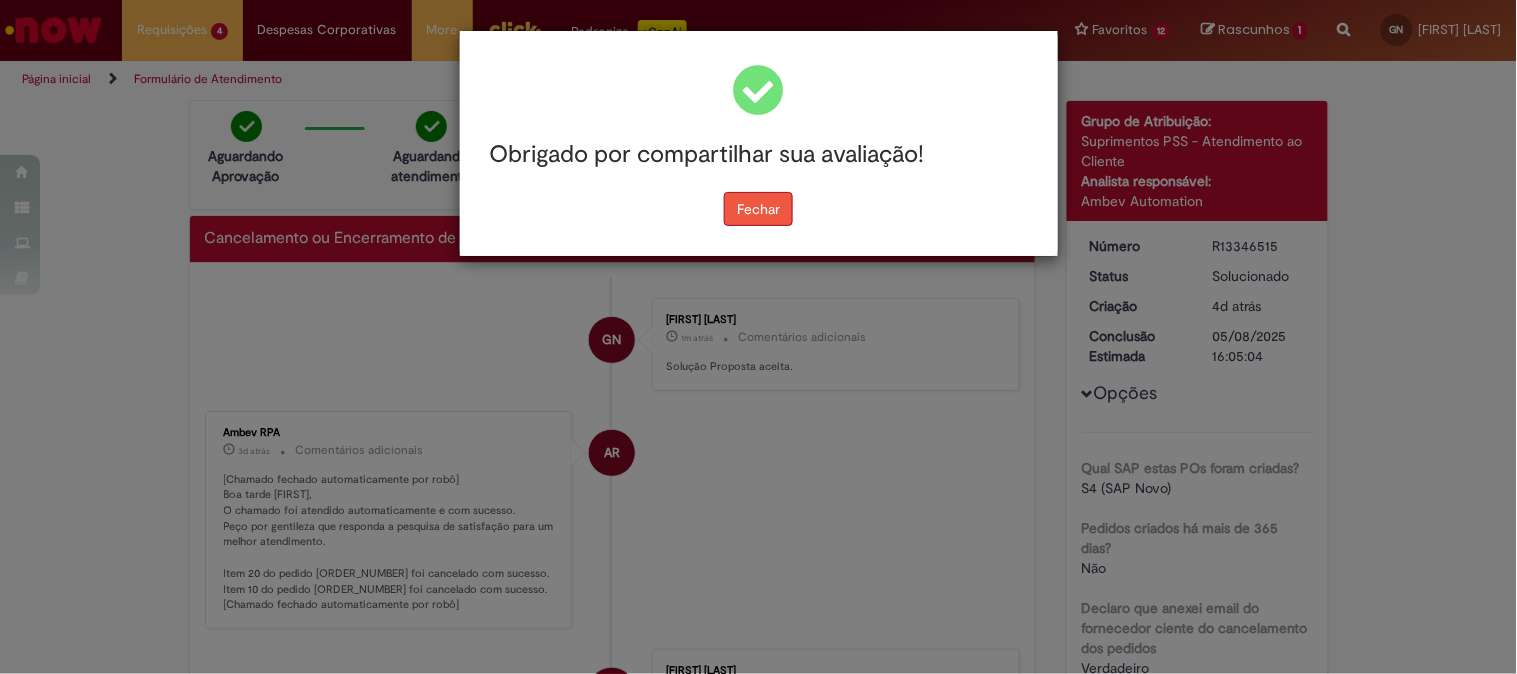 click on "Fechar" at bounding box center (758, 209) 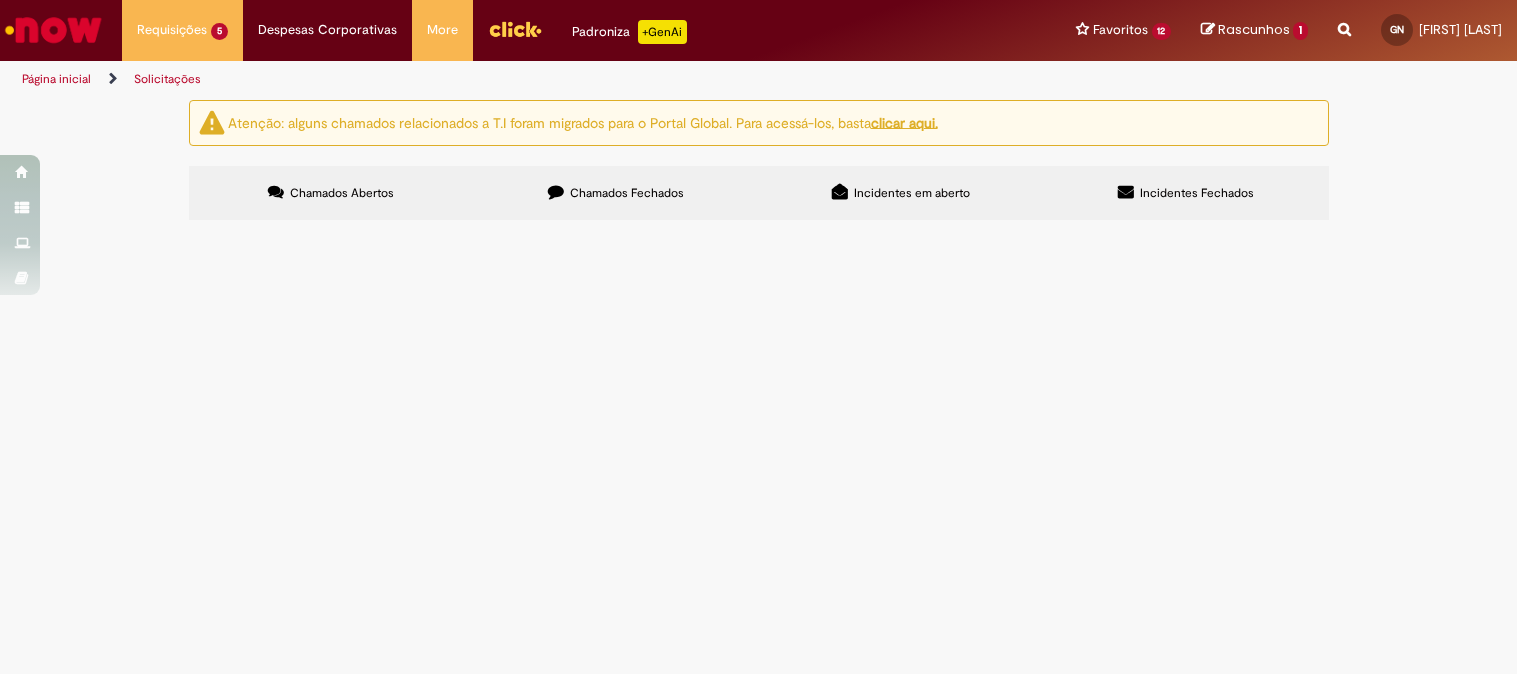 scroll, scrollTop: 0, scrollLeft: 0, axis: both 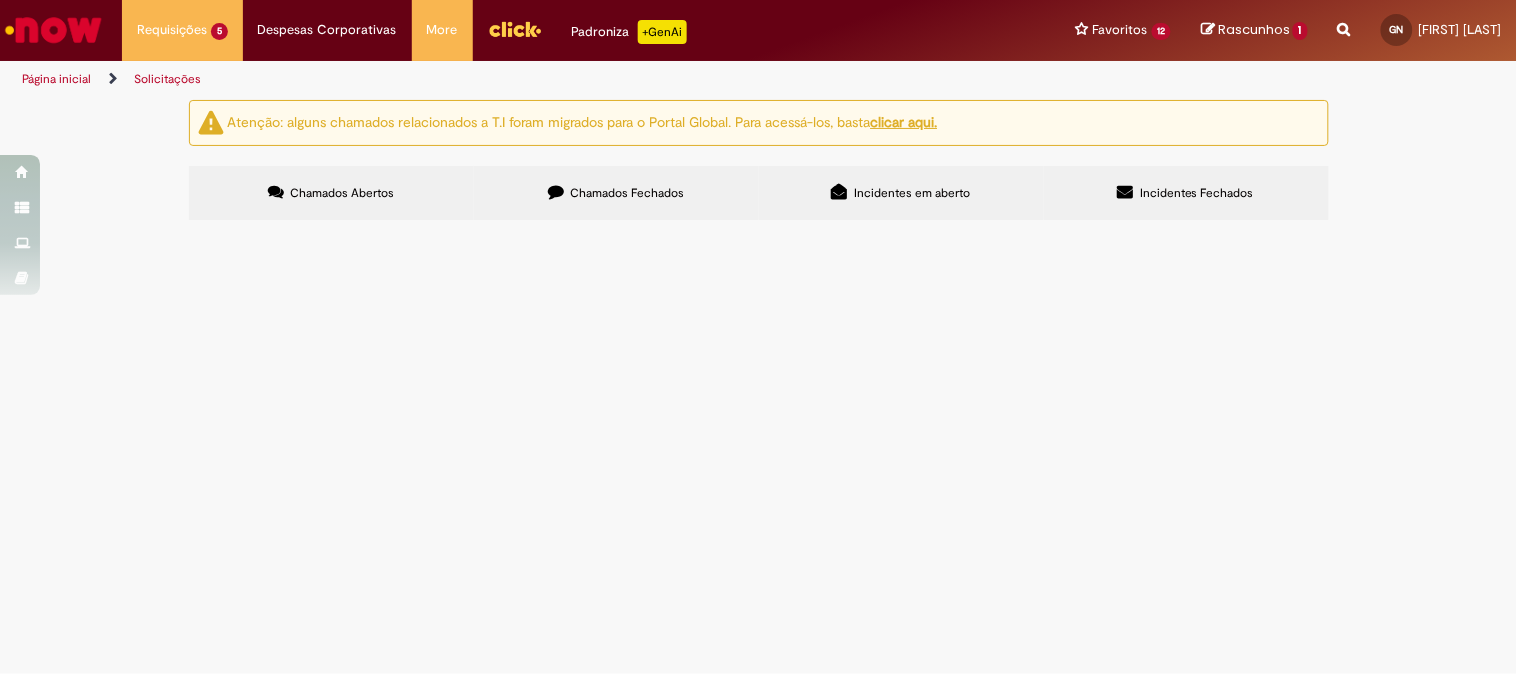 click on "Rascunhos" at bounding box center (1254, 29) 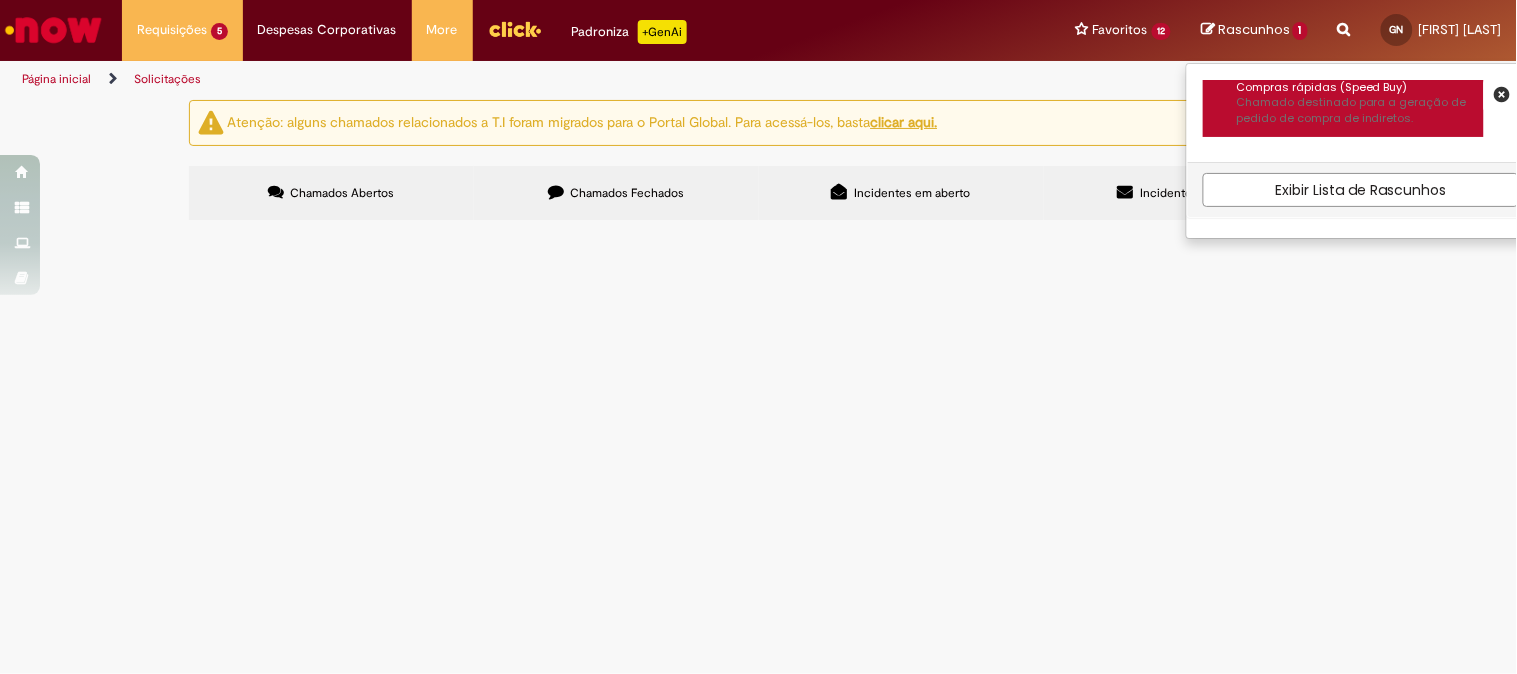click on "Compras rápidas (Speed Buy)" at bounding box center [1360, 88] 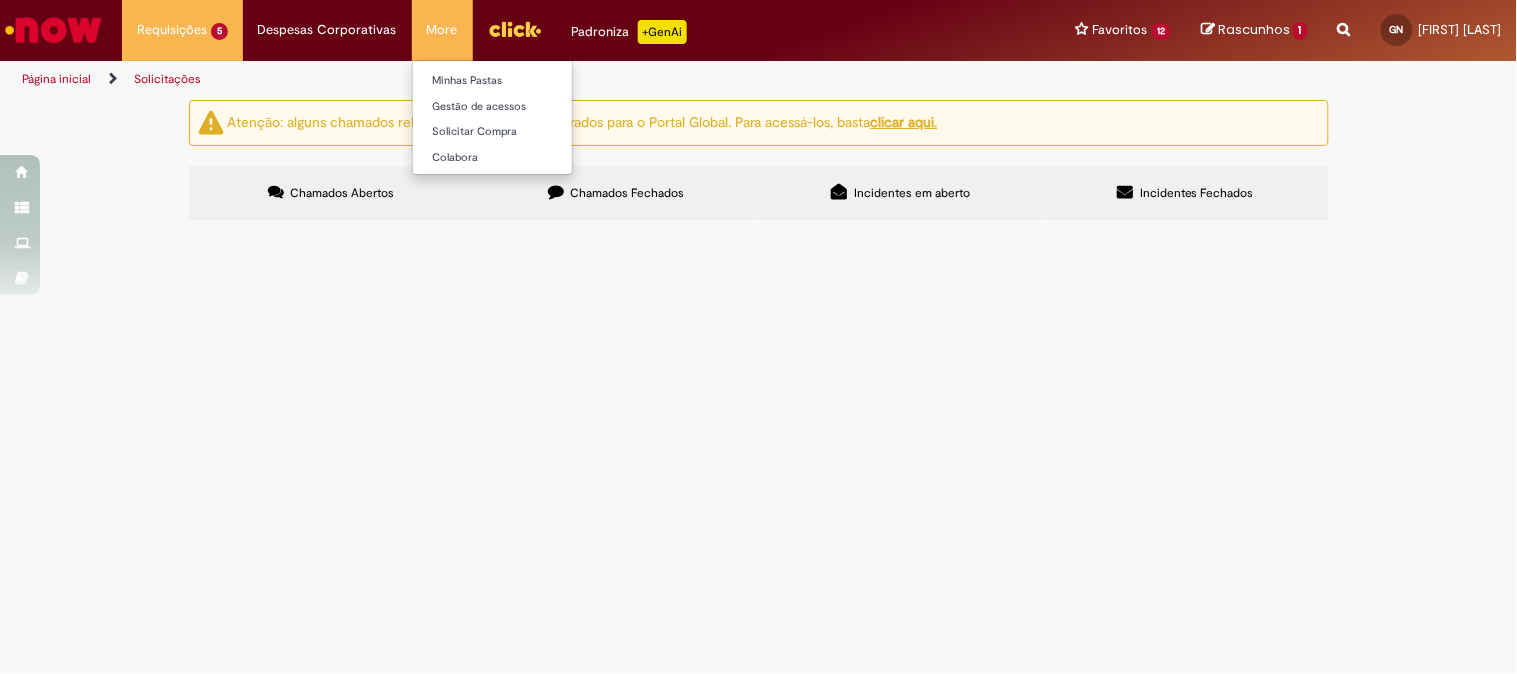 select on "**********" 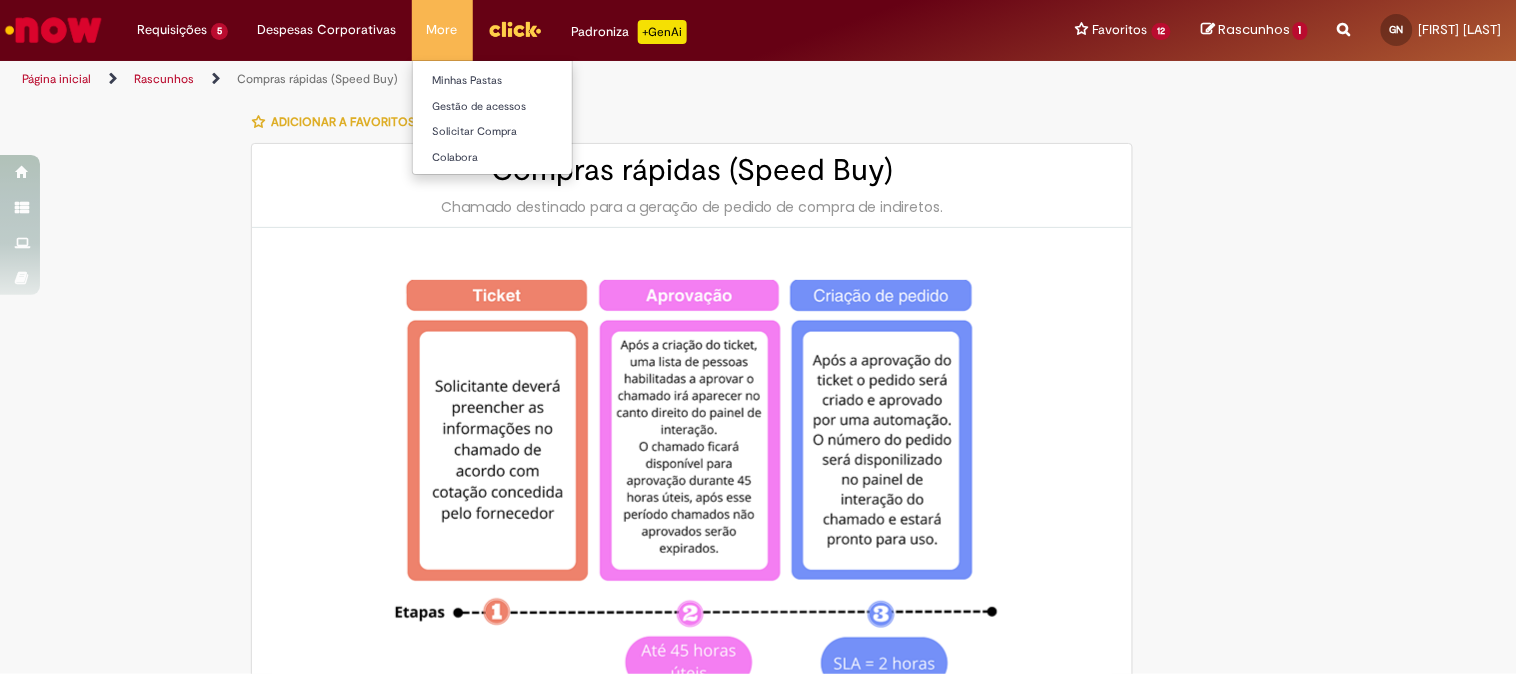 type on "********" 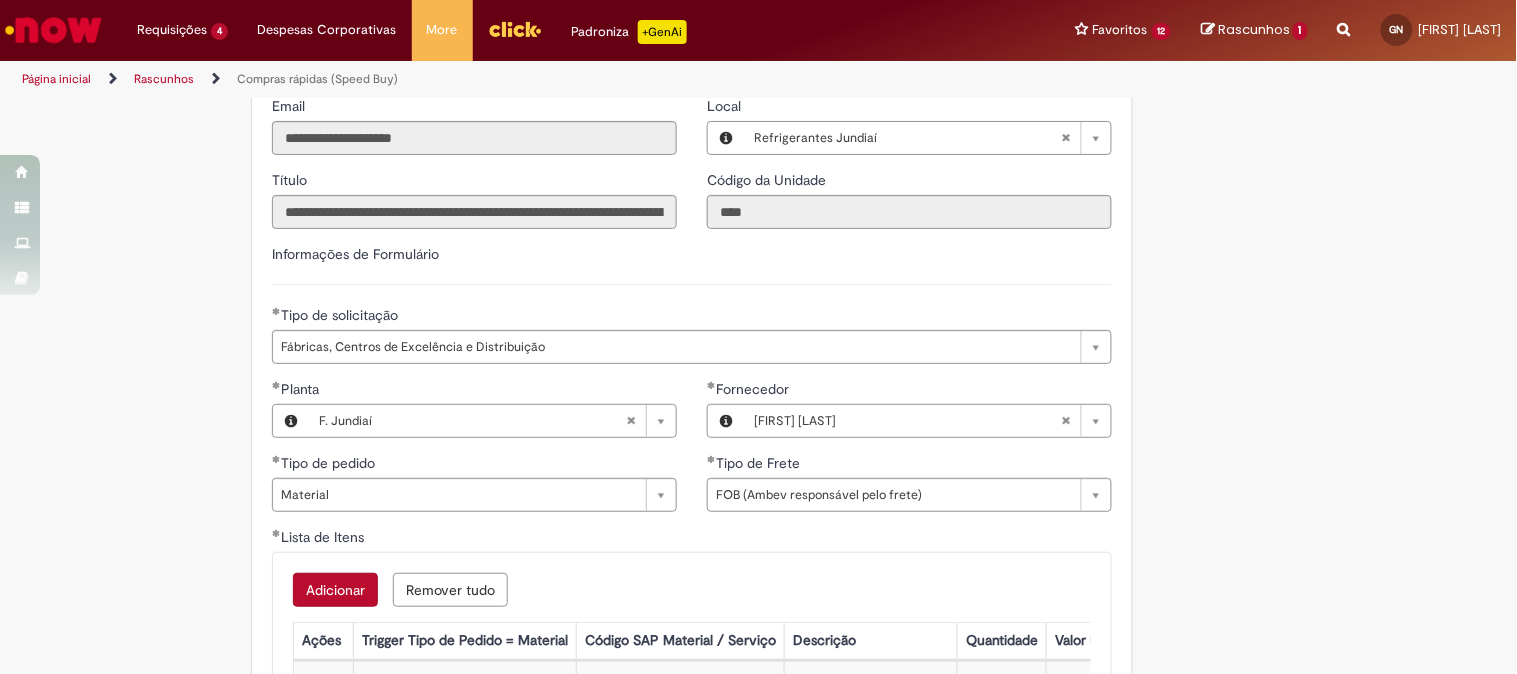 scroll, scrollTop: 3111, scrollLeft: 0, axis: vertical 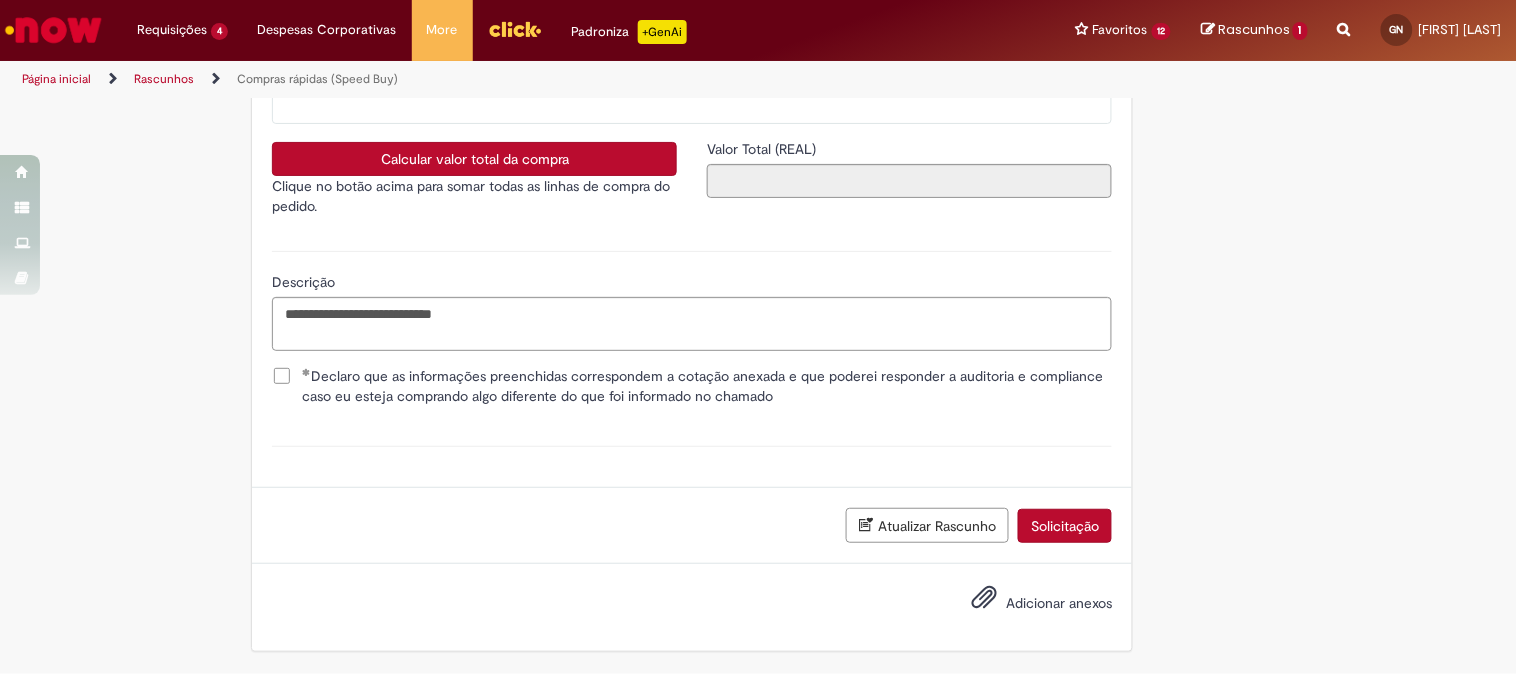 click on "Calcular valor total da compra" at bounding box center [474, 159] 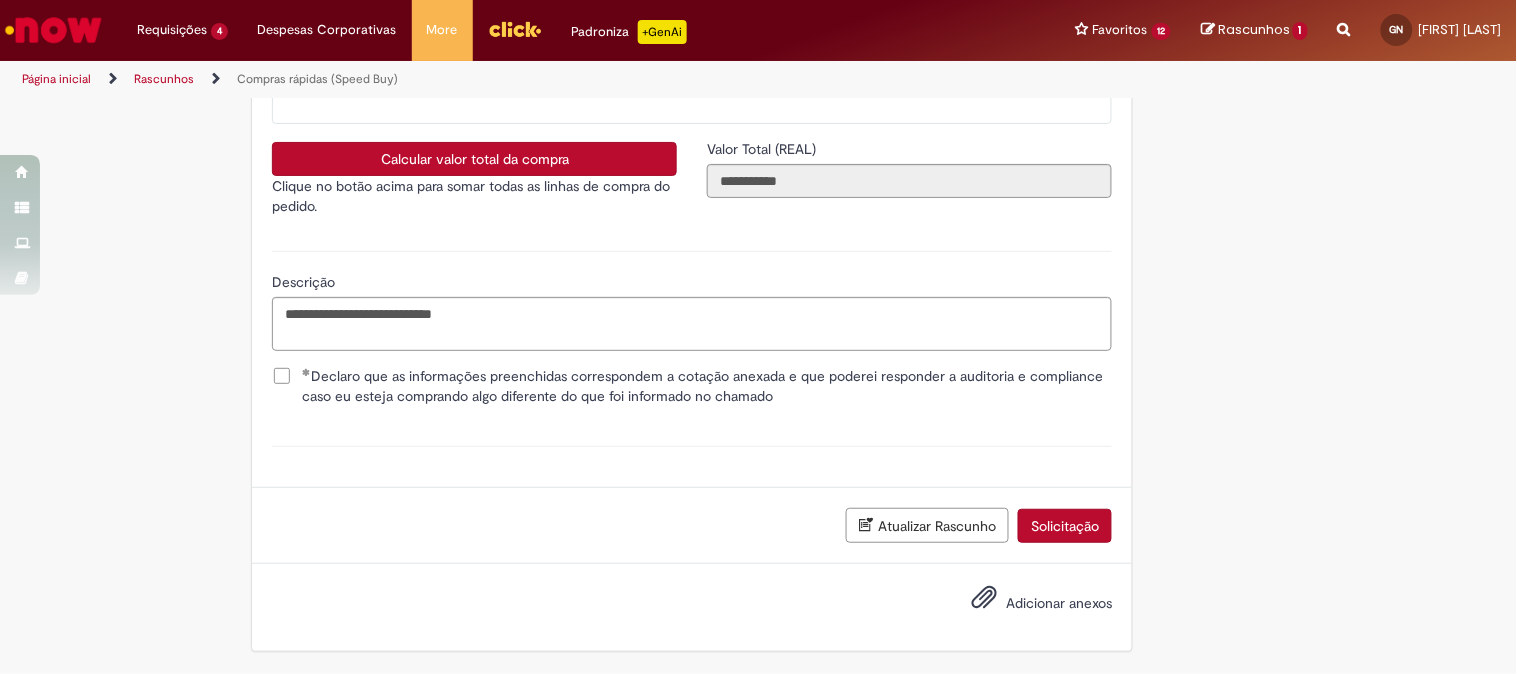 type 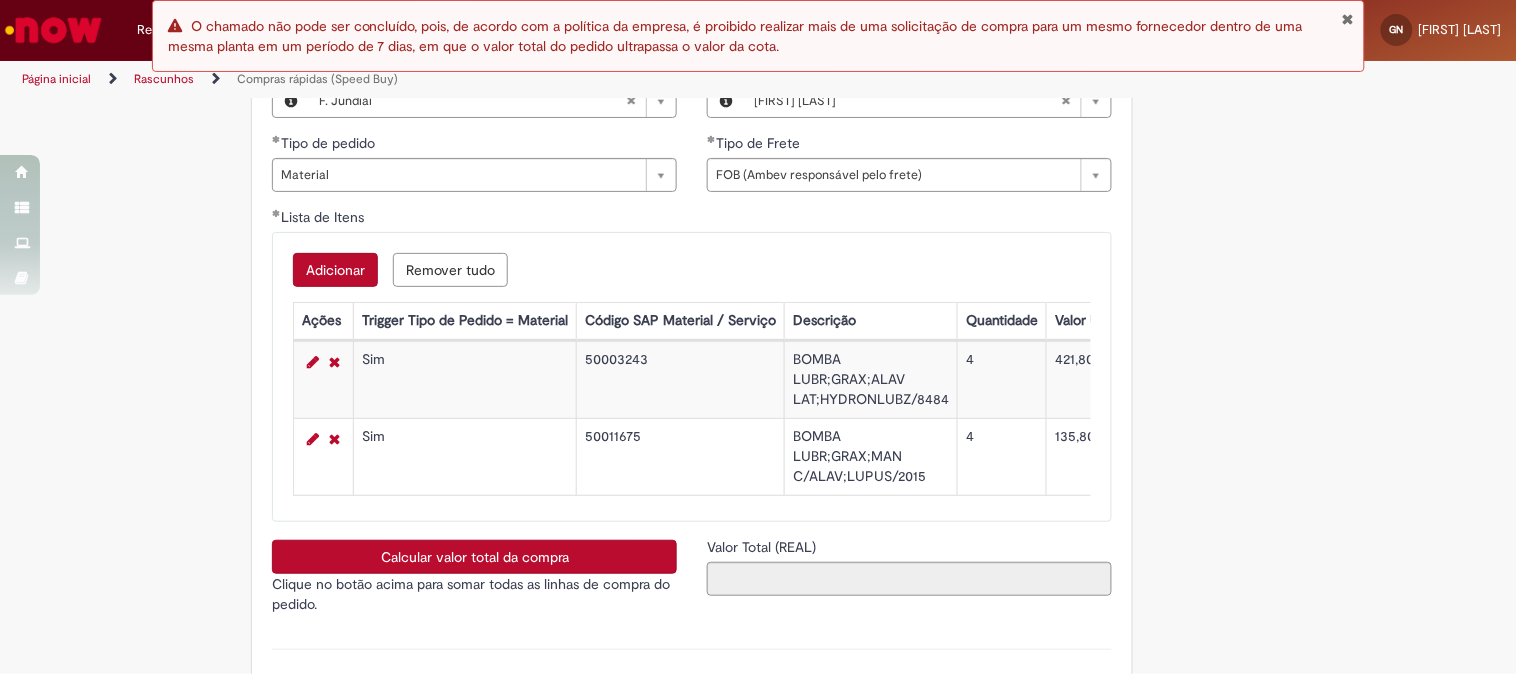scroll, scrollTop: 2431, scrollLeft: 0, axis: vertical 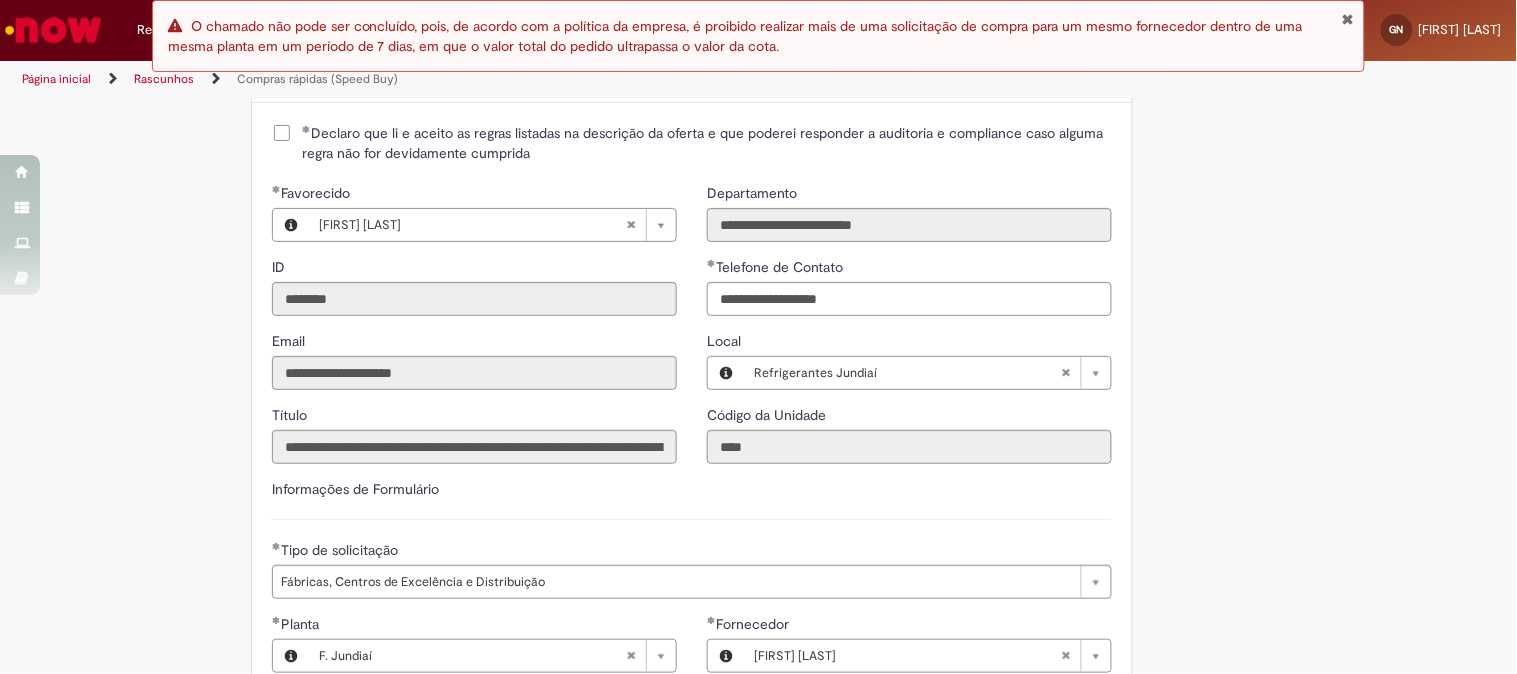 click at bounding box center (1347, 19) 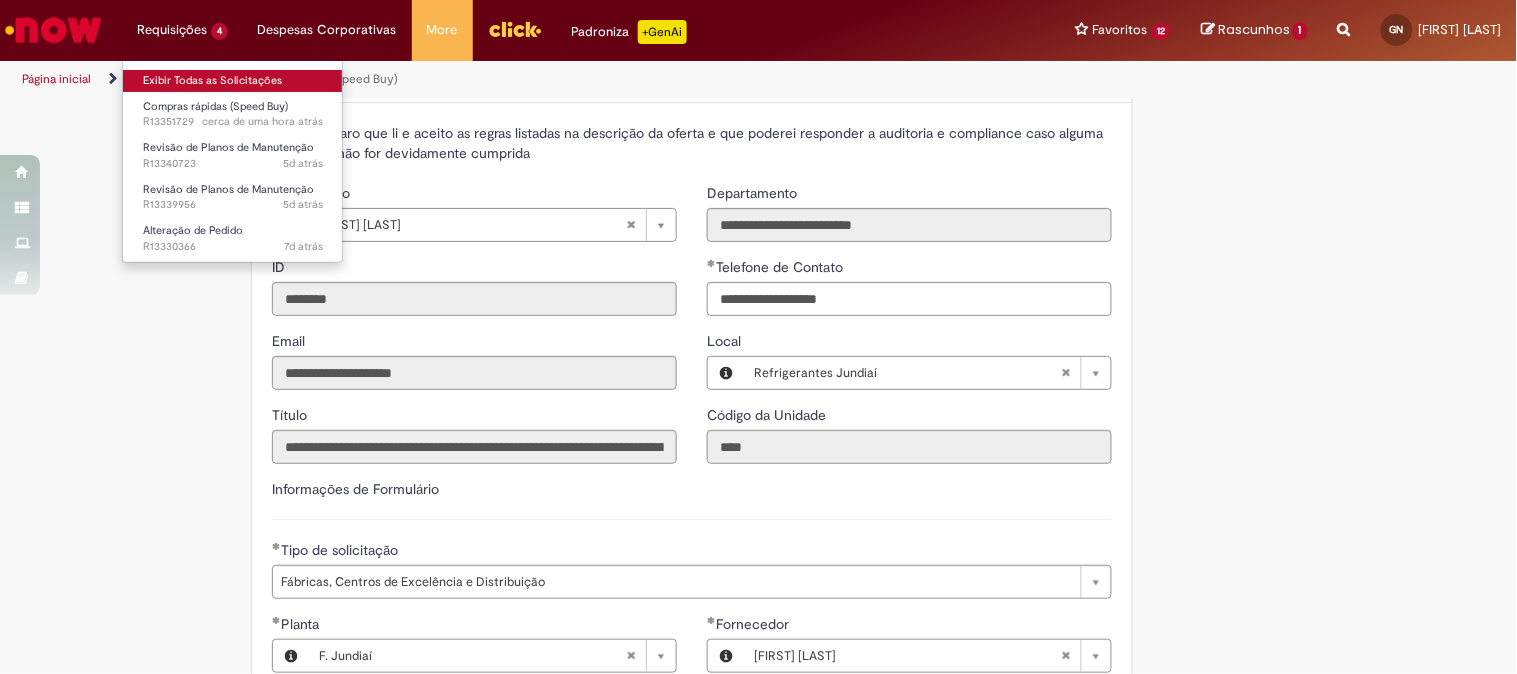 click on "Exibir Todas as Solicitações" at bounding box center [233, 81] 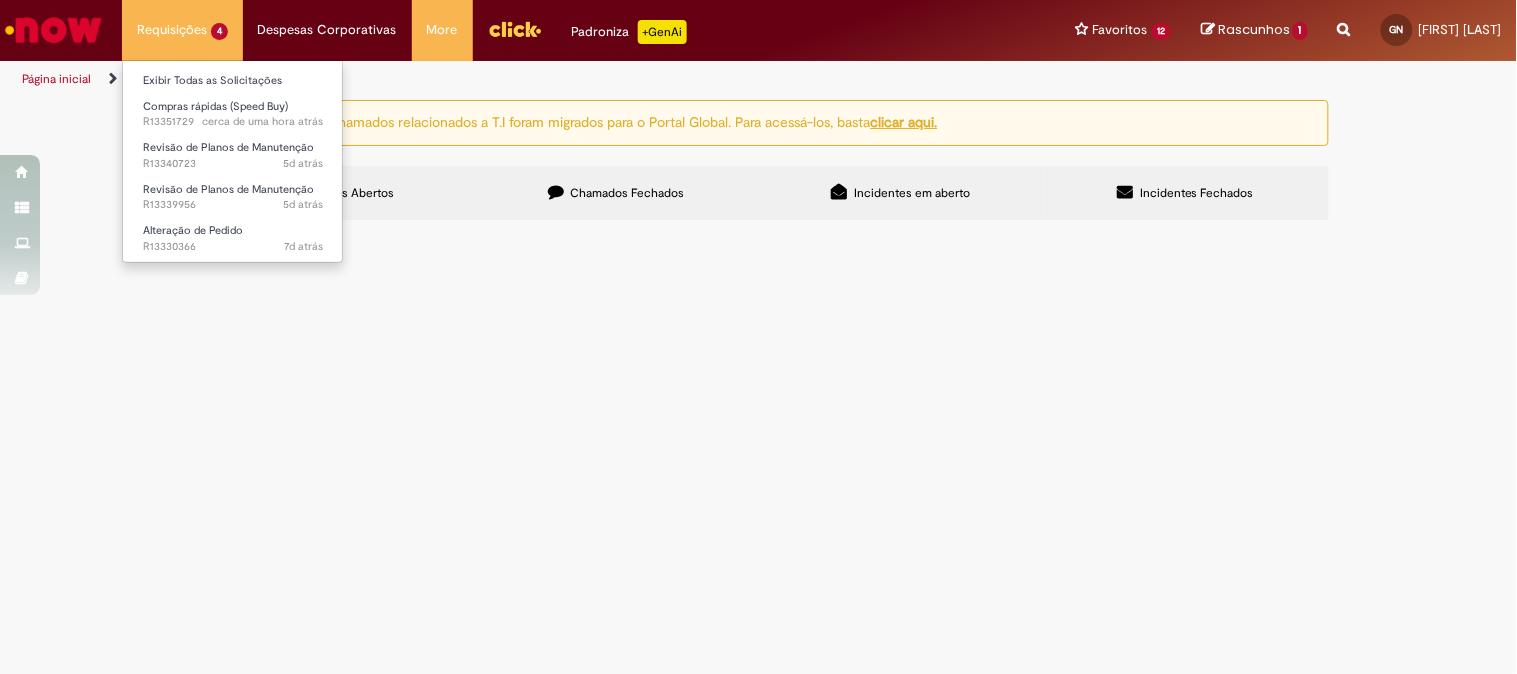 scroll, scrollTop: 0, scrollLeft: 0, axis: both 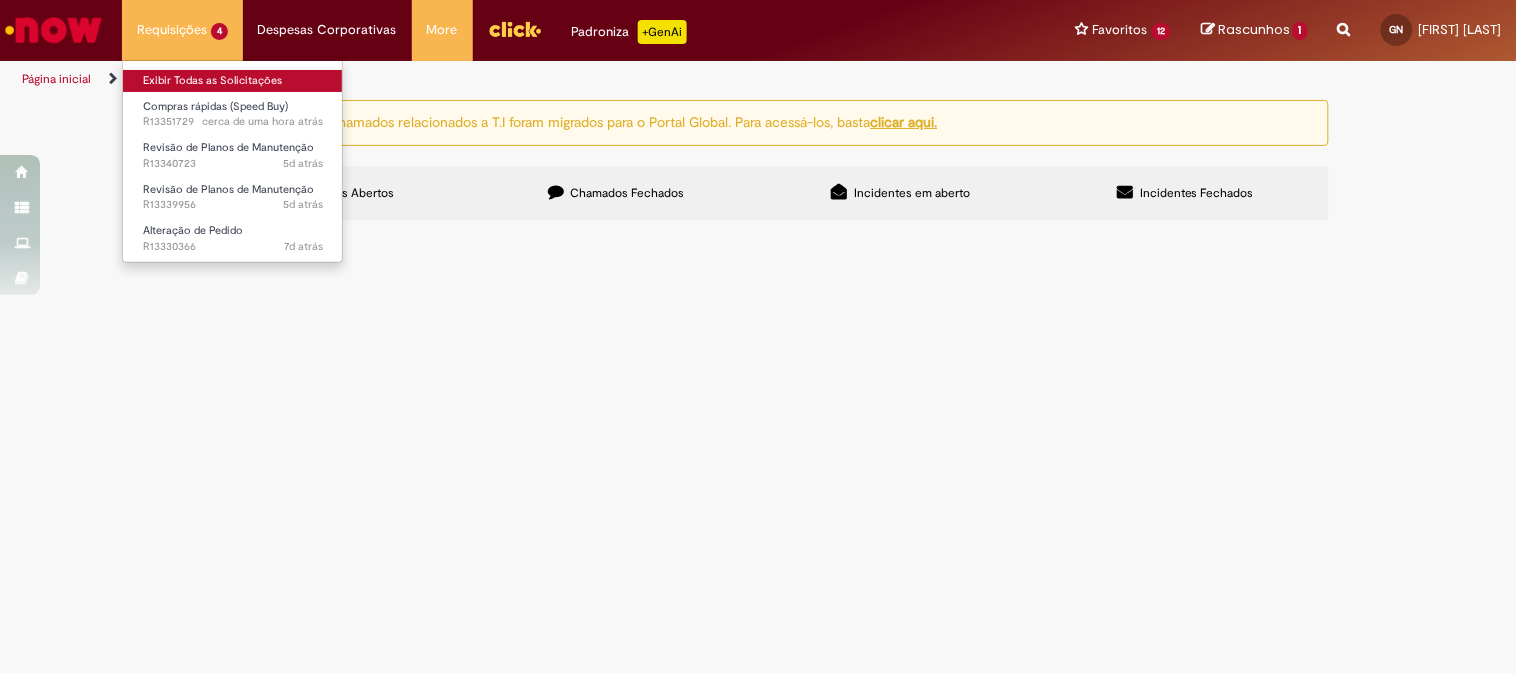 click on "Exibir Todas as Solicitações" at bounding box center [233, 81] 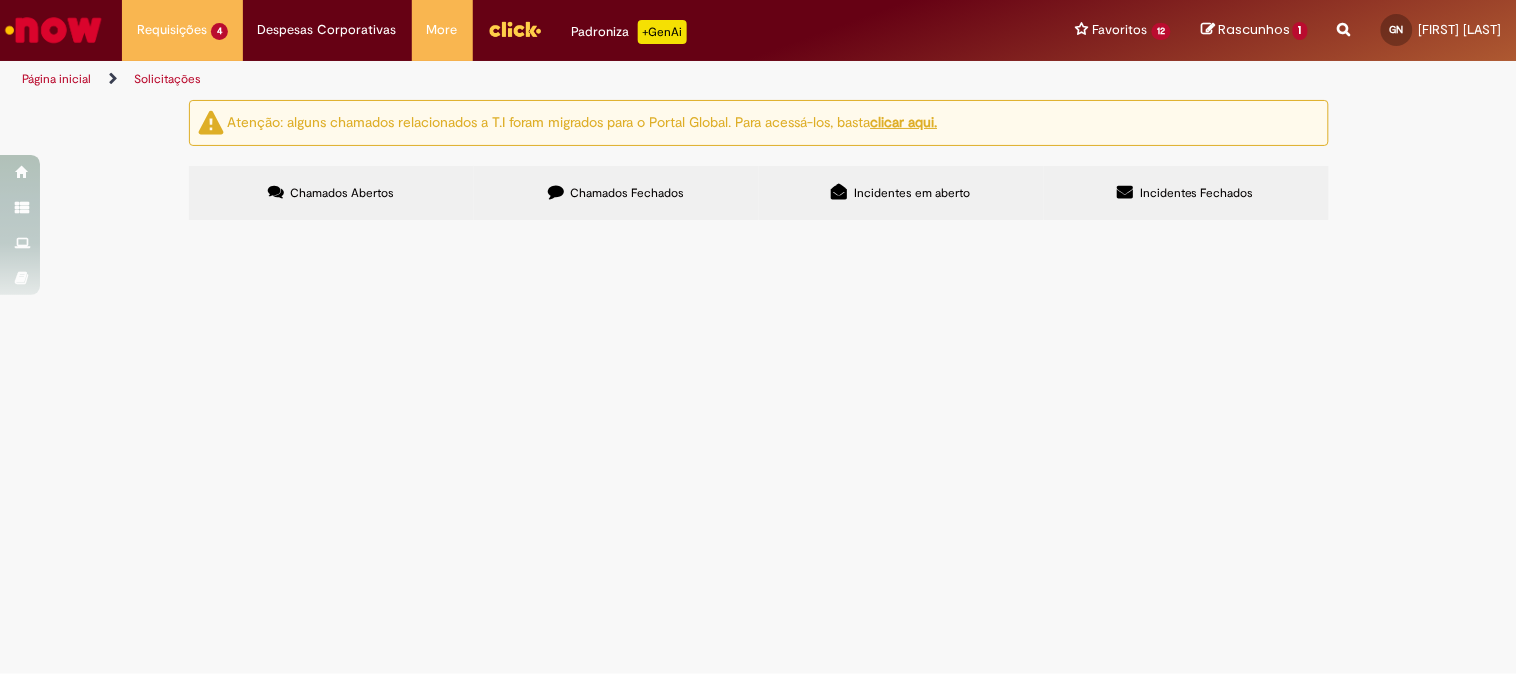 click on "Desaplicar planos de troca de óleo dos OGD's a cada 6 anos, pois o equipamento é obsoleto e blindado, não sendo possível realizar essa manutenção." at bounding box center (0, 0) 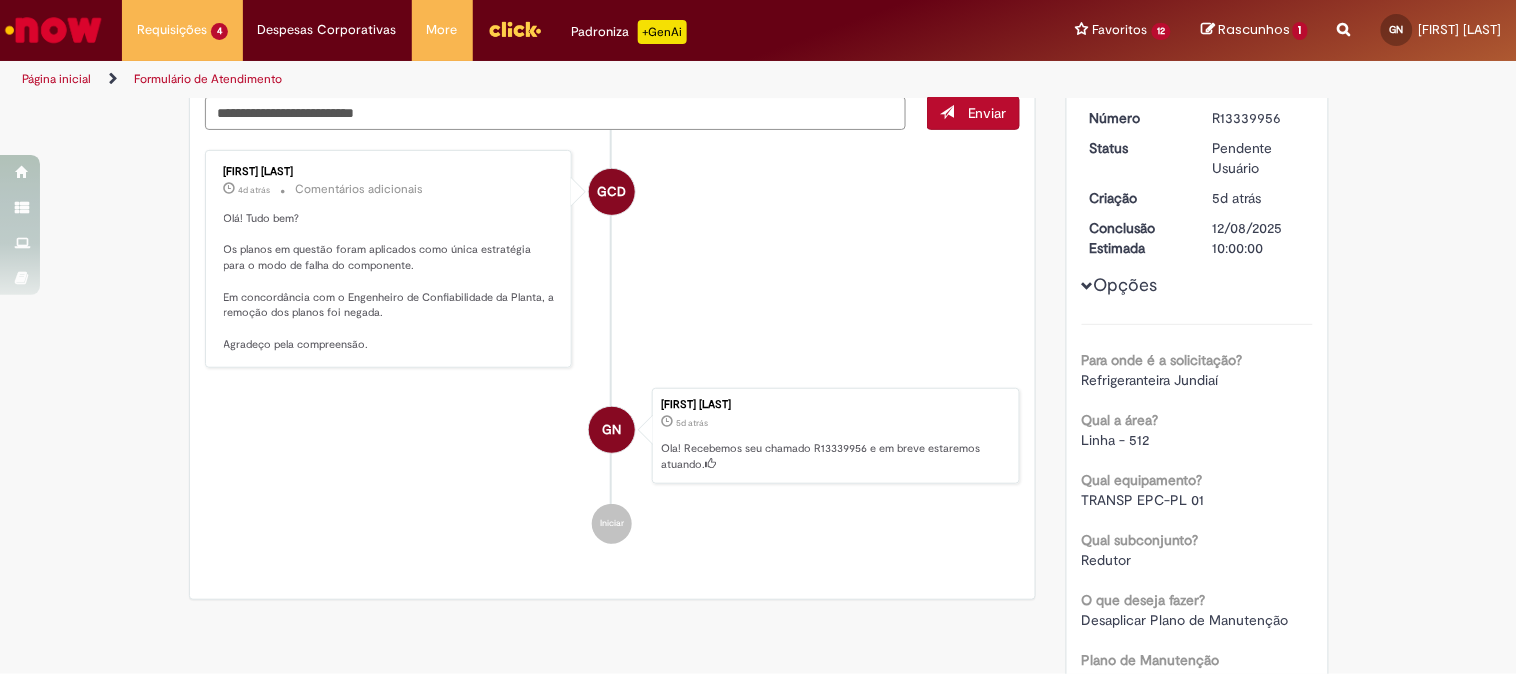 scroll, scrollTop: 111, scrollLeft: 0, axis: vertical 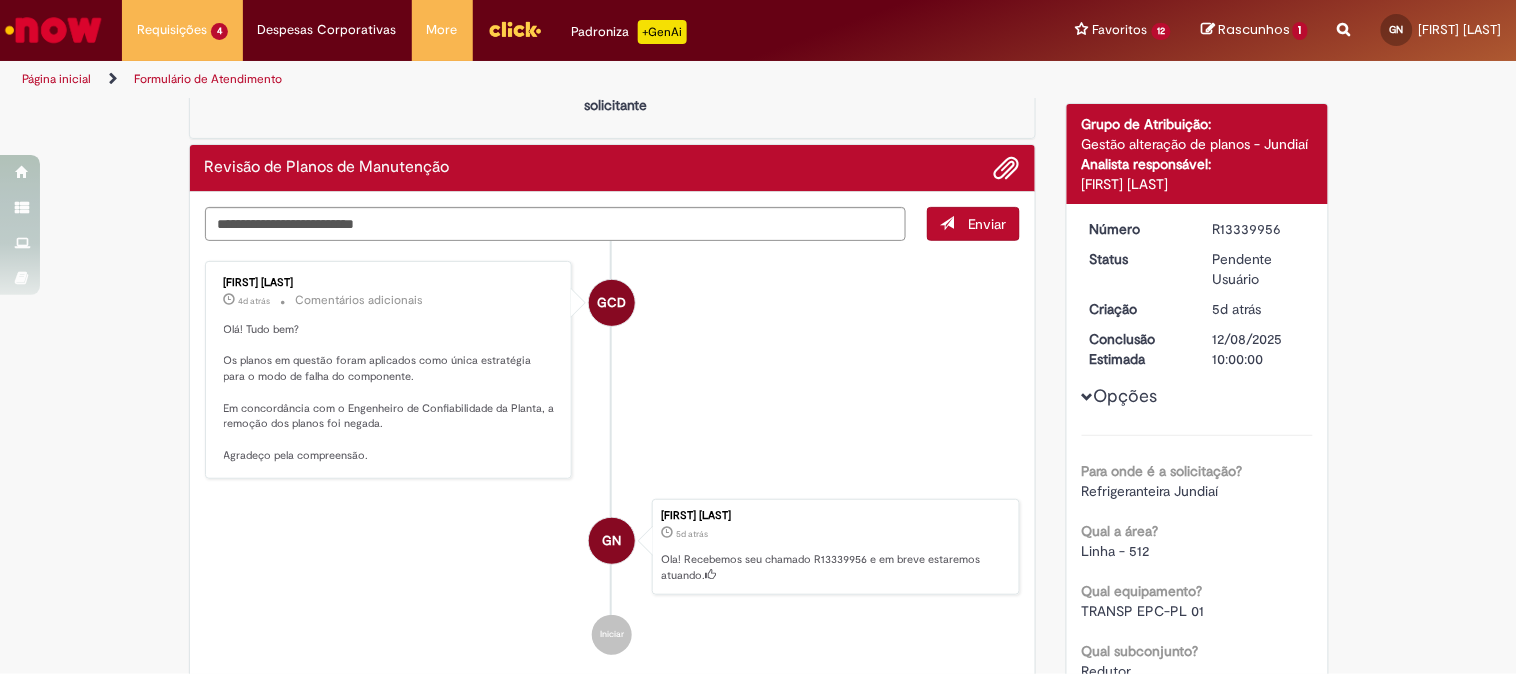 click on "Verificar Código de Barras
Aguardando Aprovação
Aguardando atendimento
Em Atendimento   Clique para exibir         Pendente solicitante
Validação
Concluído
Revisão de Planos de Manutenção
Enviar
GCD
Gabriel Cristino De Oliveira
4d atrás 4 dias atrás     Comentários adicionais
GN" at bounding box center (758, 738) 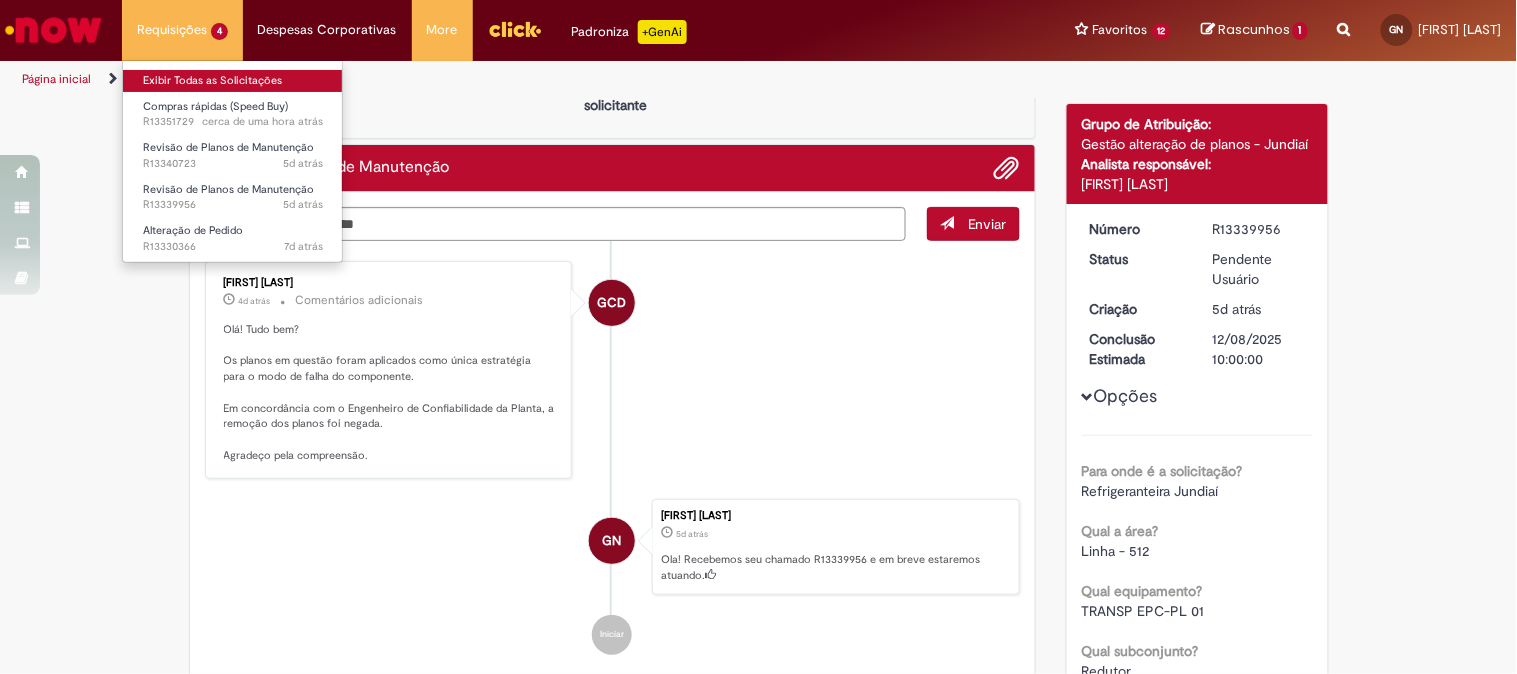 click on "Exibir Todas as Solicitações" at bounding box center (233, 81) 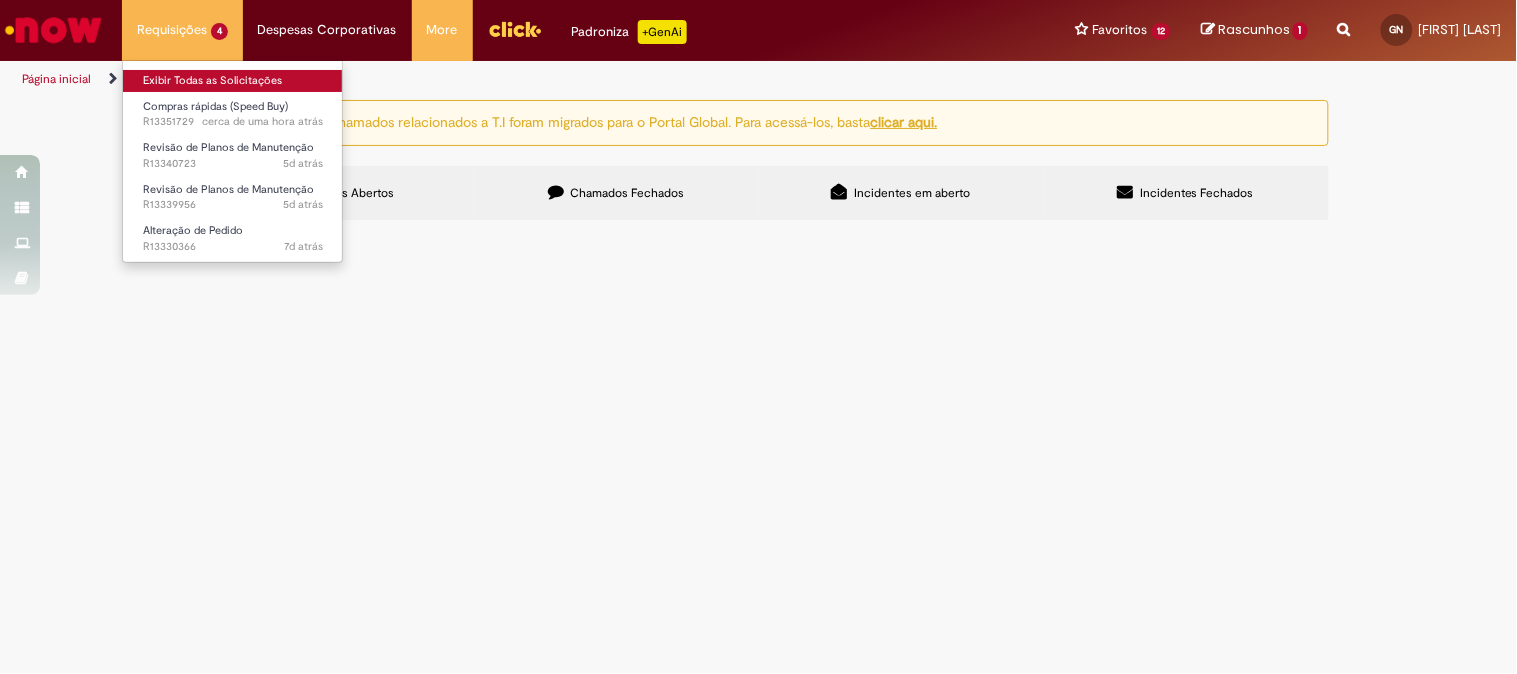 scroll, scrollTop: 0, scrollLeft: 0, axis: both 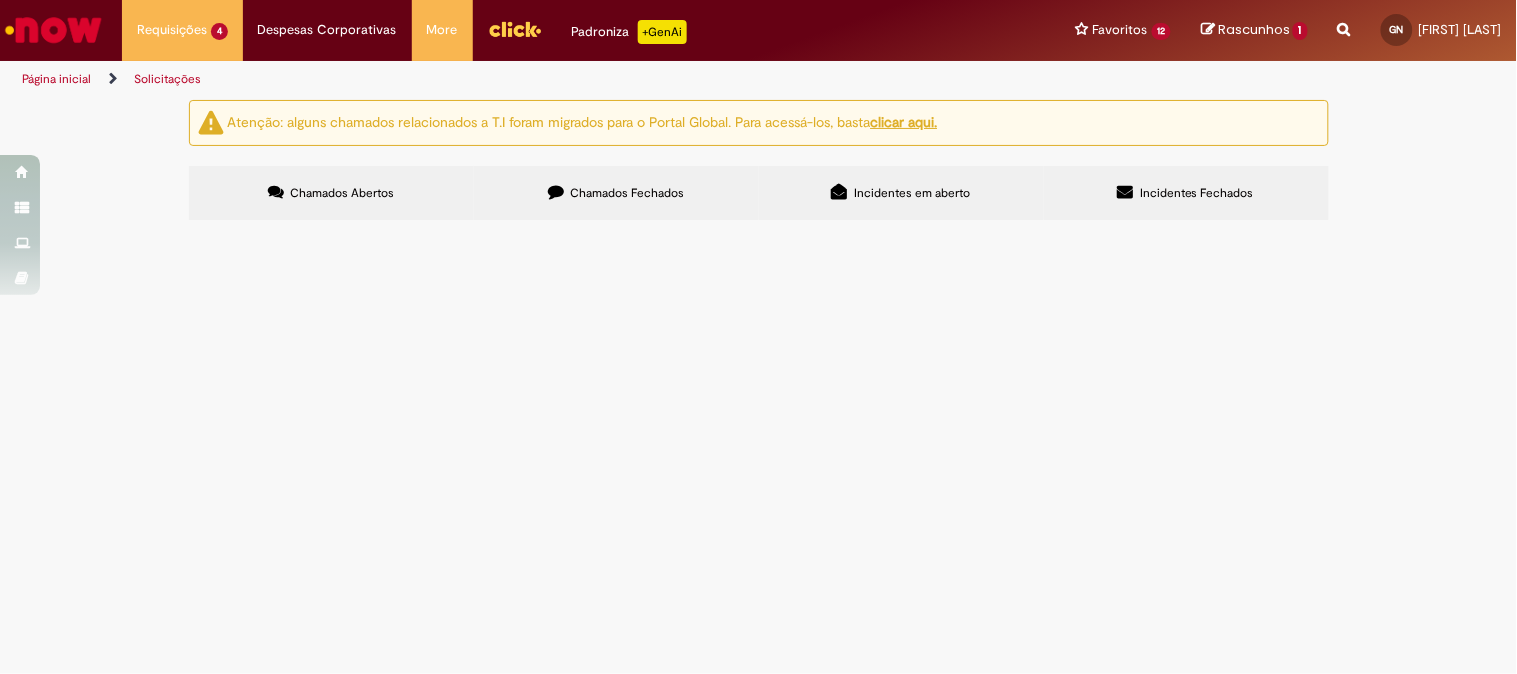 click on "Desaplicar Planos, pois o equipamento não utiliza acoplamentos/elemento elástico." at bounding box center [0, 0] 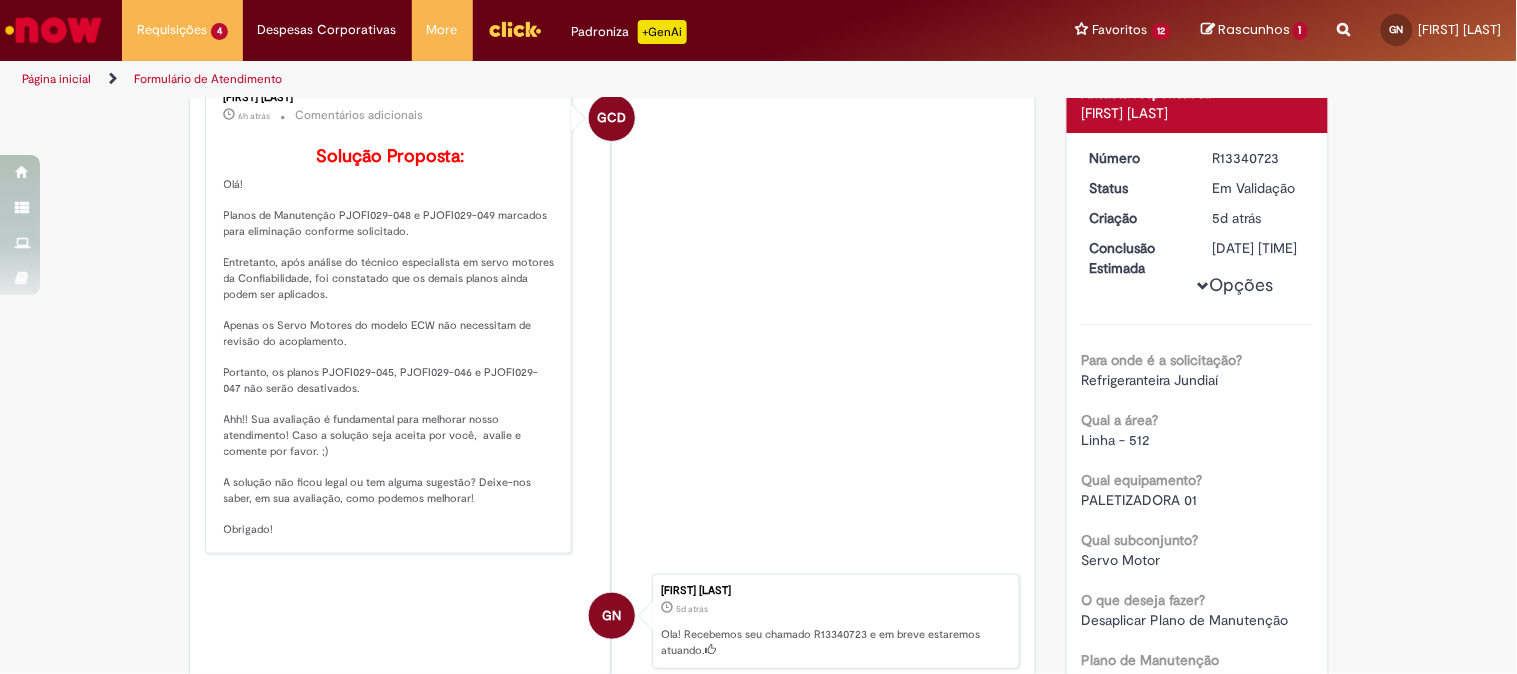 scroll, scrollTop: 0, scrollLeft: 0, axis: both 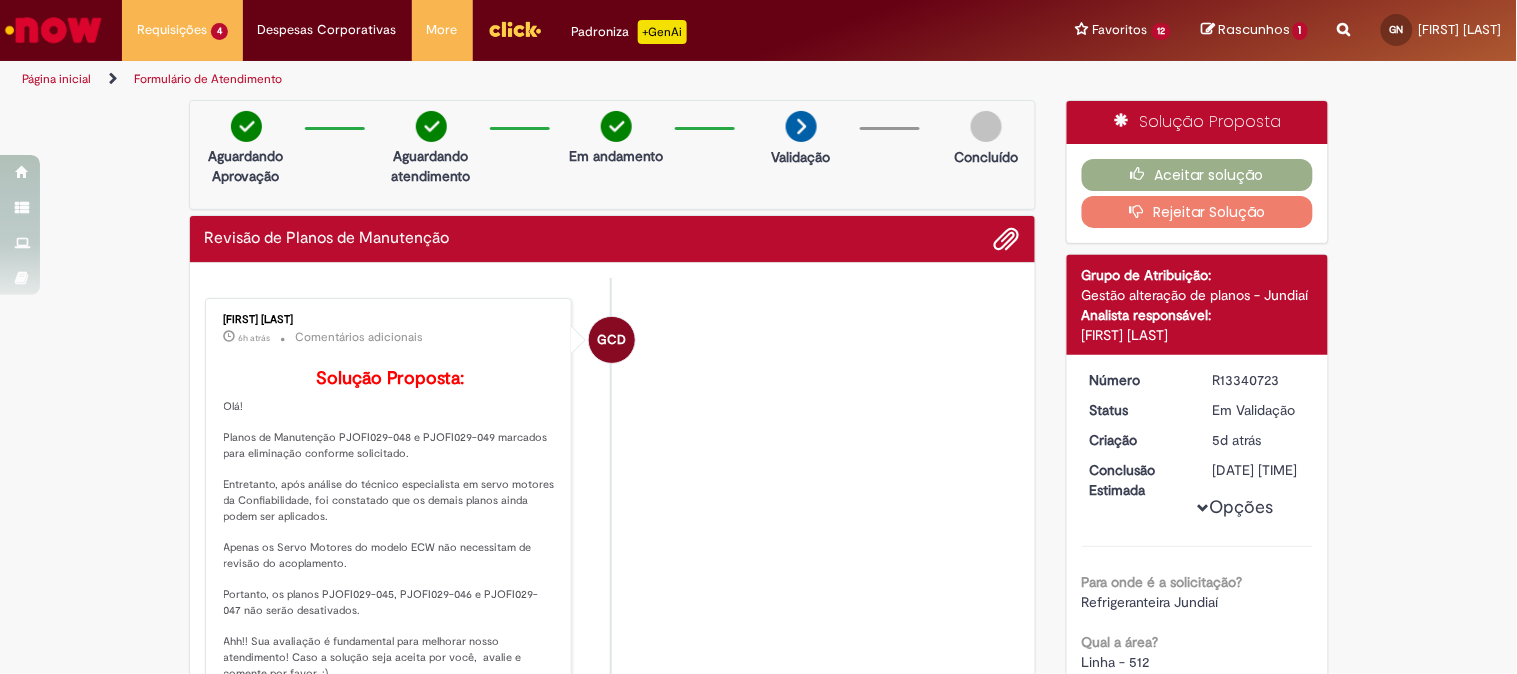click on "Rejeitar Solução" at bounding box center [1197, 212] 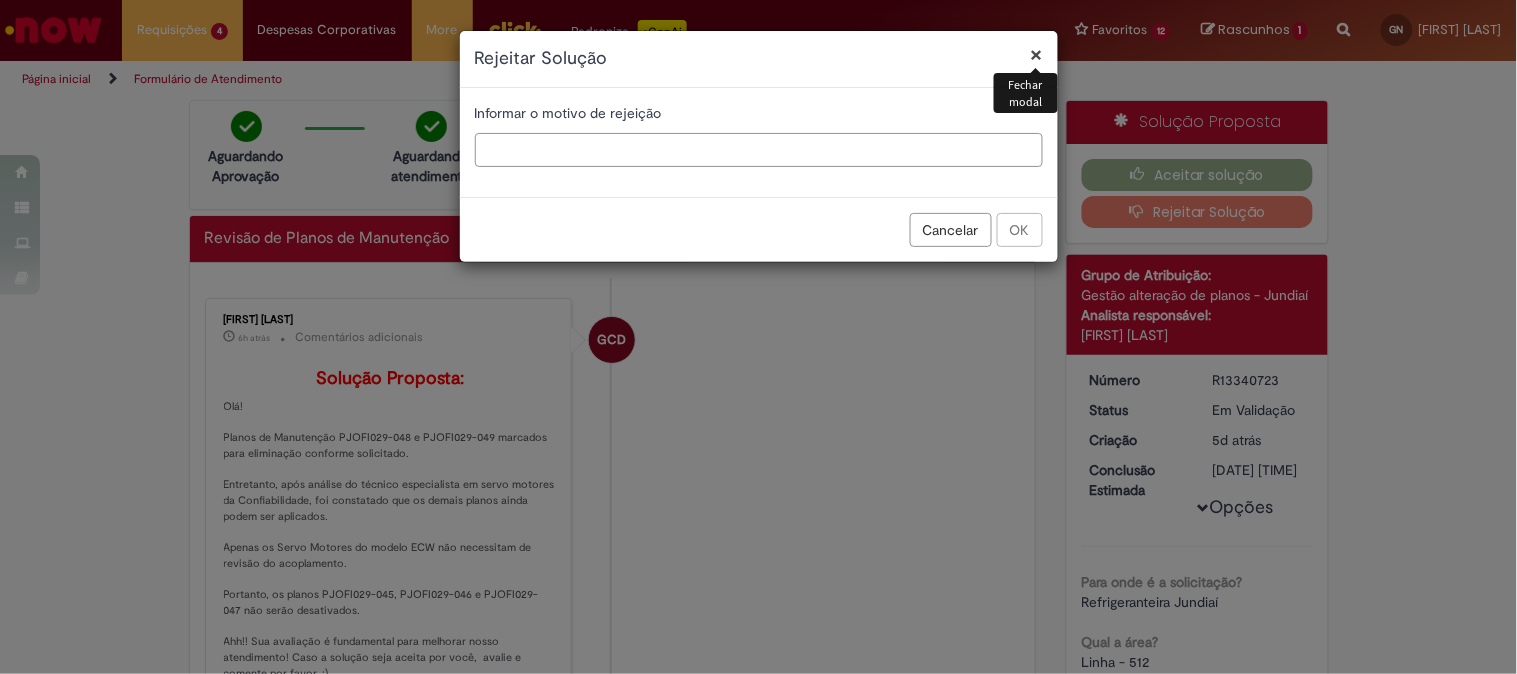 click at bounding box center [759, 150] 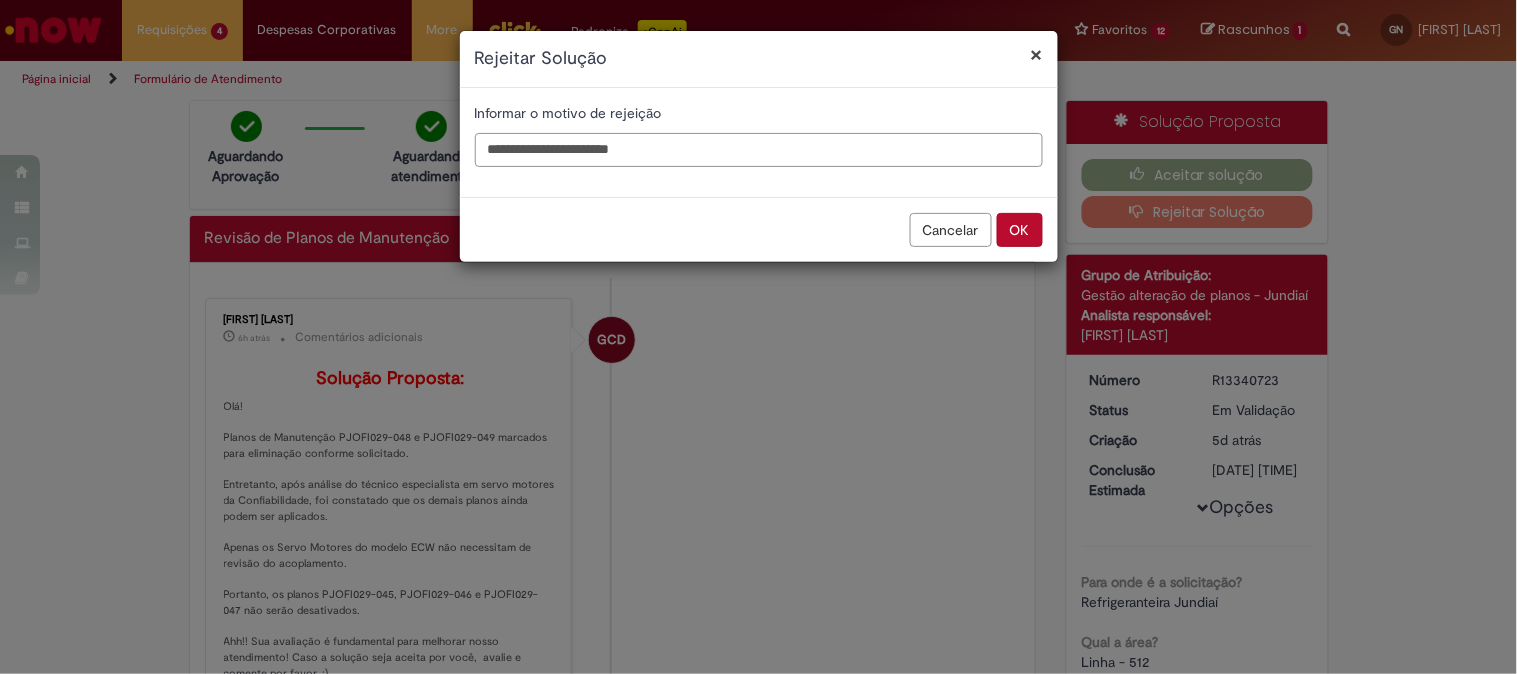 click on "**********" at bounding box center [759, 150] 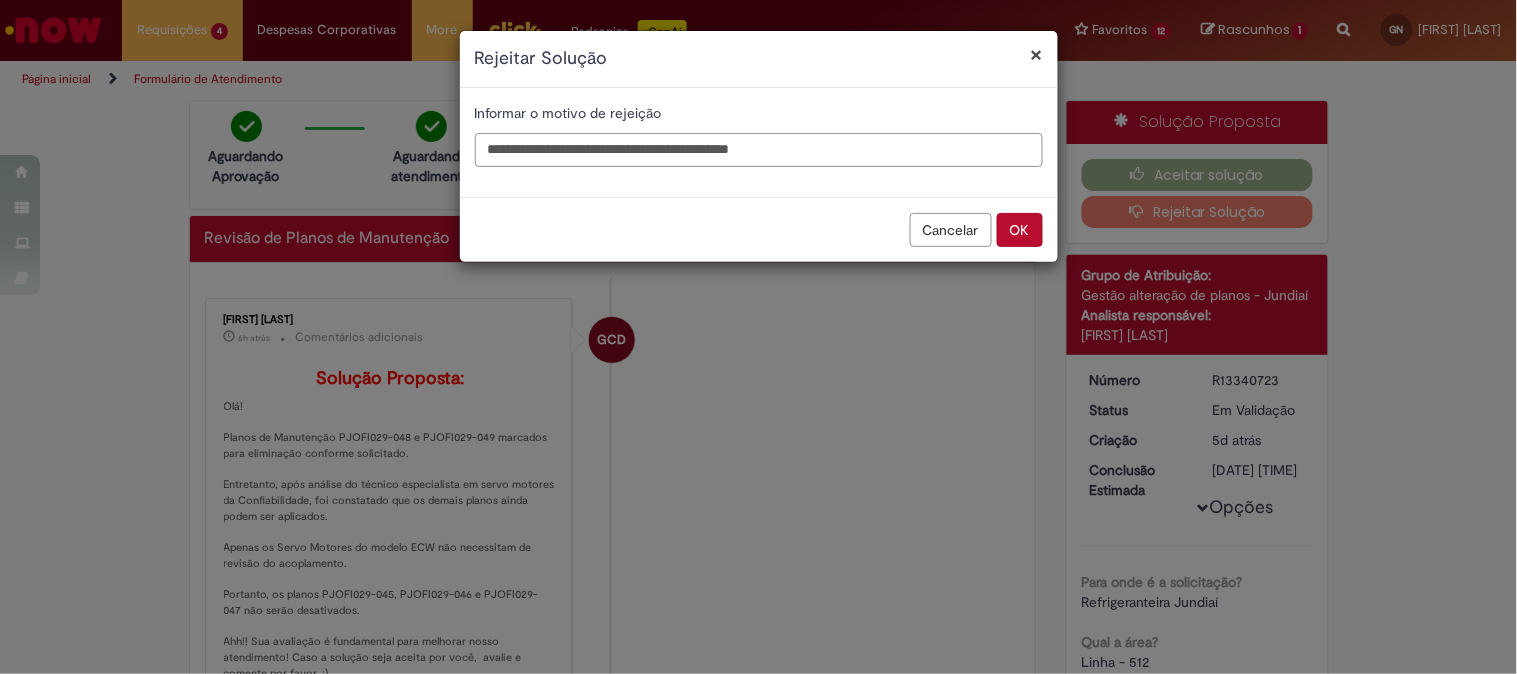 click on "**********" at bounding box center (759, 150) 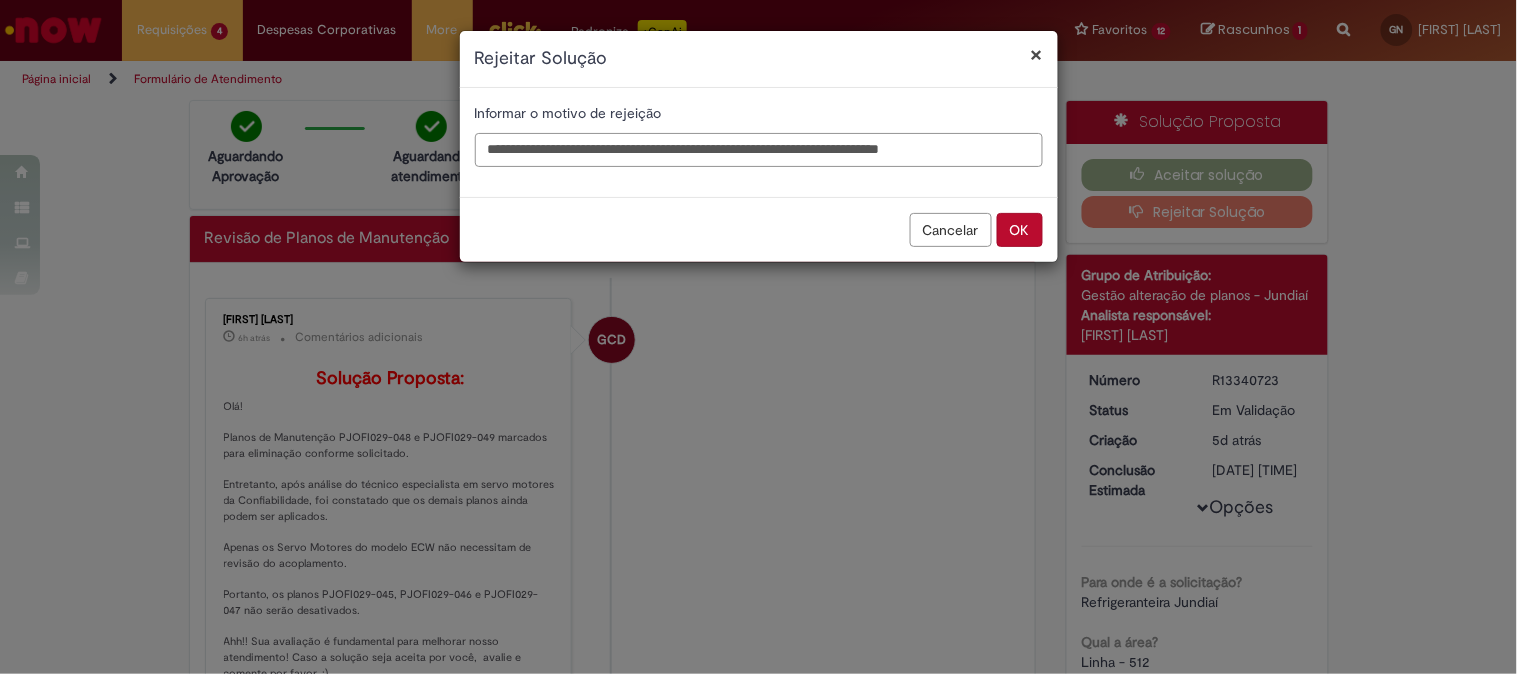 click on "**********" at bounding box center (759, 150) 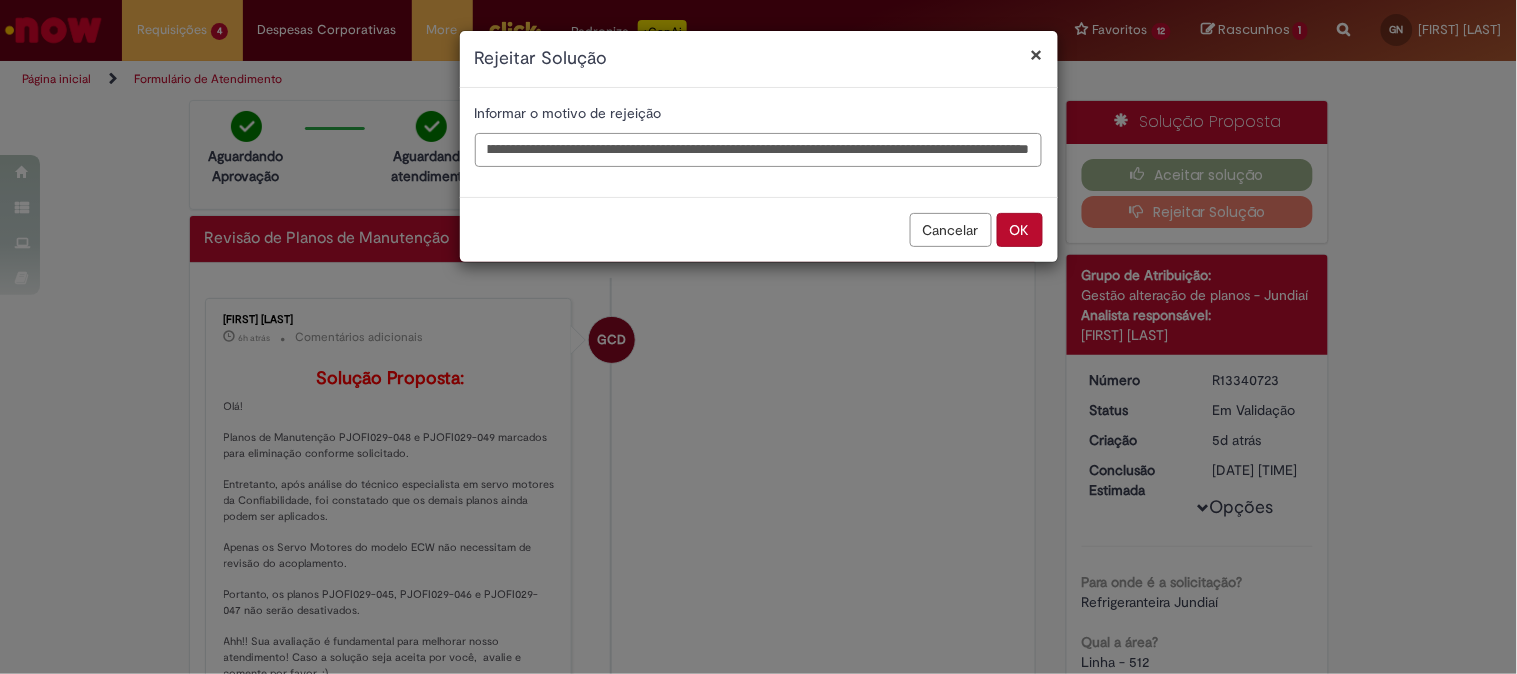 scroll, scrollTop: 0, scrollLeft: 1054, axis: horizontal 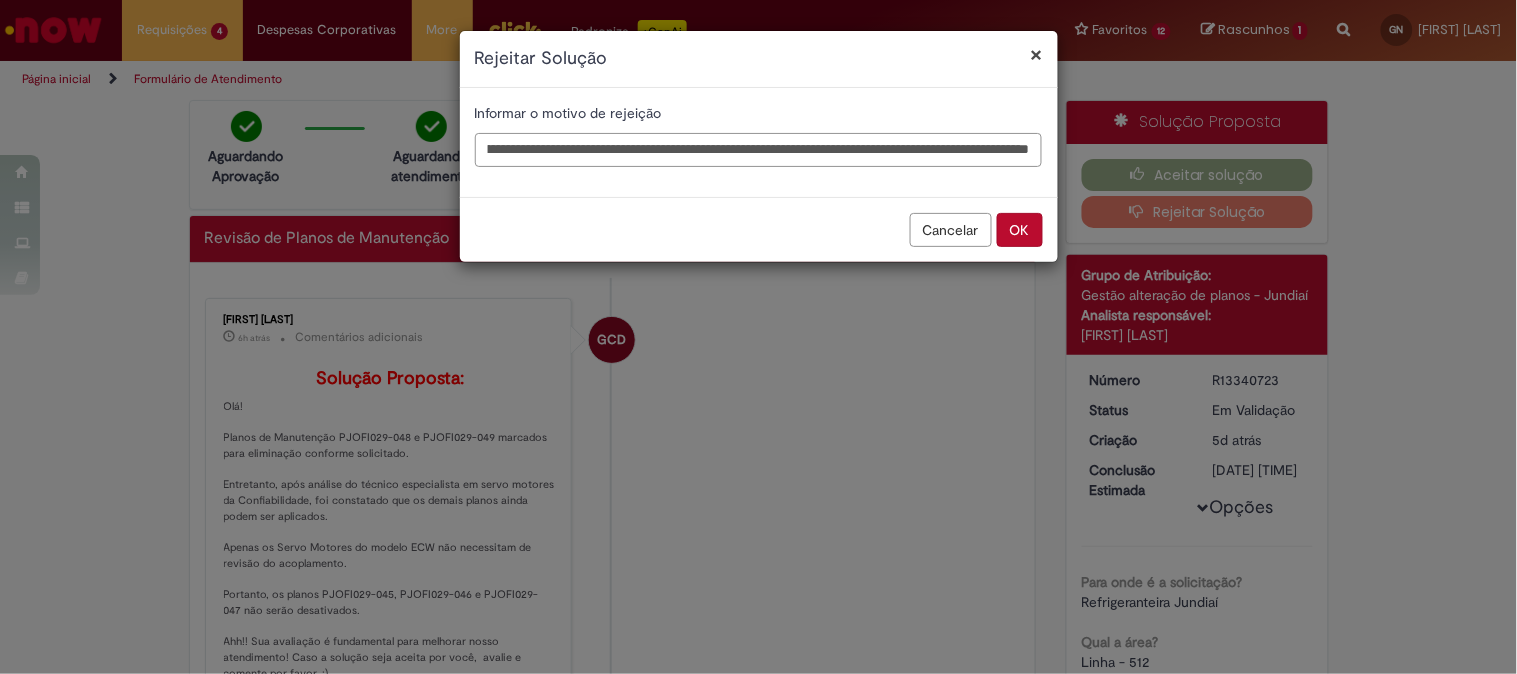 click on "**********" at bounding box center (759, 150) 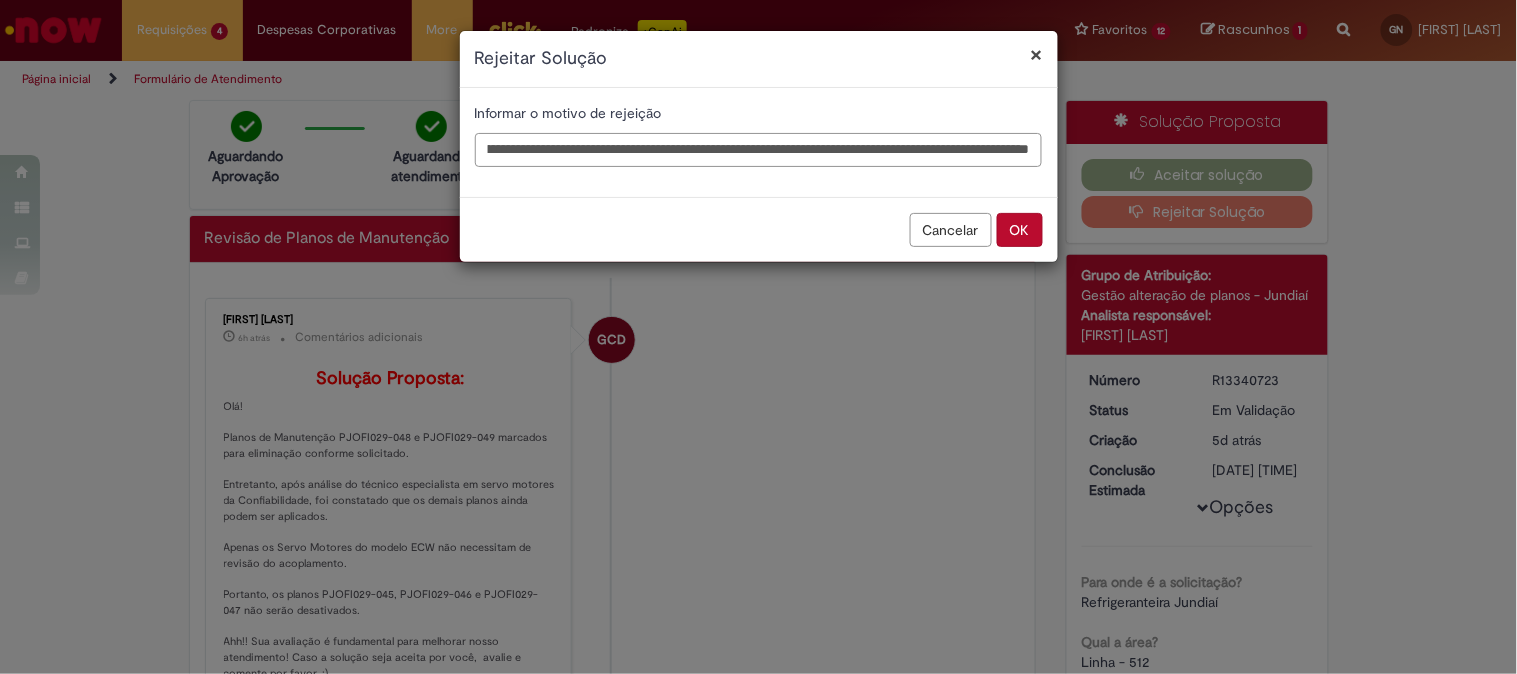 scroll, scrollTop: 0, scrollLeft: 1284, axis: horizontal 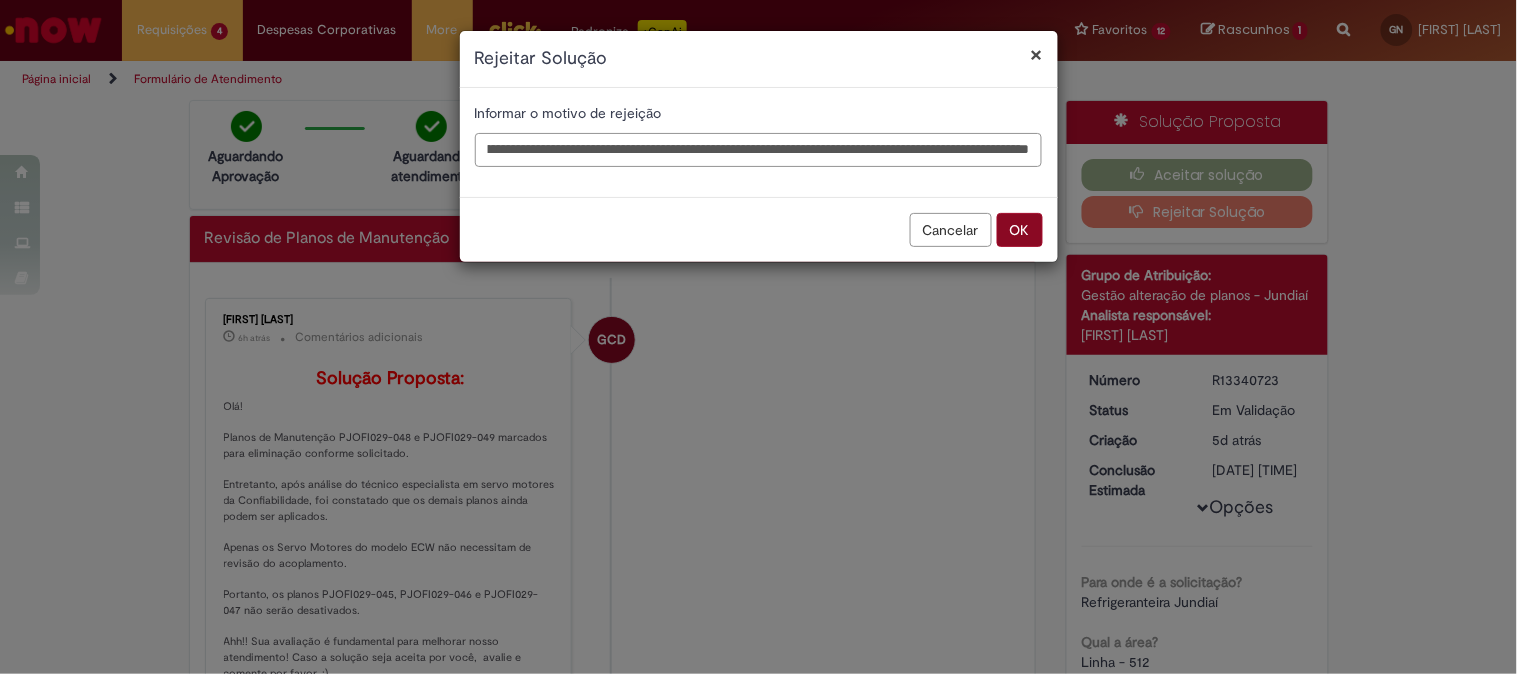 type on "**********" 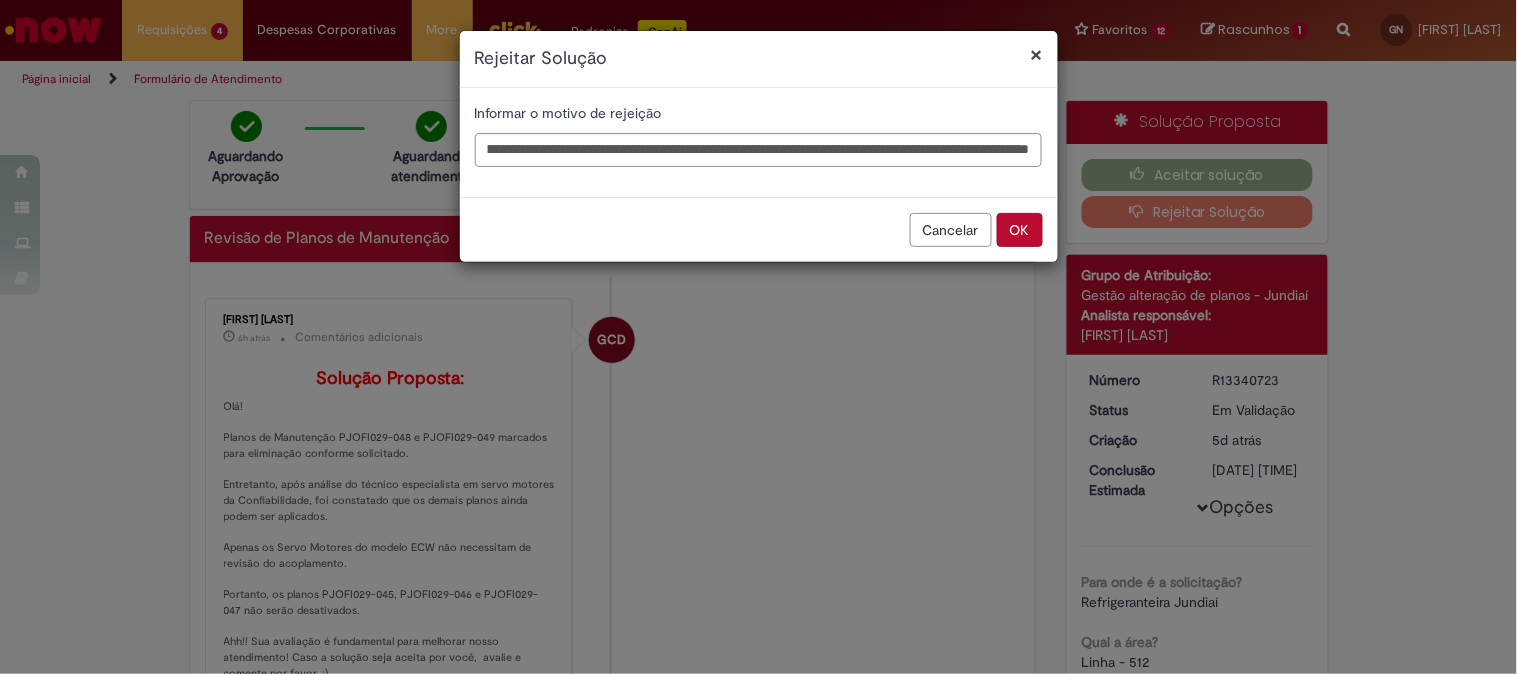 click on "OK" at bounding box center (1020, 230) 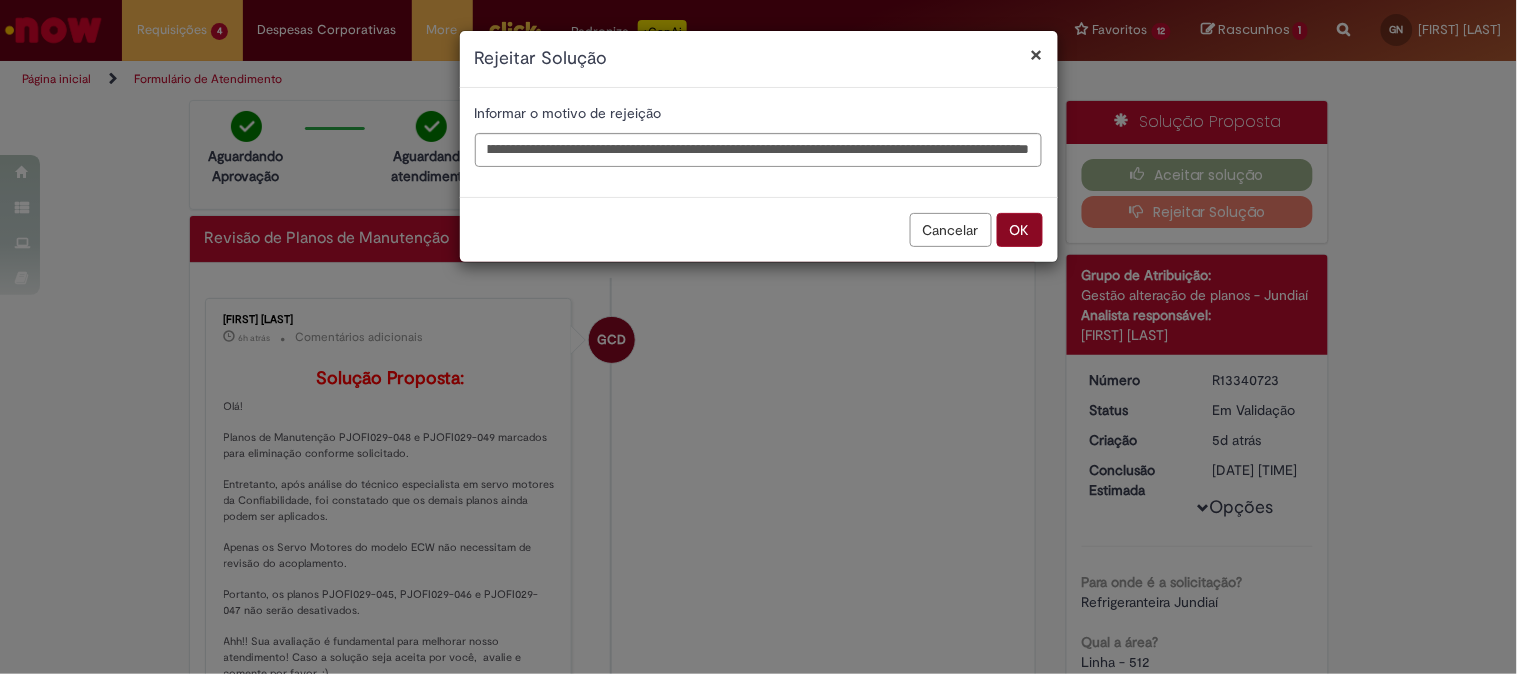 scroll, scrollTop: 0, scrollLeft: 0, axis: both 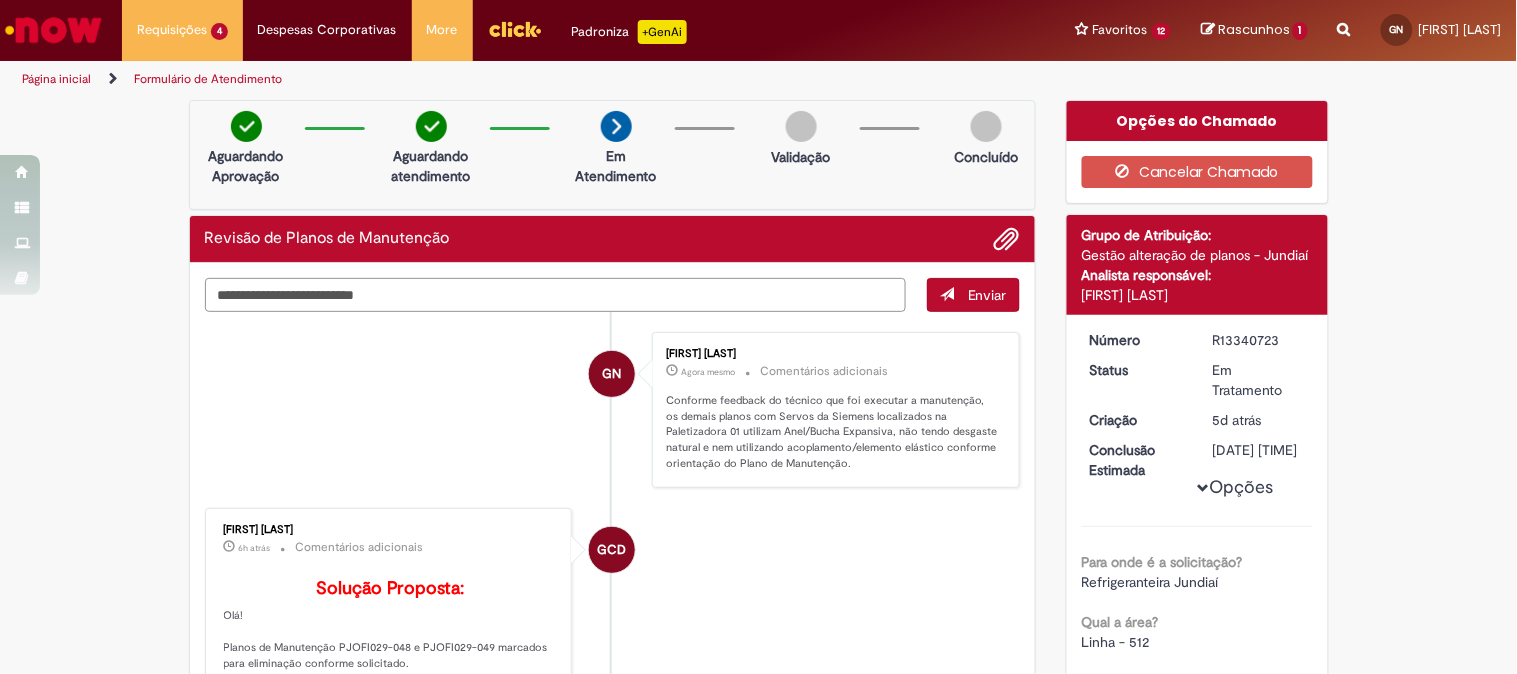 click at bounding box center [556, 295] 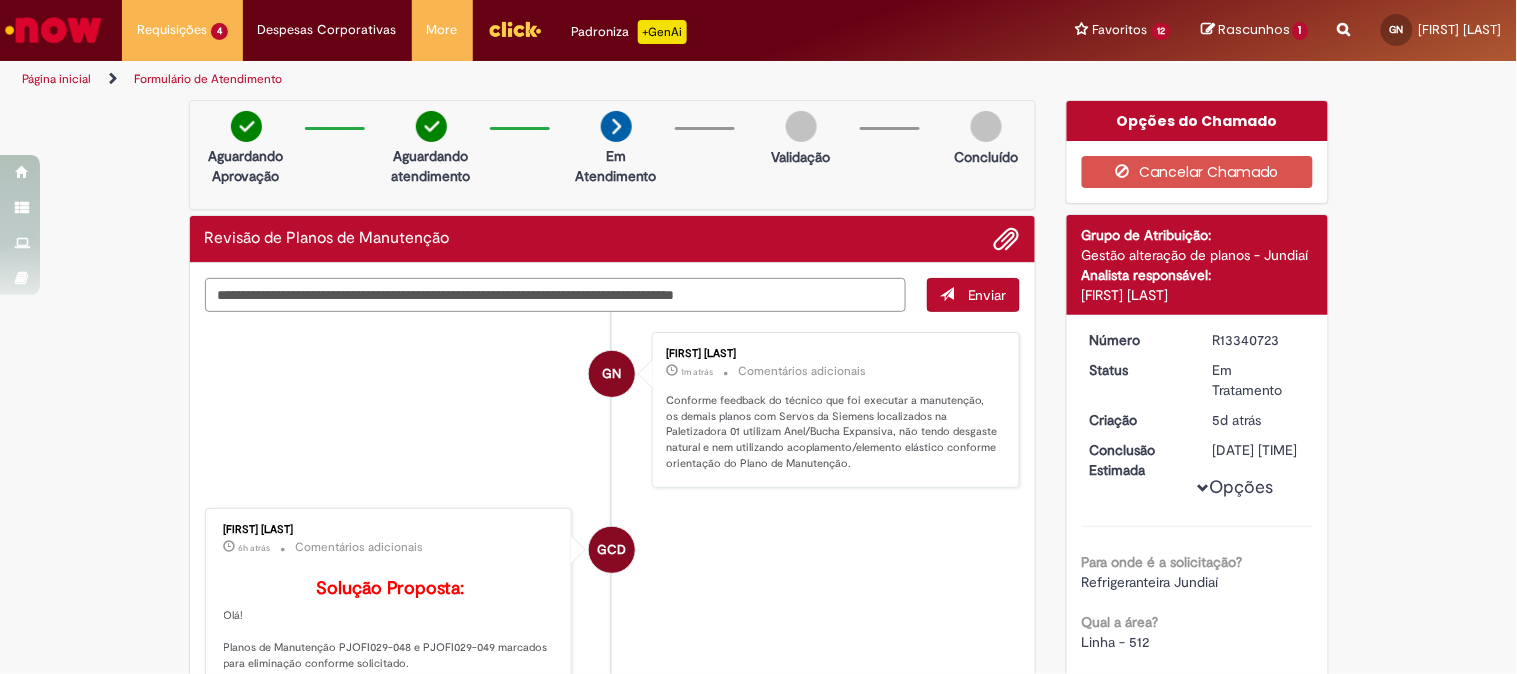 click on "**********" at bounding box center (556, 295) 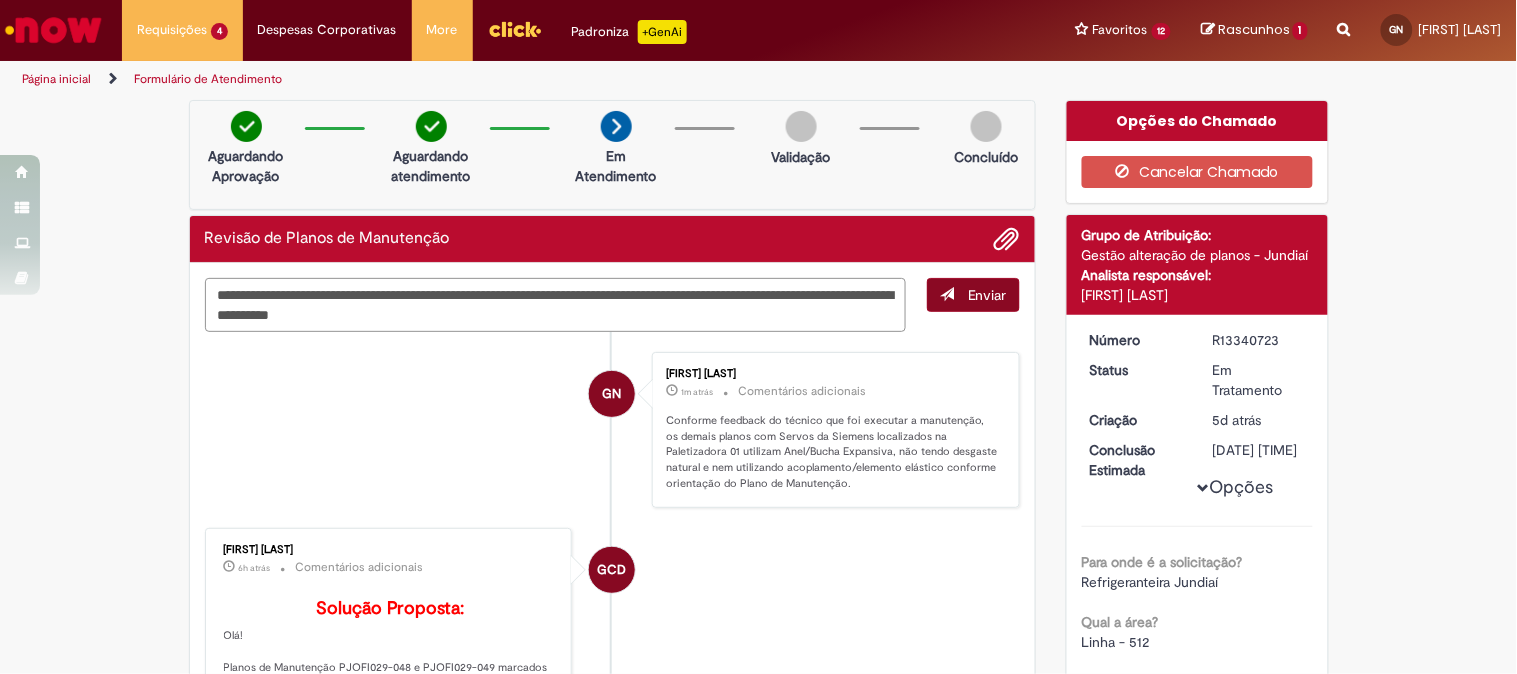 type on "**********" 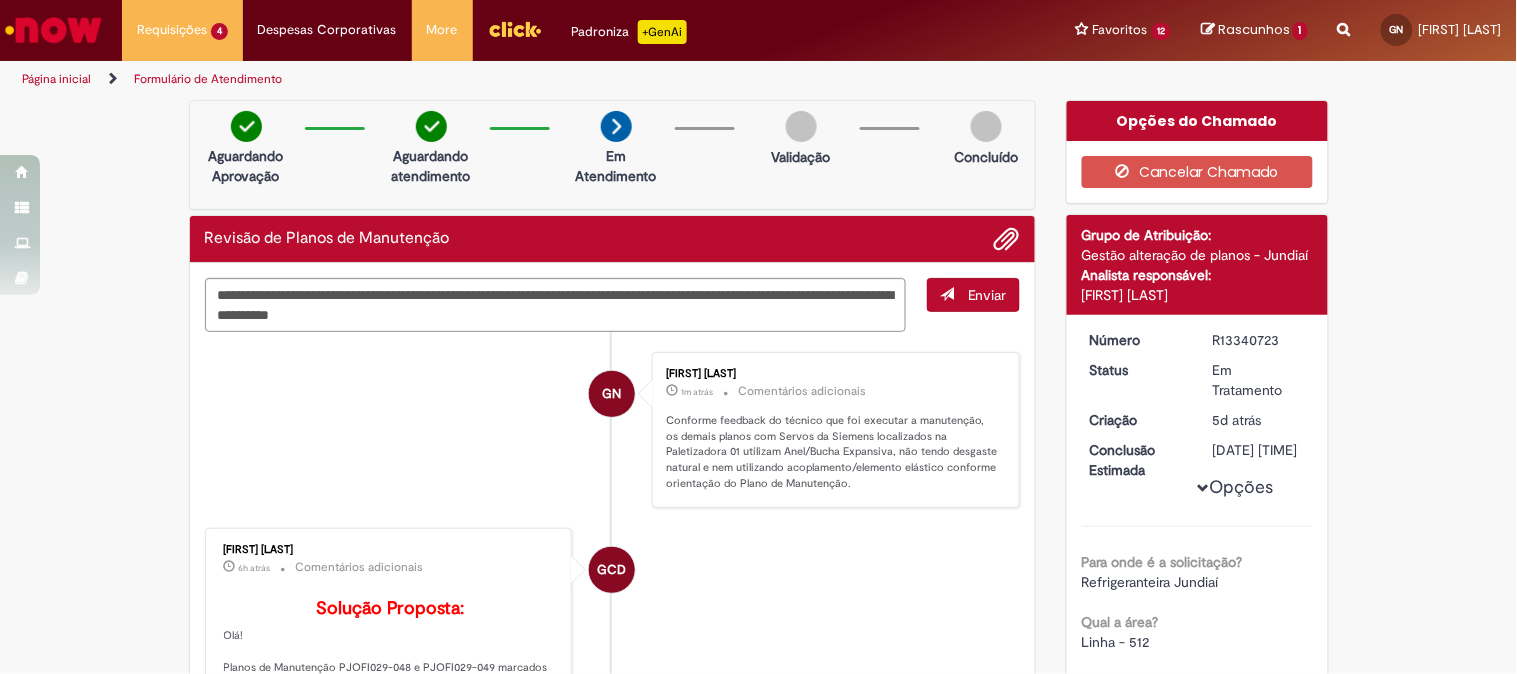 click on "Enviar" at bounding box center [987, 295] 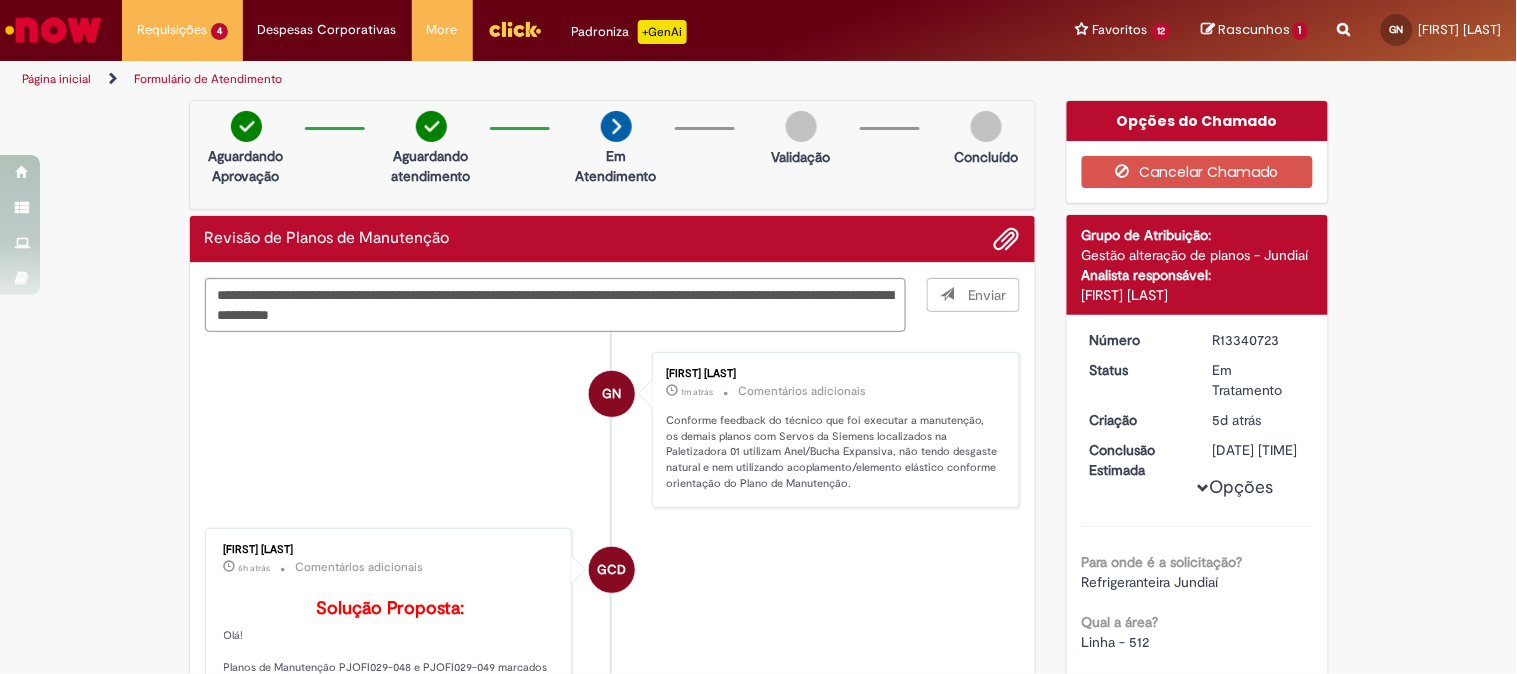 type 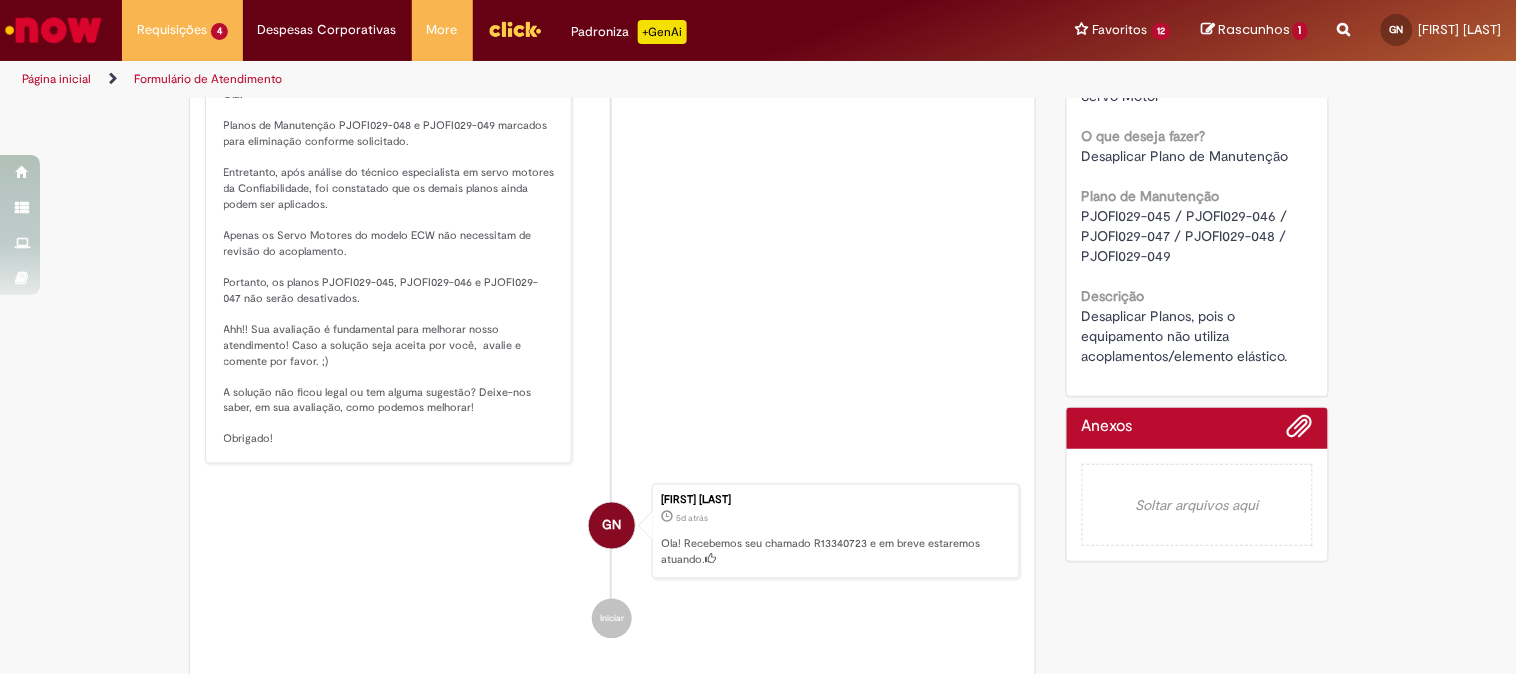 scroll, scrollTop: 0, scrollLeft: 0, axis: both 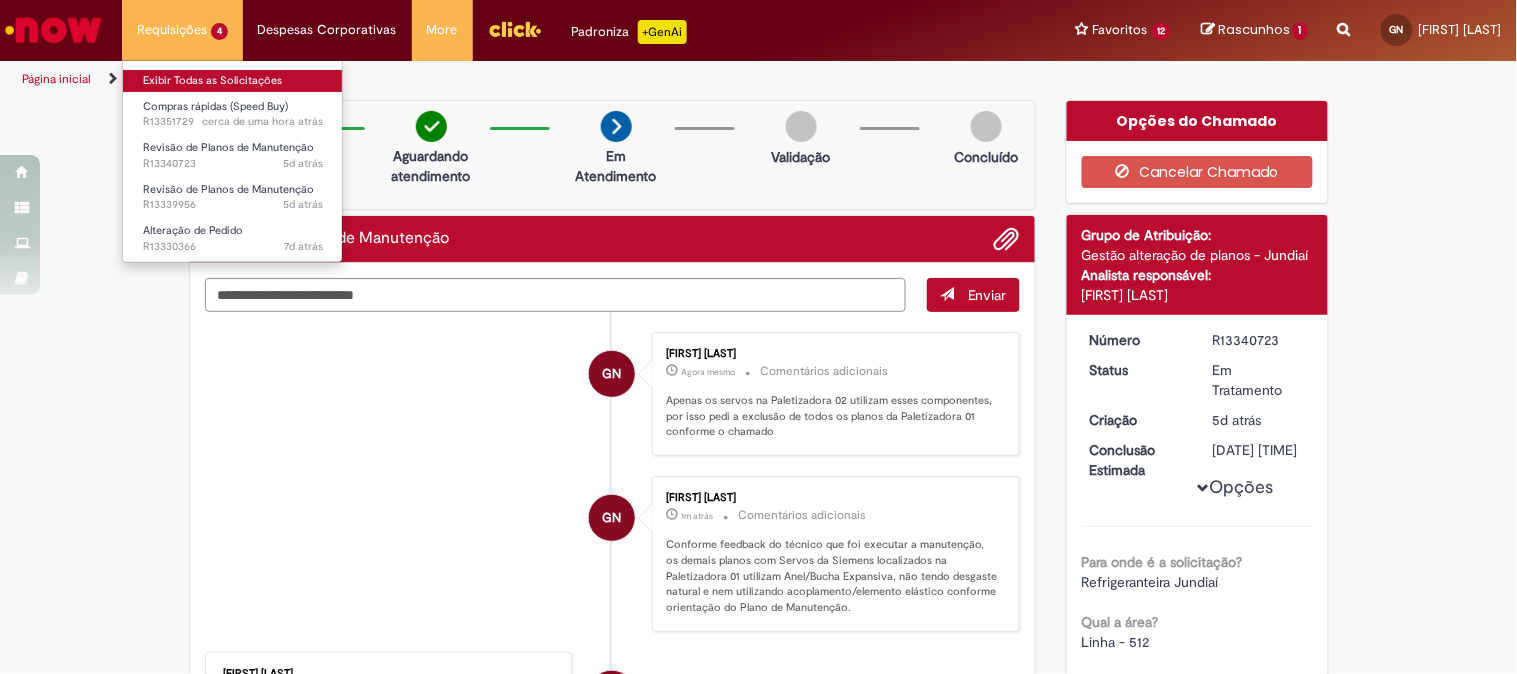 click on "Exibir Todas as Solicitações" at bounding box center (233, 81) 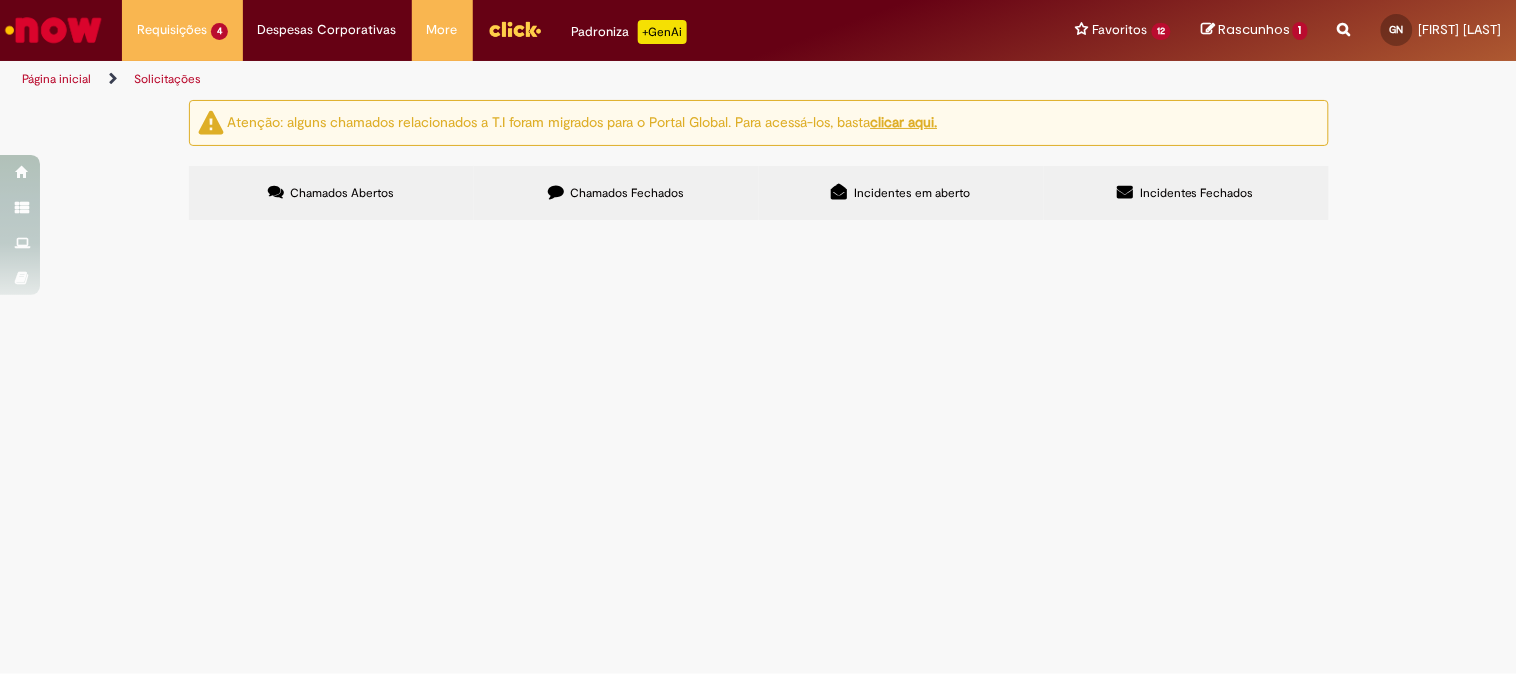 click on "Alteração do CNPJ do fornecedor RETHEC." at bounding box center [0, 0] 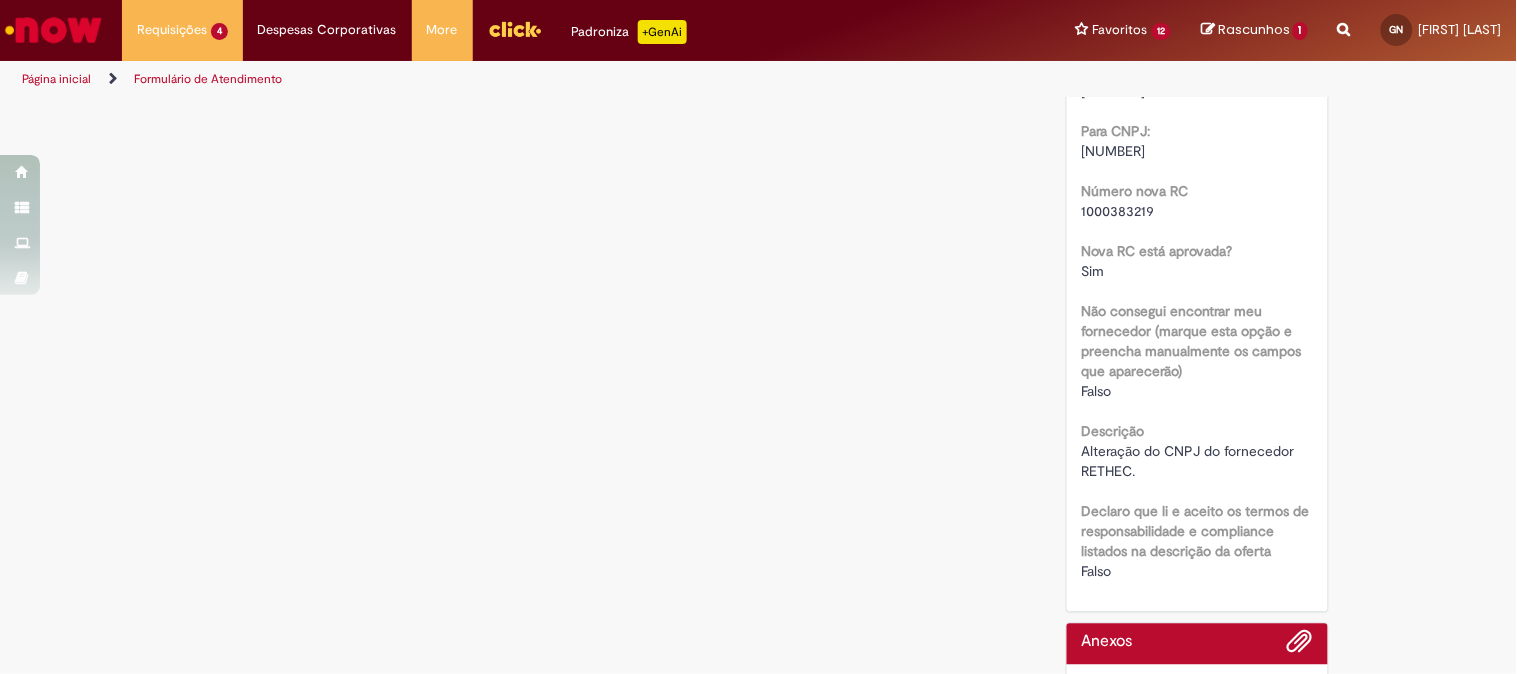 scroll, scrollTop: 1222, scrollLeft: 0, axis: vertical 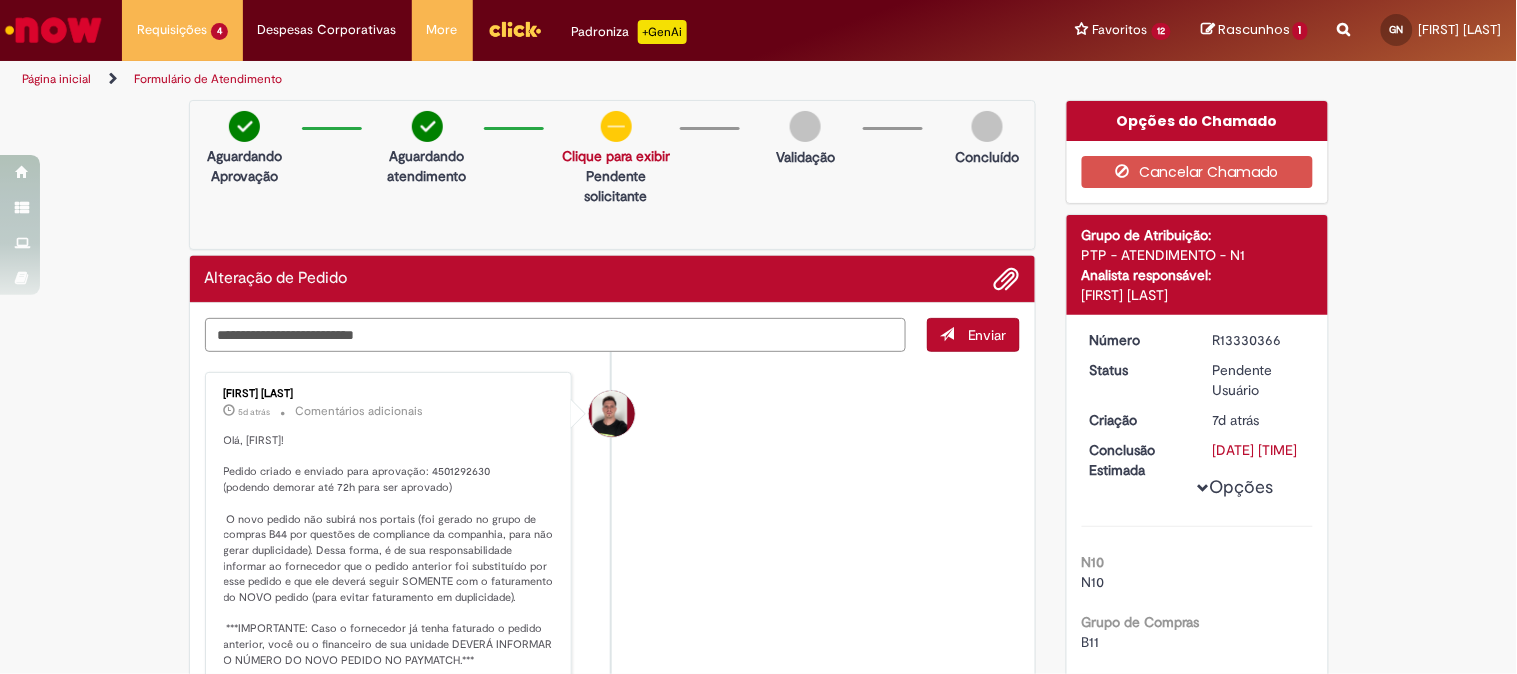 click at bounding box center [556, 335] 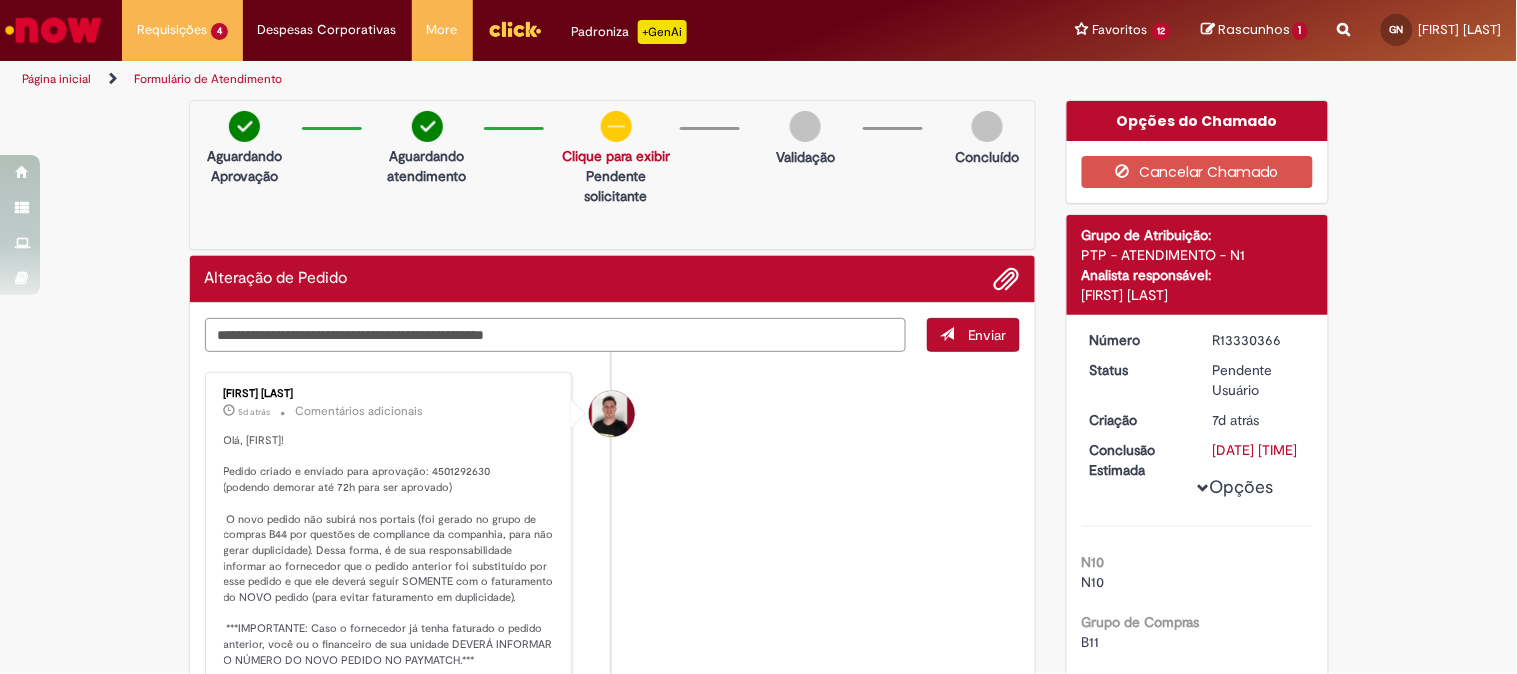 click on "**********" at bounding box center [556, 335] 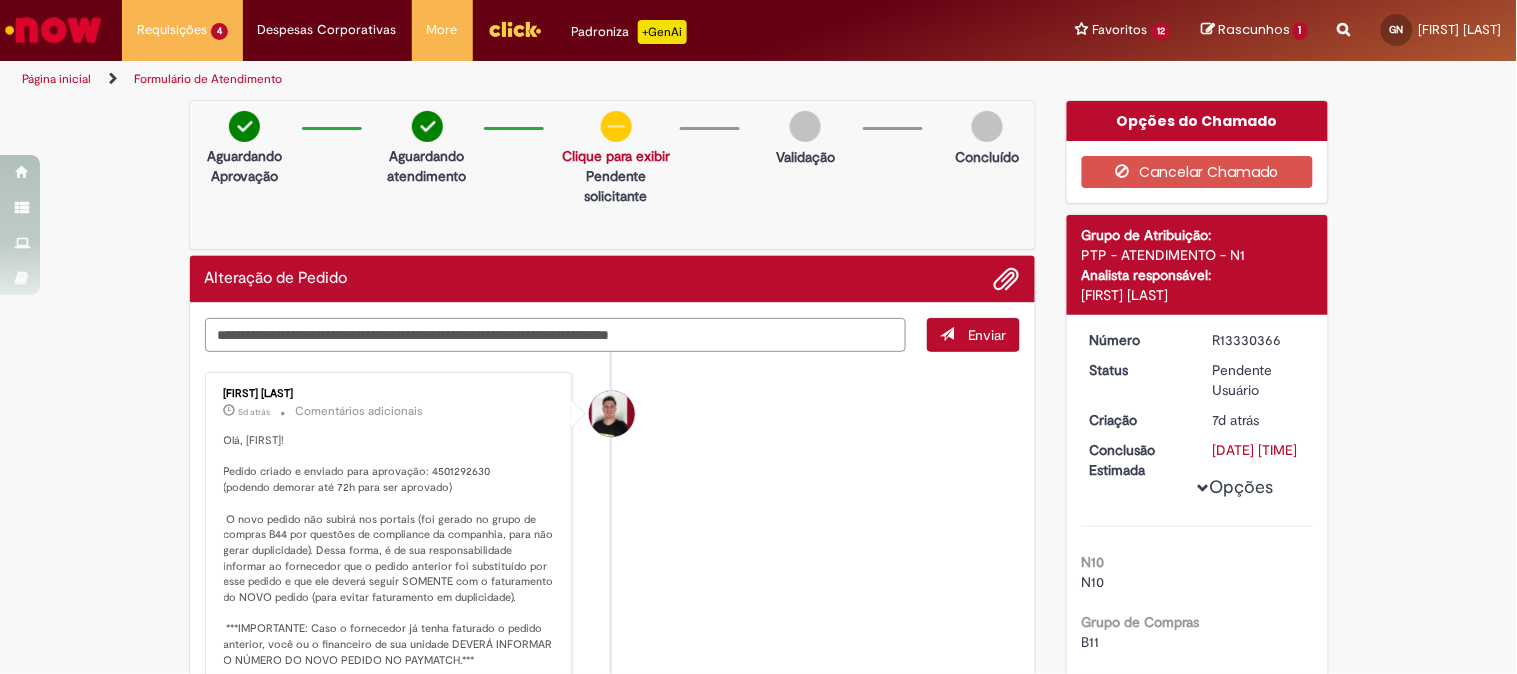 type on "**********" 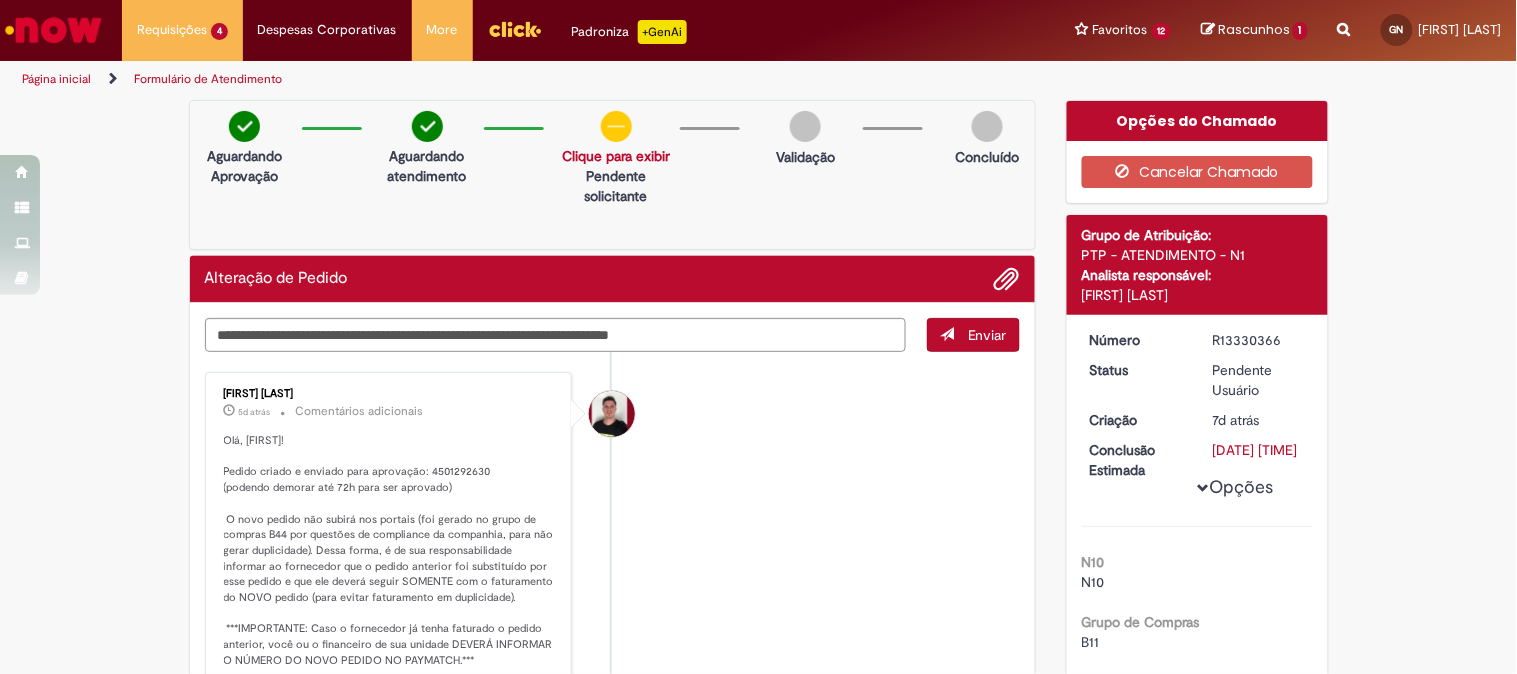 click on "**********" at bounding box center [613, 747] 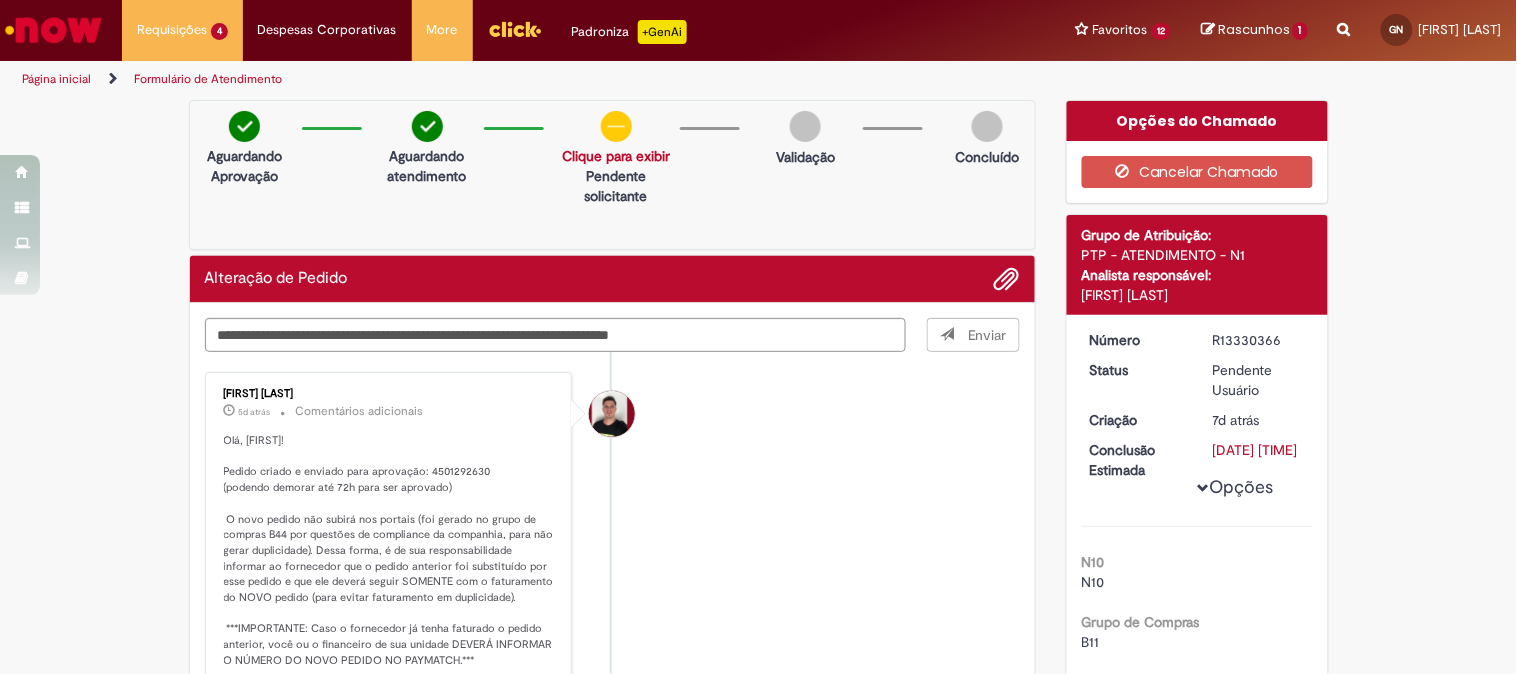 type 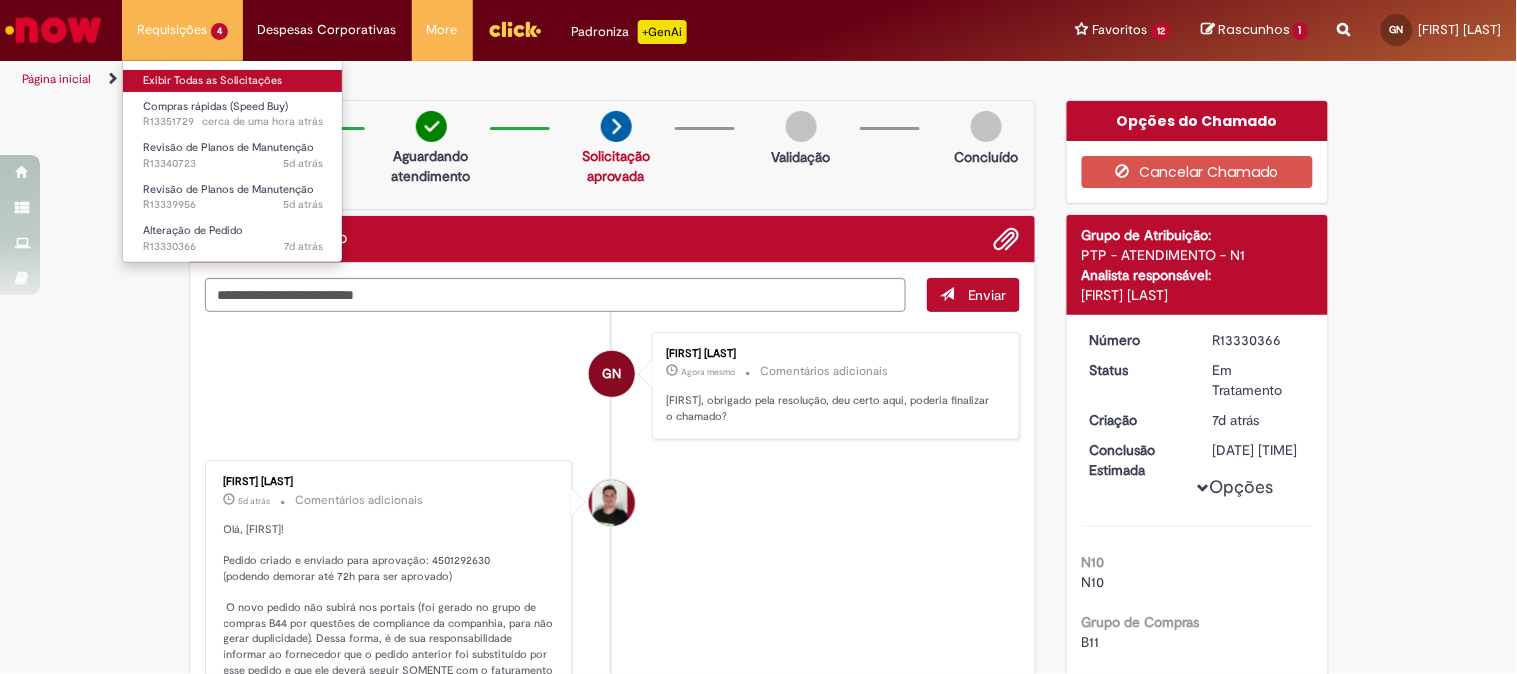 click on "Exibir Todas as Solicitações" at bounding box center [233, 81] 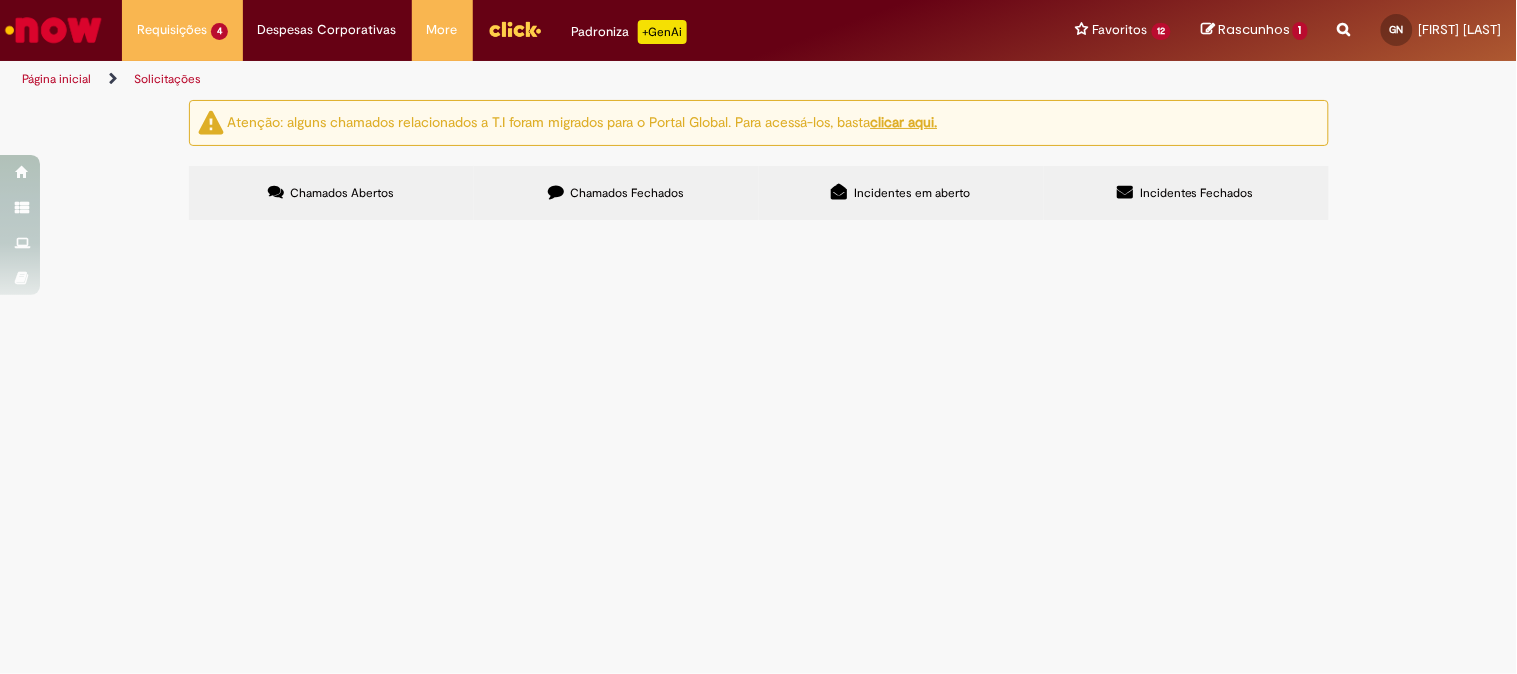 click on "Desaplicar planos de troca de óleo dos OGD's a cada 6 anos, pois o equipamento é obsoleto e blindado, não sendo possível realizar essa manutenção." at bounding box center [0, 0] 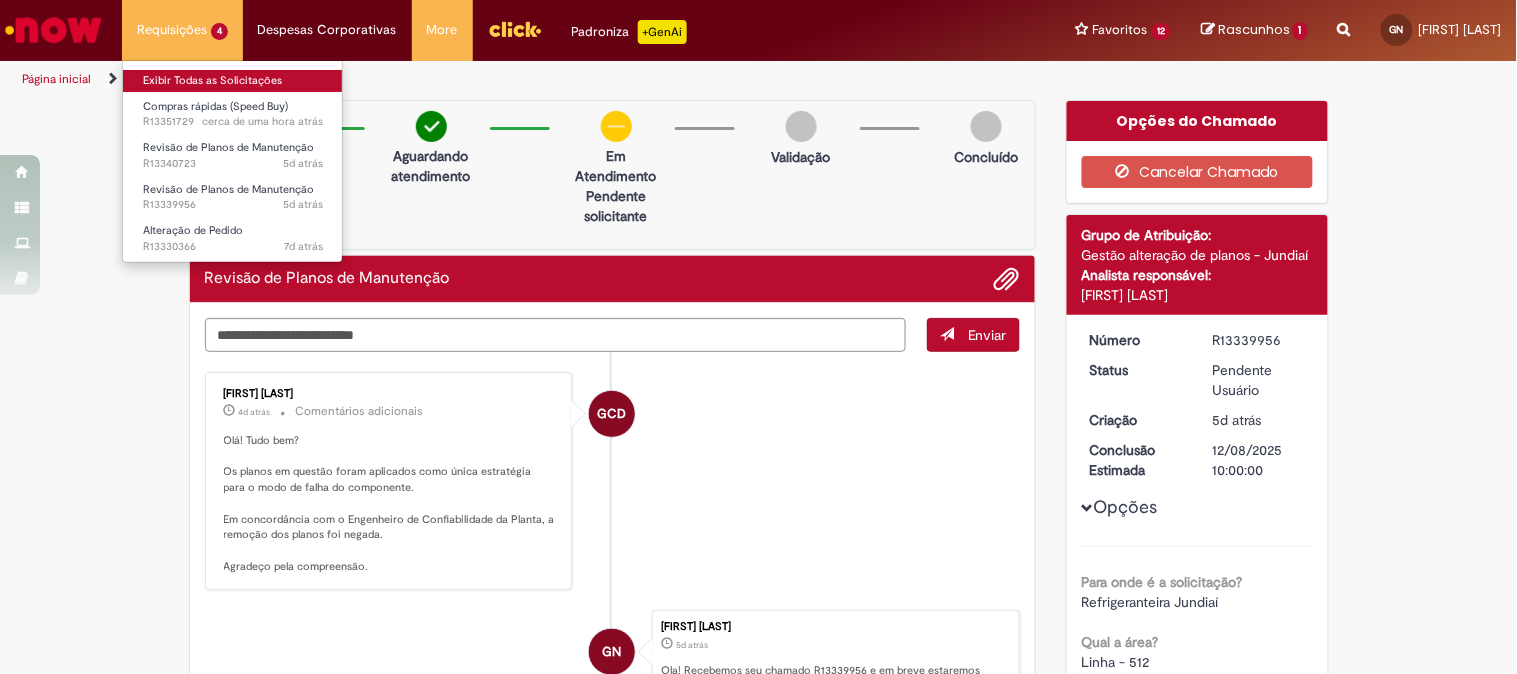 click on "Exibir Todas as Solicitações" at bounding box center (233, 81) 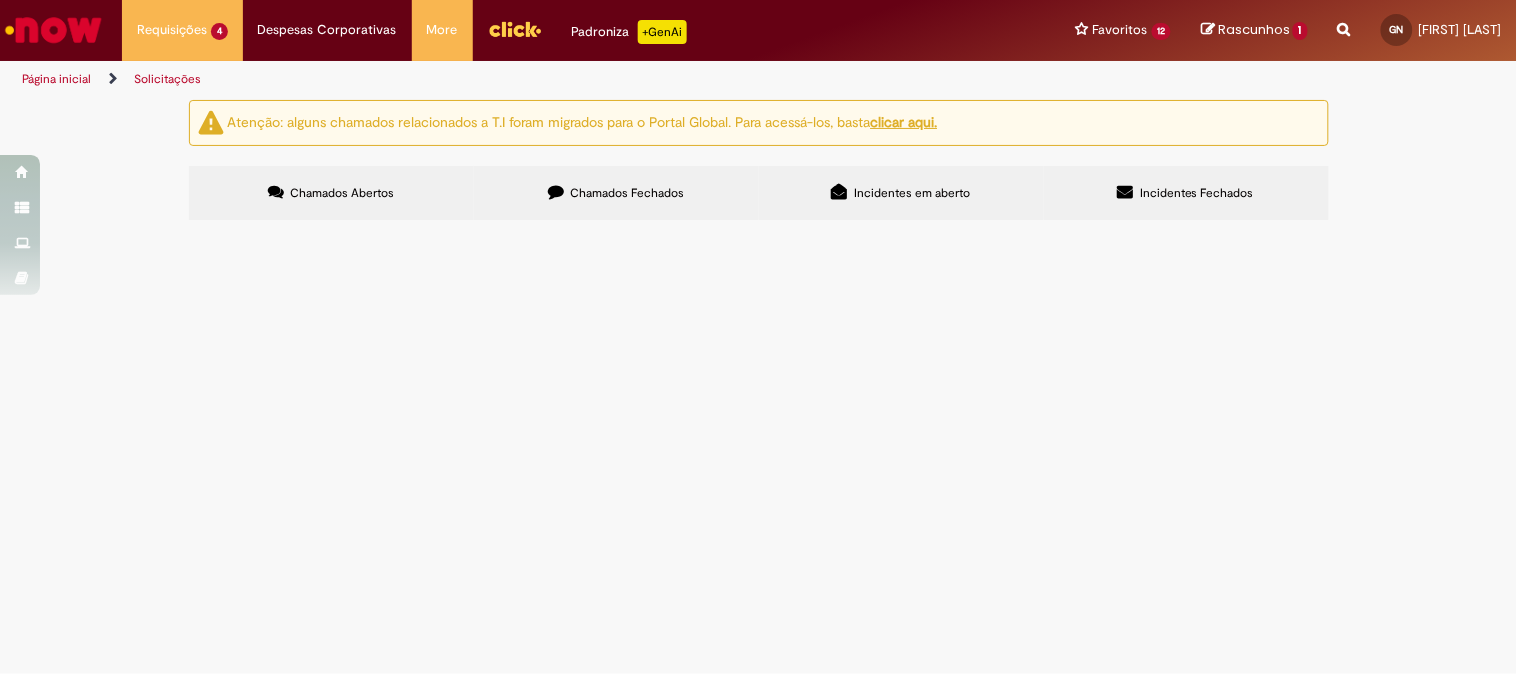 click on "Manutenção na válvula 100." at bounding box center (0, 0) 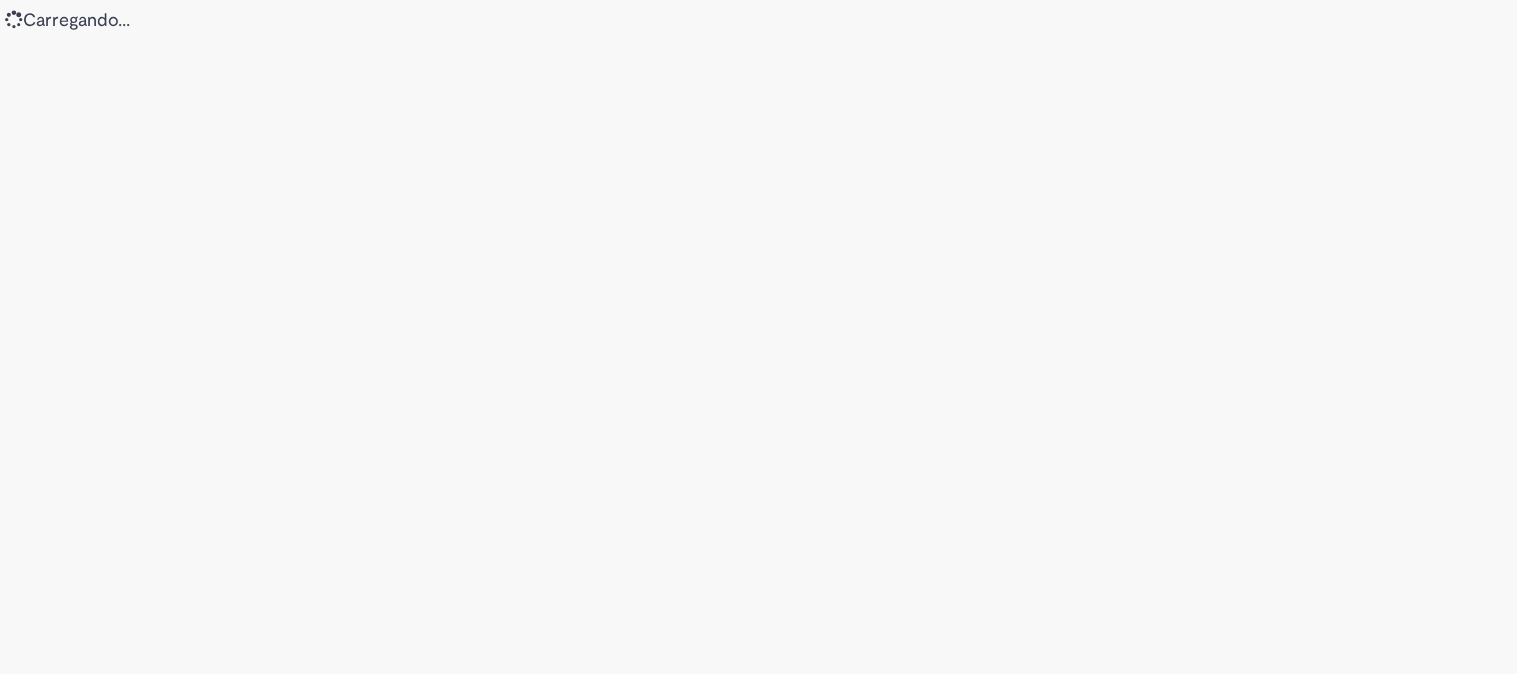 scroll, scrollTop: 0, scrollLeft: 0, axis: both 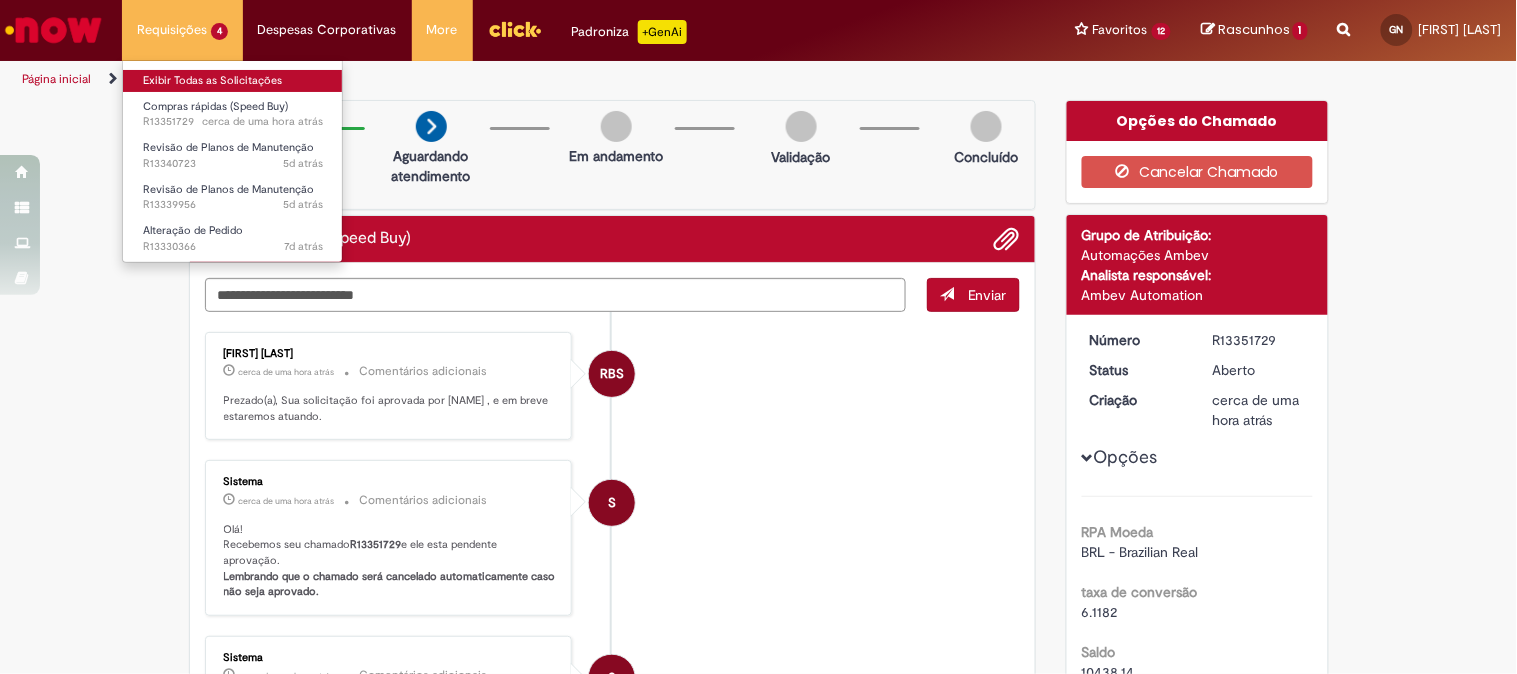 click on "Exibir Todas as Solicitações" at bounding box center (233, 81) 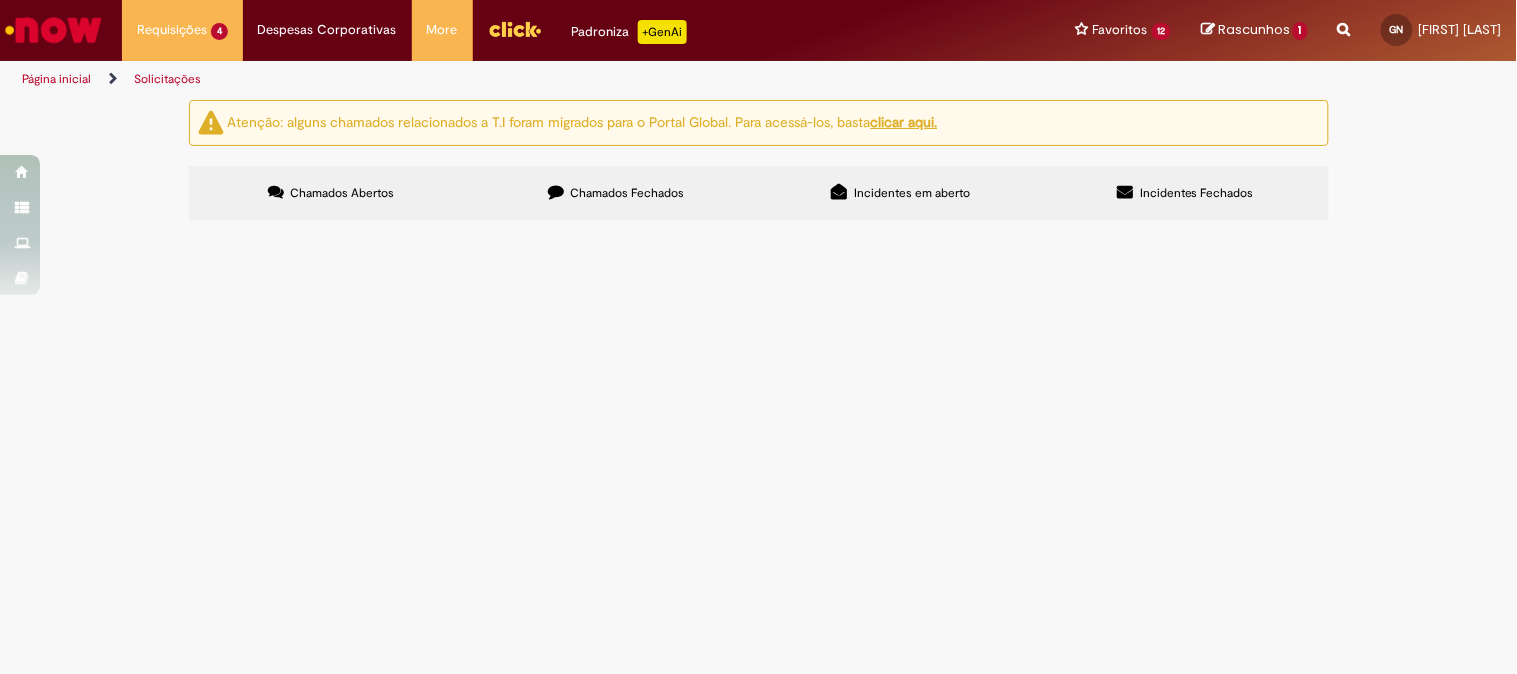 click on "Desaplicar planos de troca de óleo dos OGD's a cada 6 anos, pois o equipamento é obsoleto e blindado, não sendo possível realizar essa manutenção." at bounding box center [0, 0] 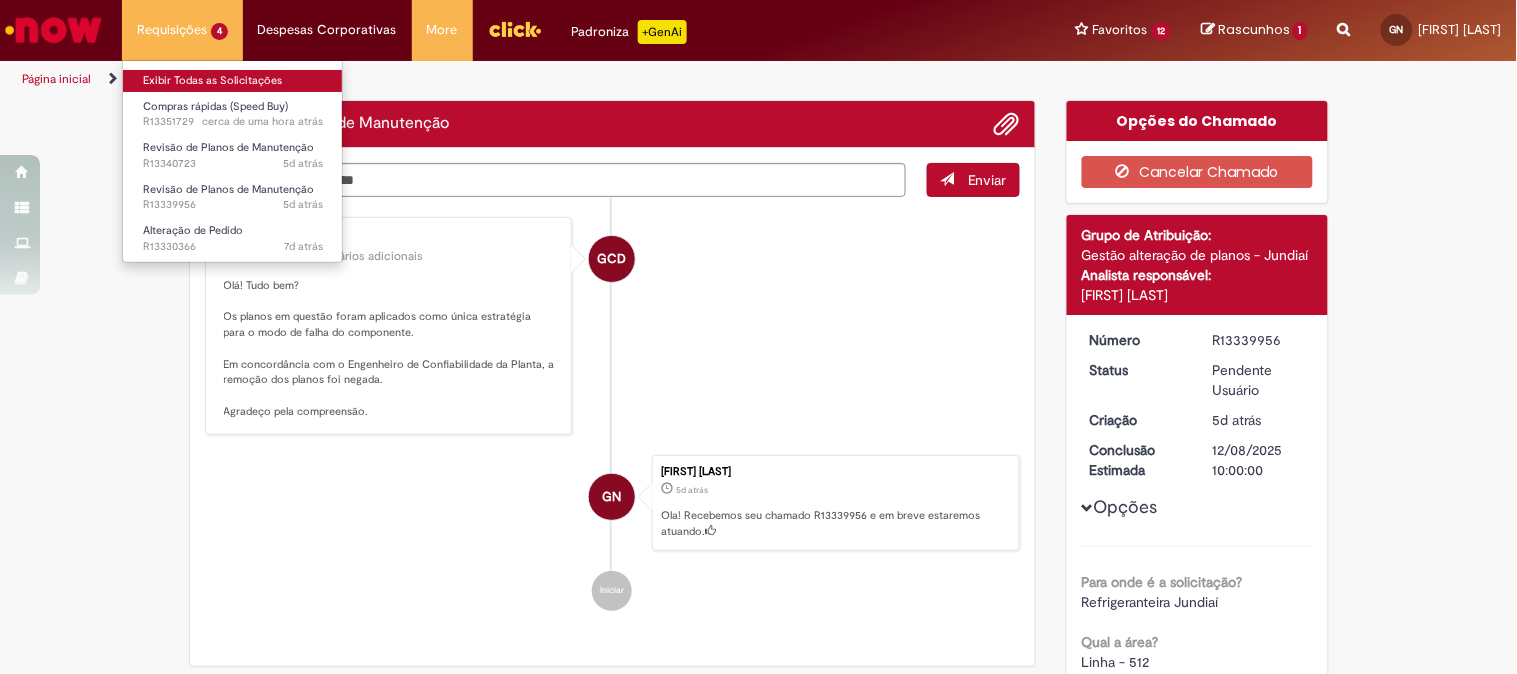 click on "Exibir Todas as Solicitações" at bounding box center (233, 81) 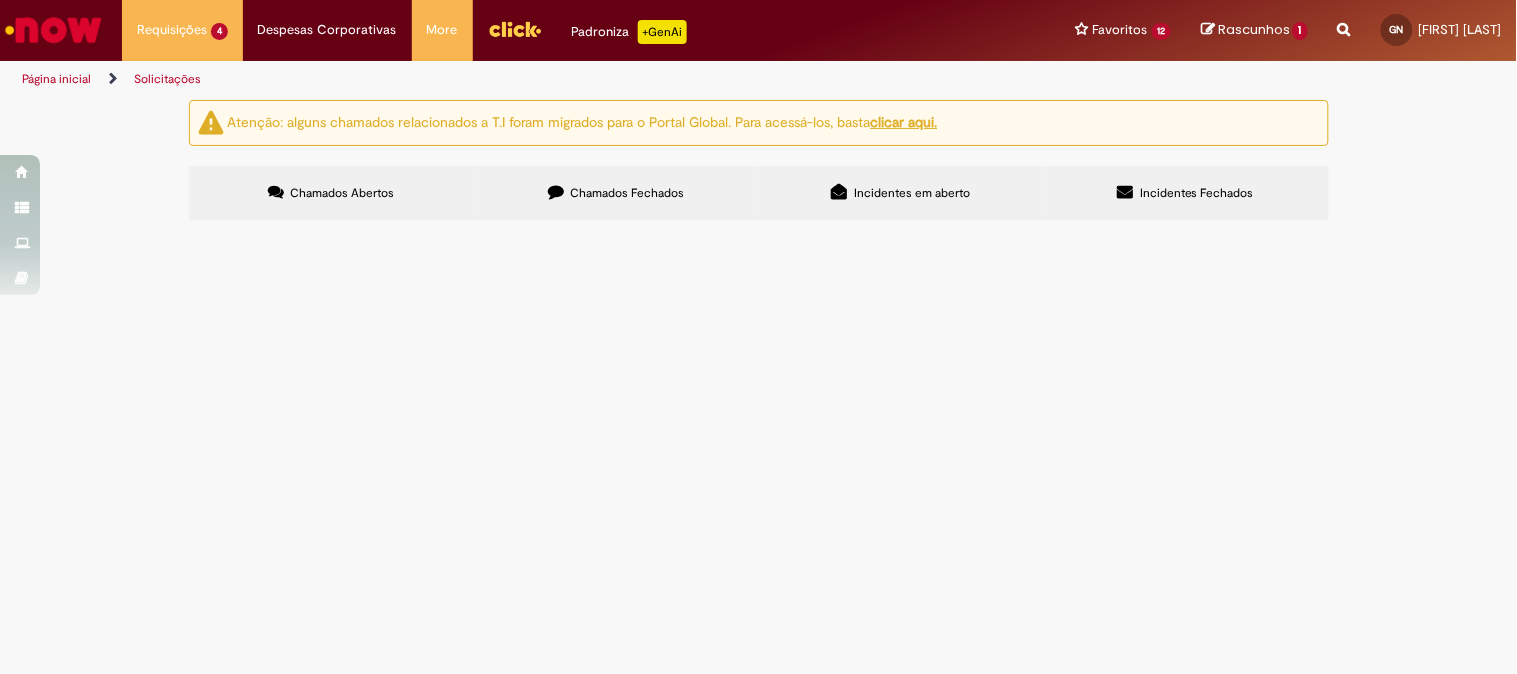 click on "Manutenção na válvula 100." at bounding box center [0, 0] 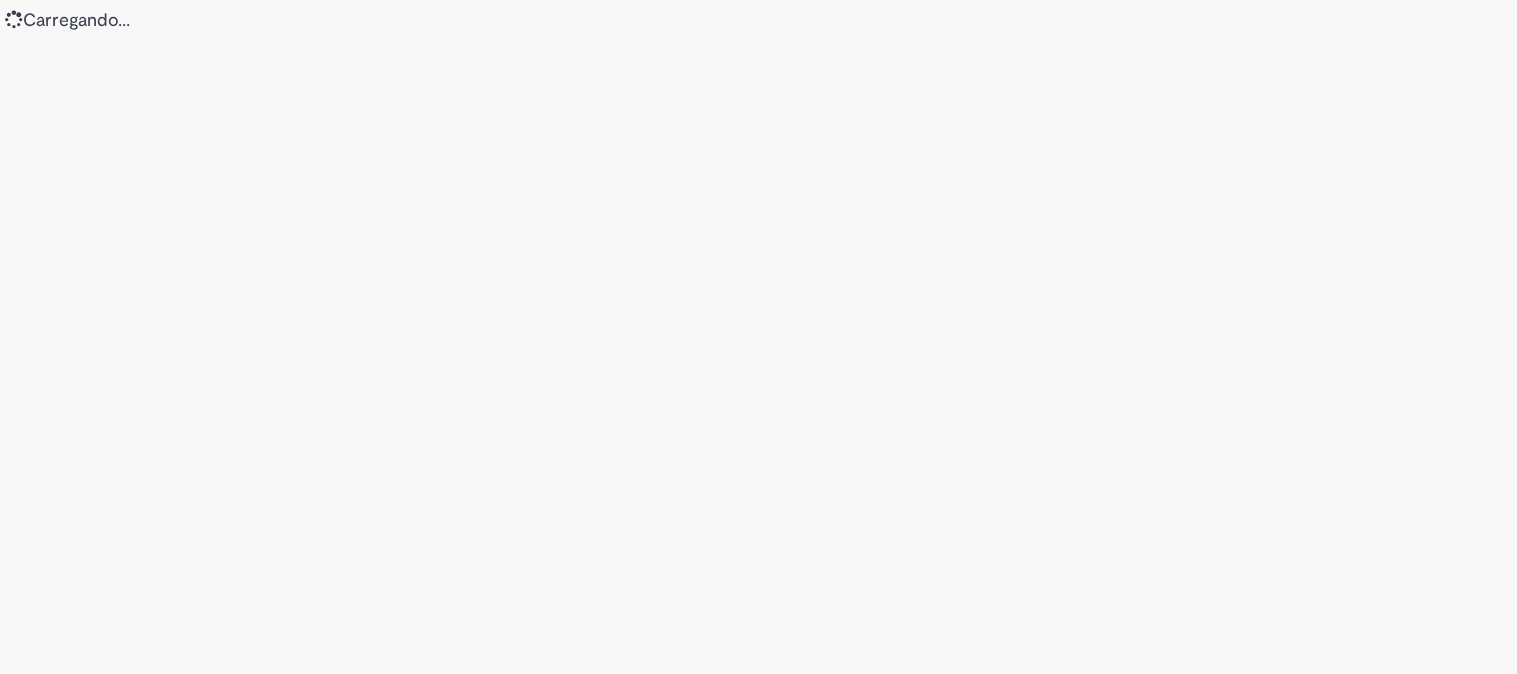 scroll, scrollTop: 0, scrollLeft: 0, axis: both 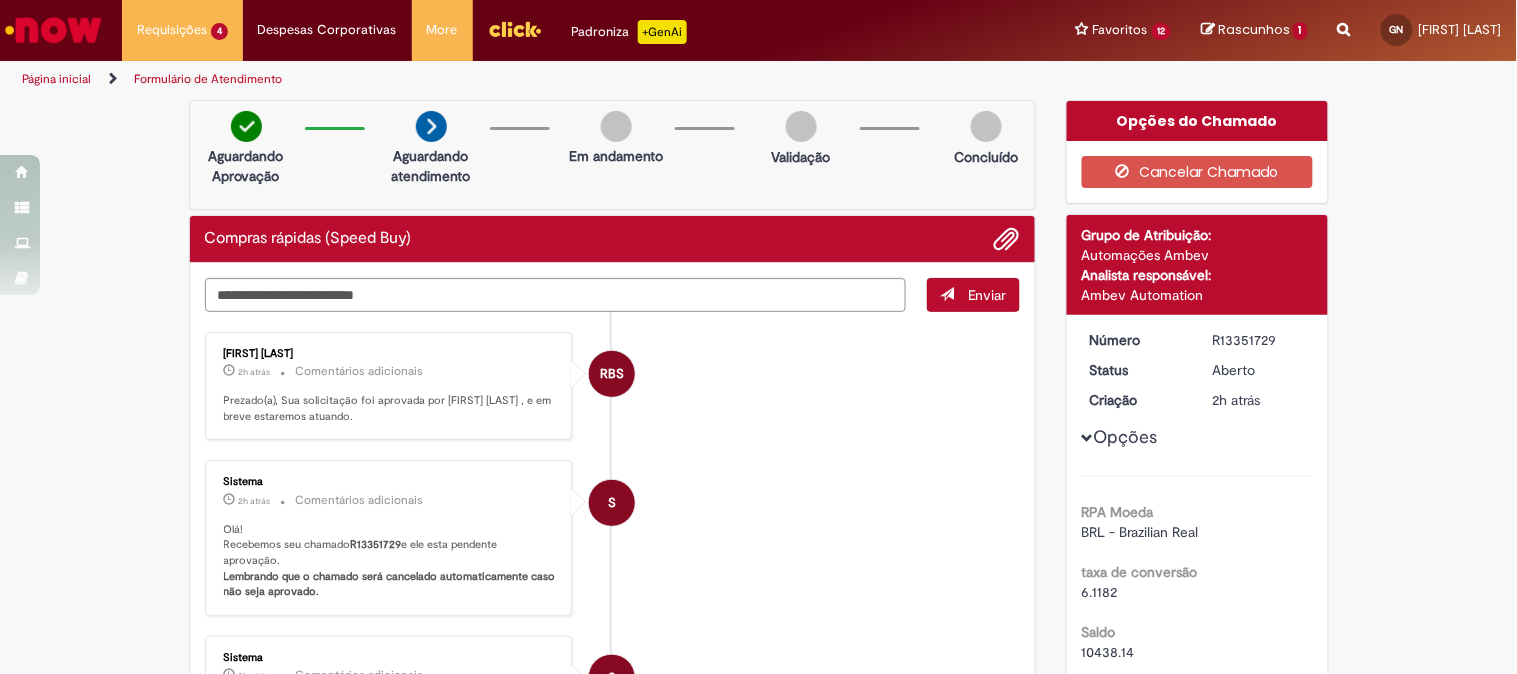 click on "Rascunhos   1
Compras rápidas (Speed Buy)
Chamado destinado para a geração de pedido de compra de indiretos.
Sua Lista de rascunhos está vazia
Após adicionar itens à Lista de rascunhos, será possível visualizá-los aqui.
Exibir Lista de Rascunhos
Rascunhos   1" at bounding box center [1254, 30] 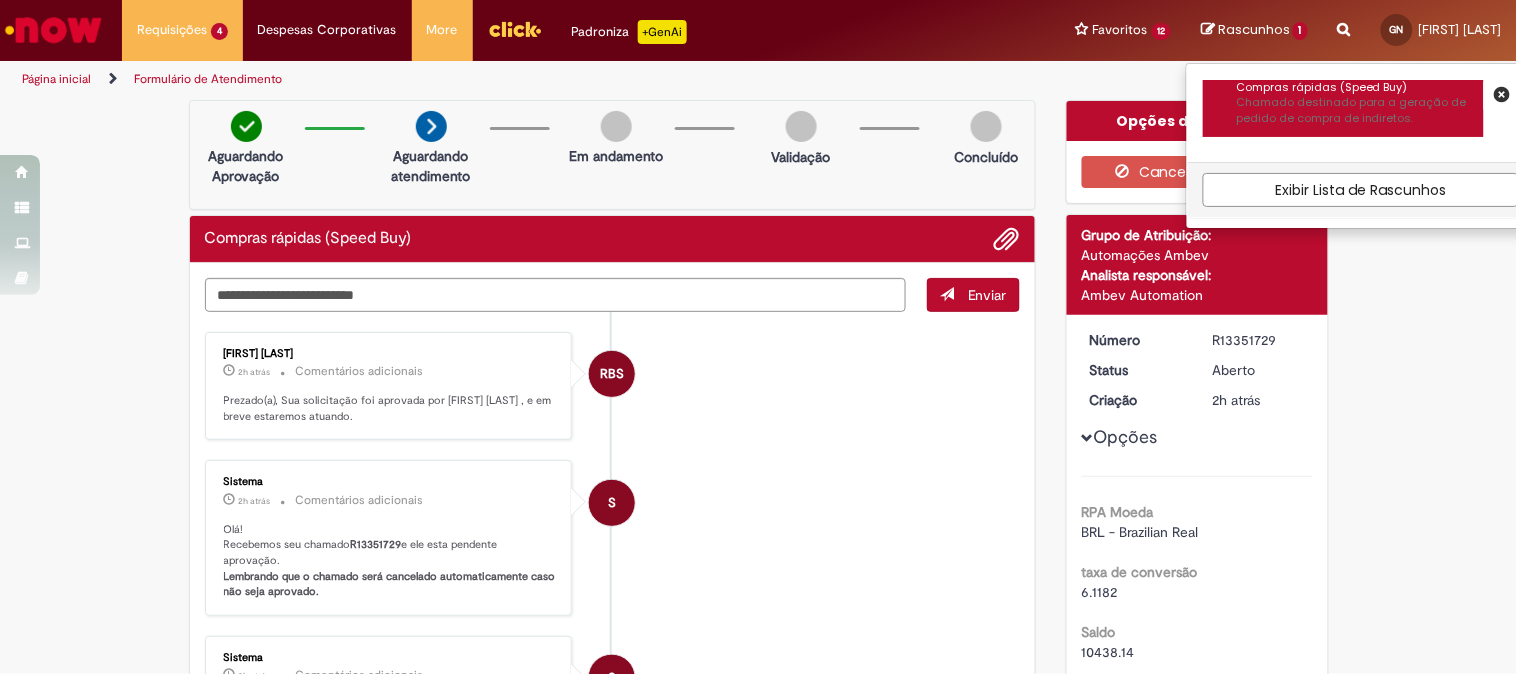 click on "Chamado destinado para a geração de pedido de compra de indiretos." at bounding box center (1360, 110) 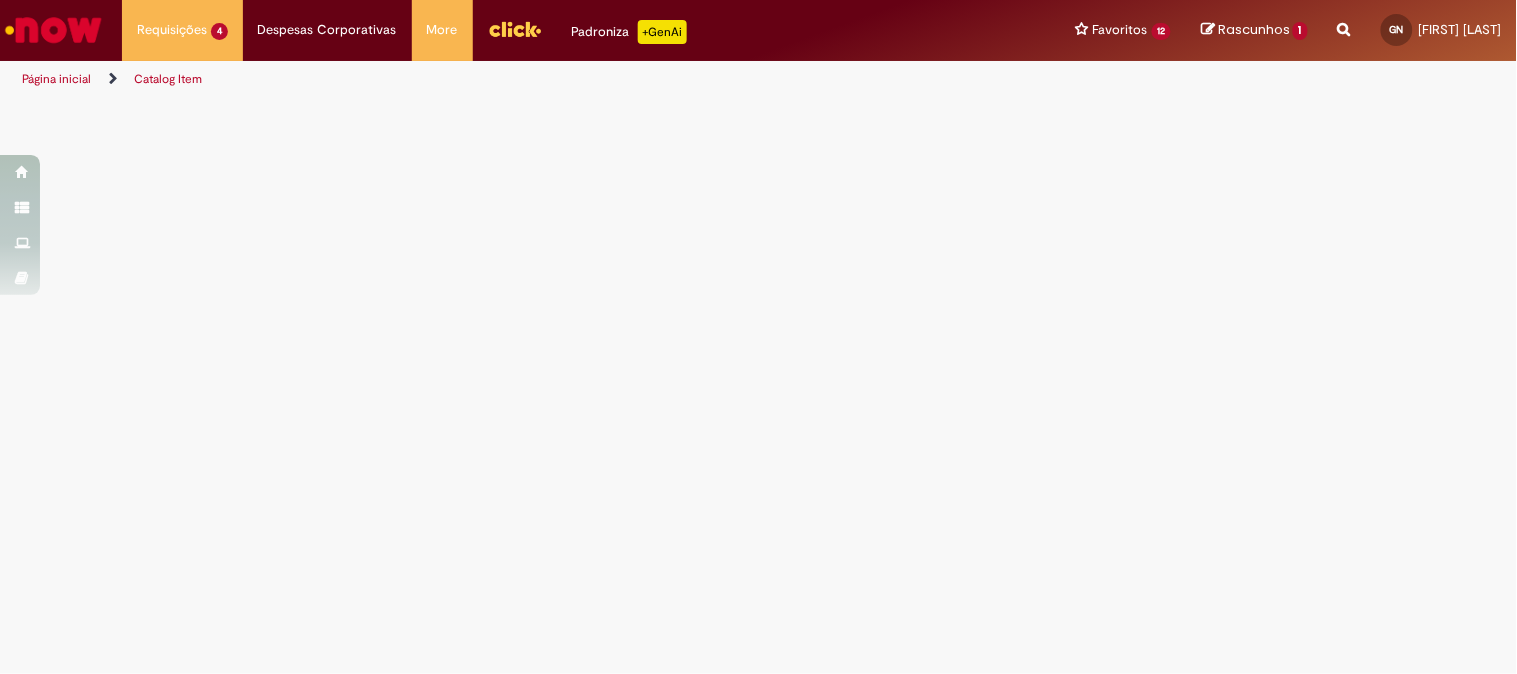 select on "**********" 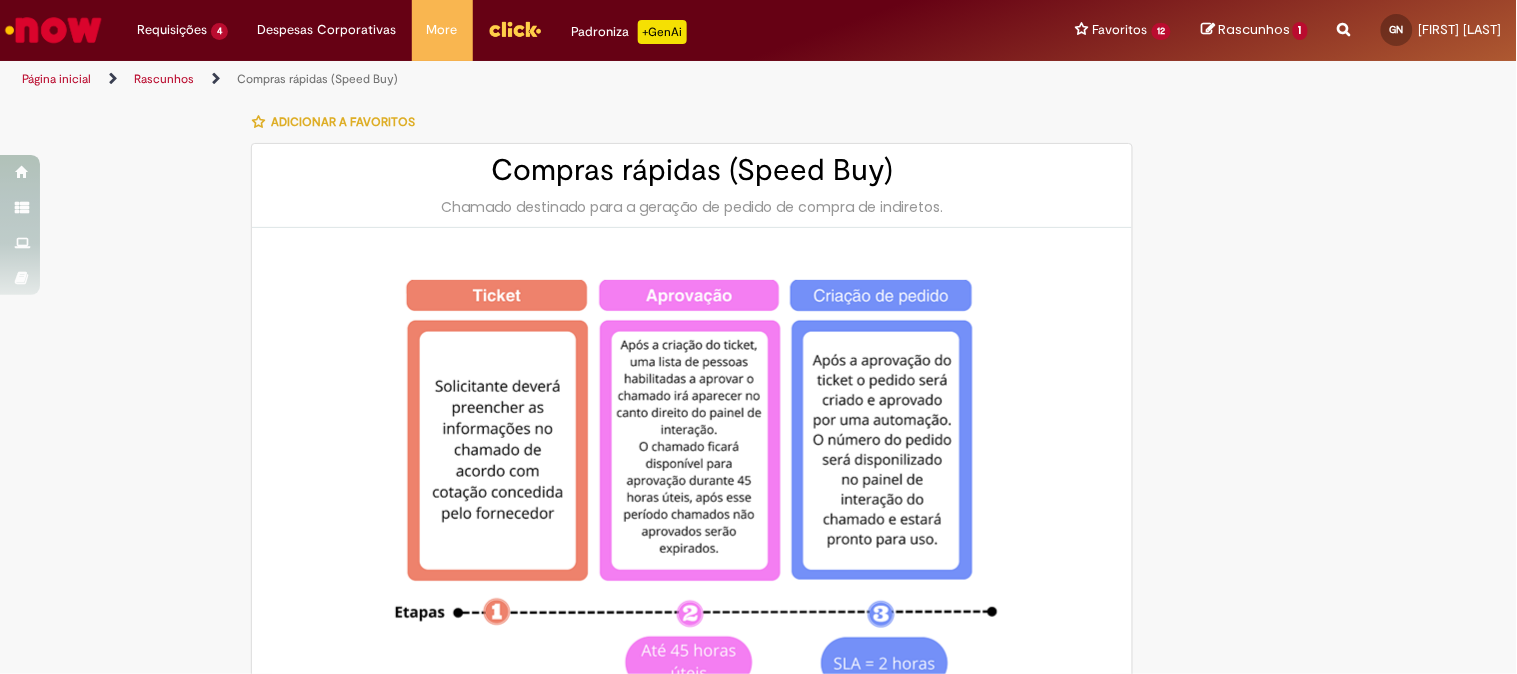type on "********" 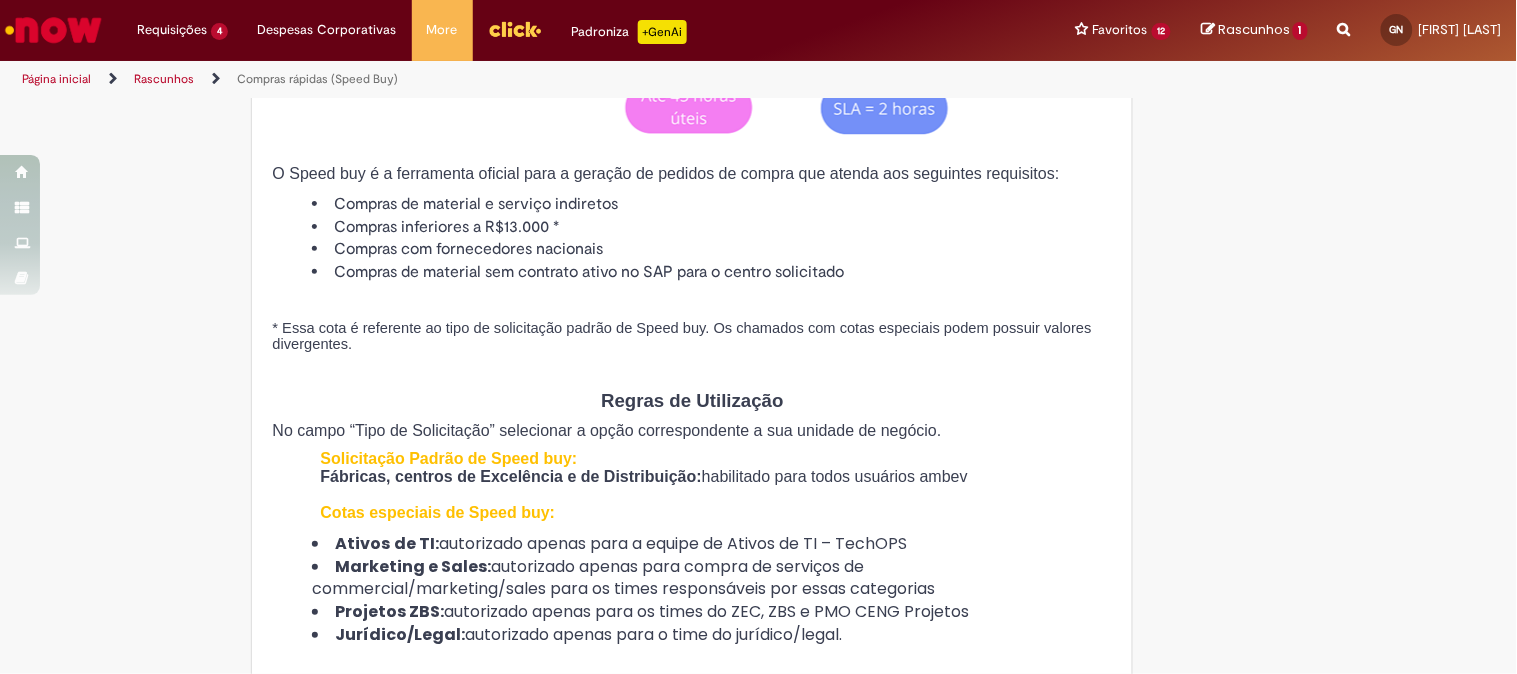 type on "**********" 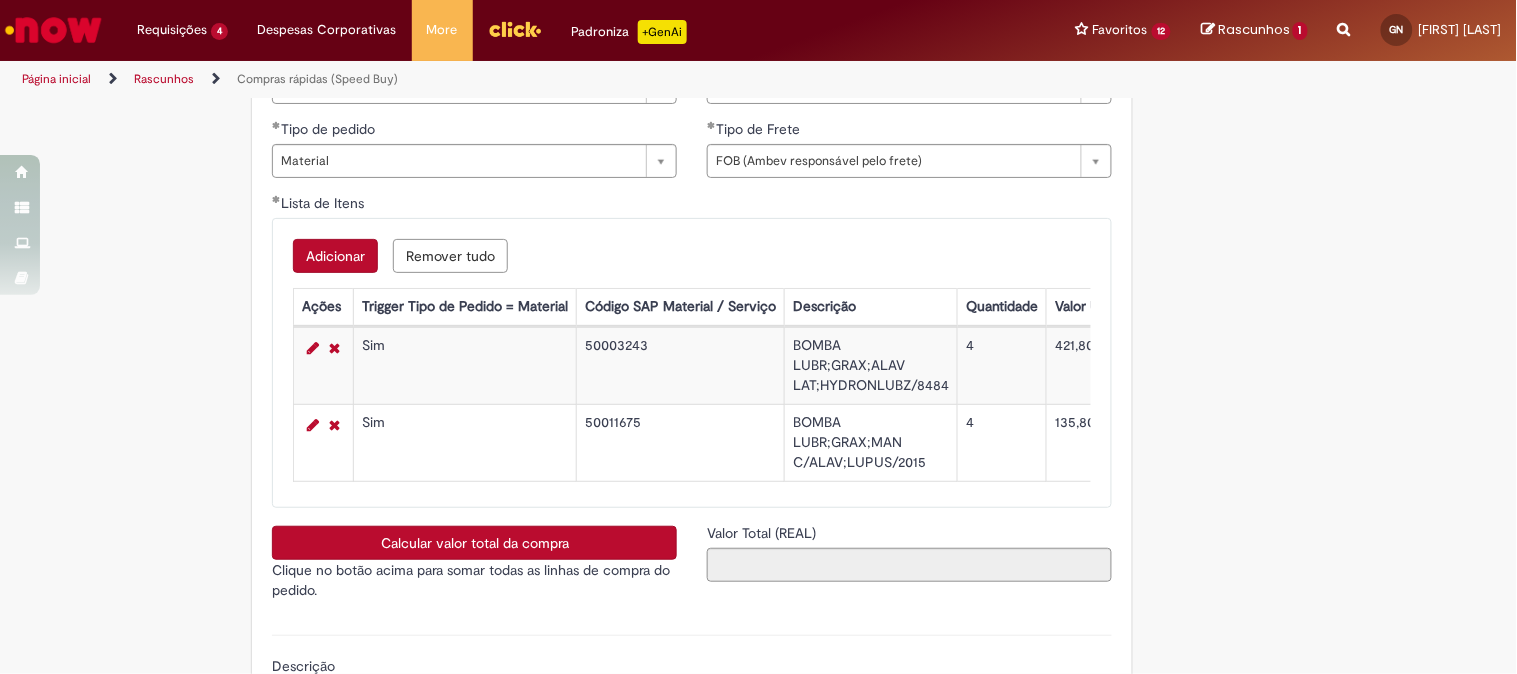 scroll, scrollTop: 3111, scrollLeft: 0, axis: vertical 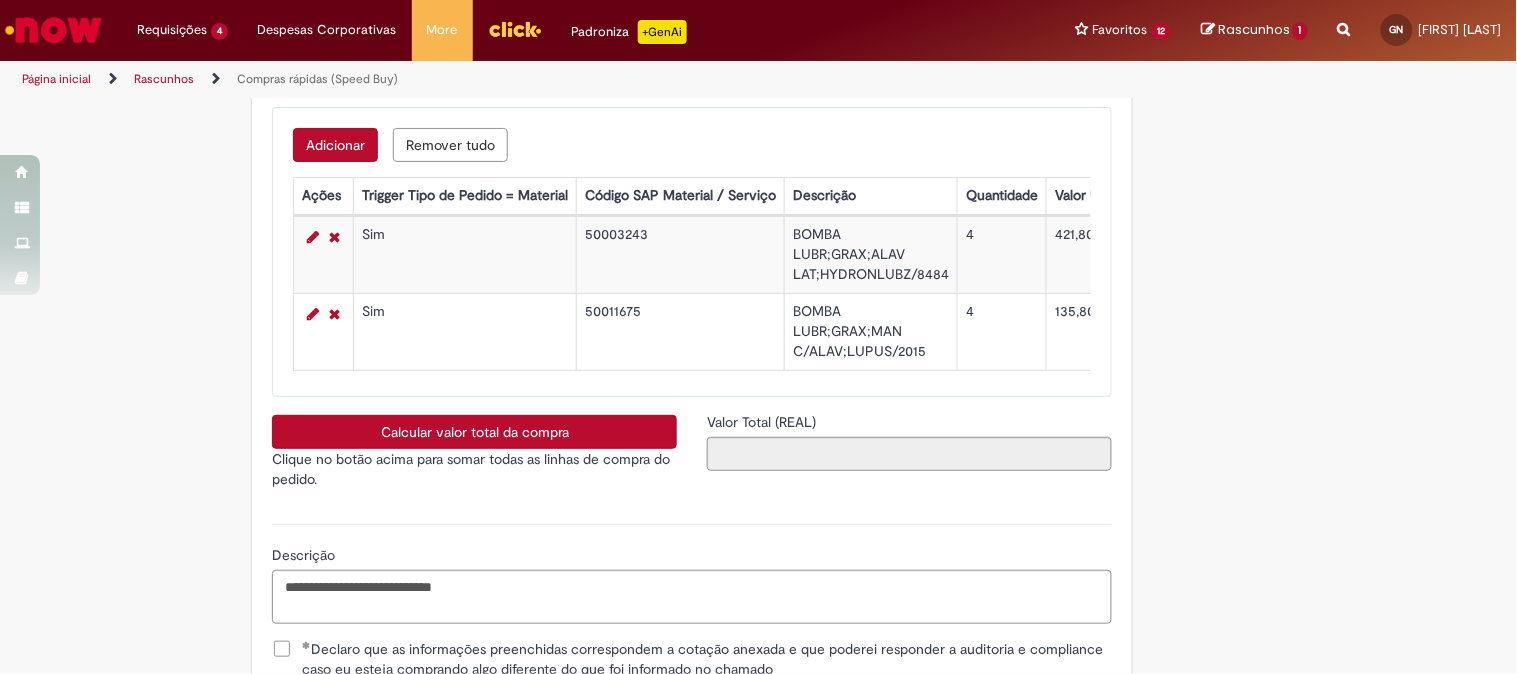 click on "Calcular valor total da compra" at bounding box center (474, 432) 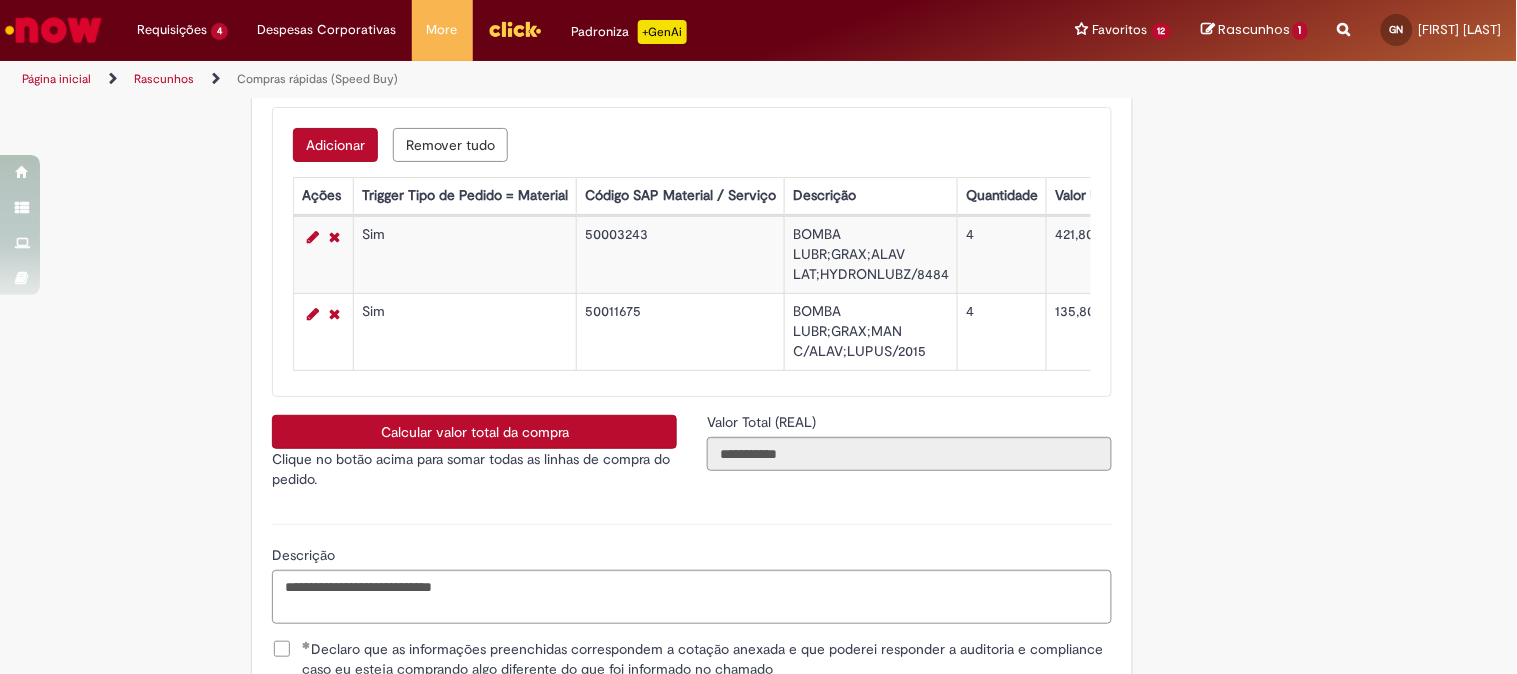 type 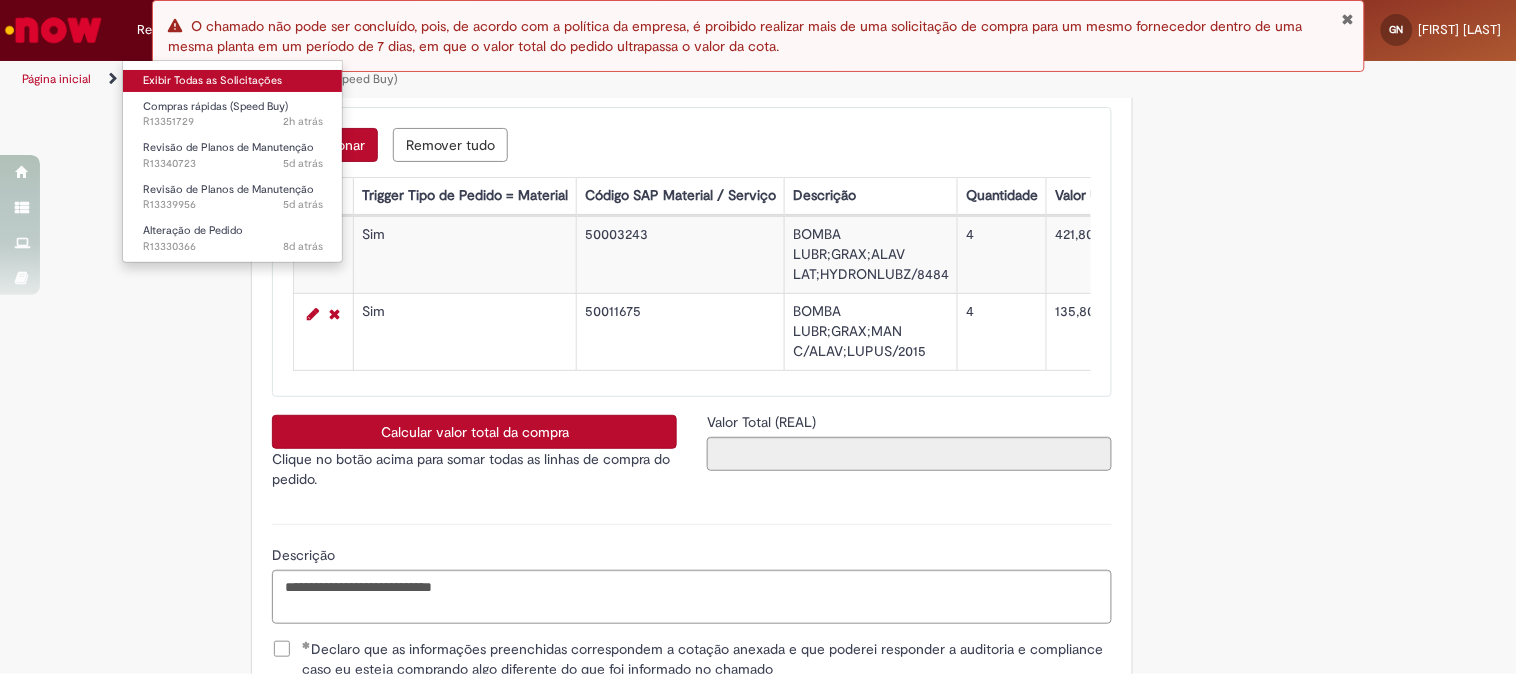 click on "Exibir Todas as Solicitações" at bounding box center (233, 81) 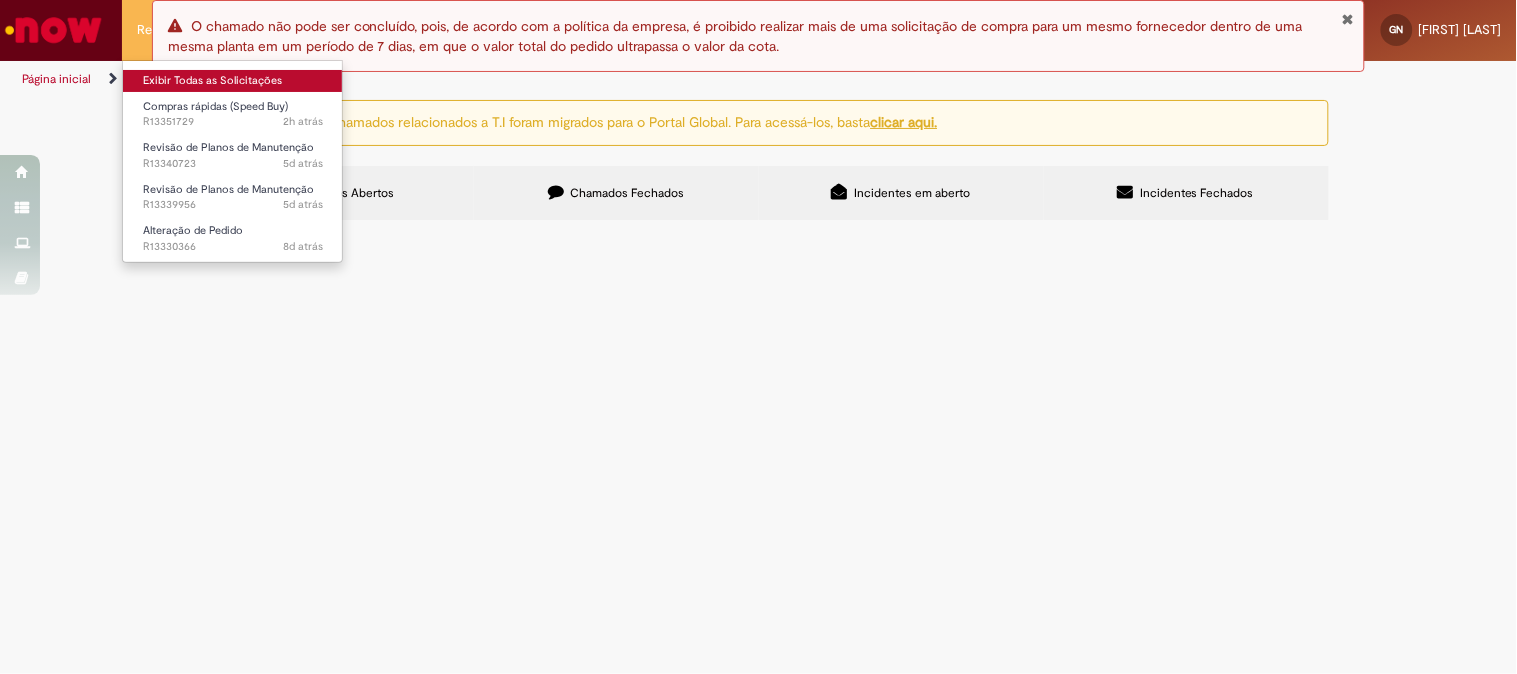 scroll, scrollTop: 0, scrollLeft: 0, axis: both 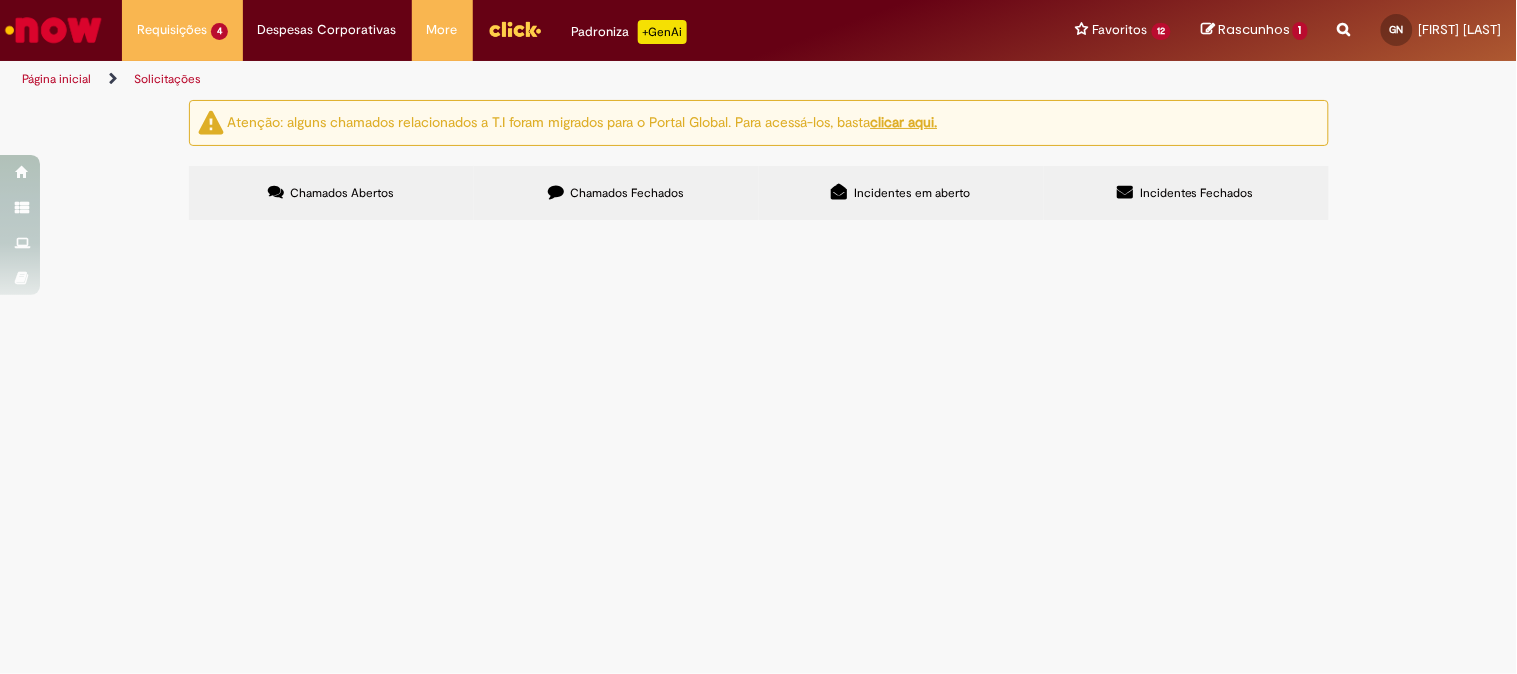 click on "Manutenção na válvula 100." at bounding box center (0, 0) 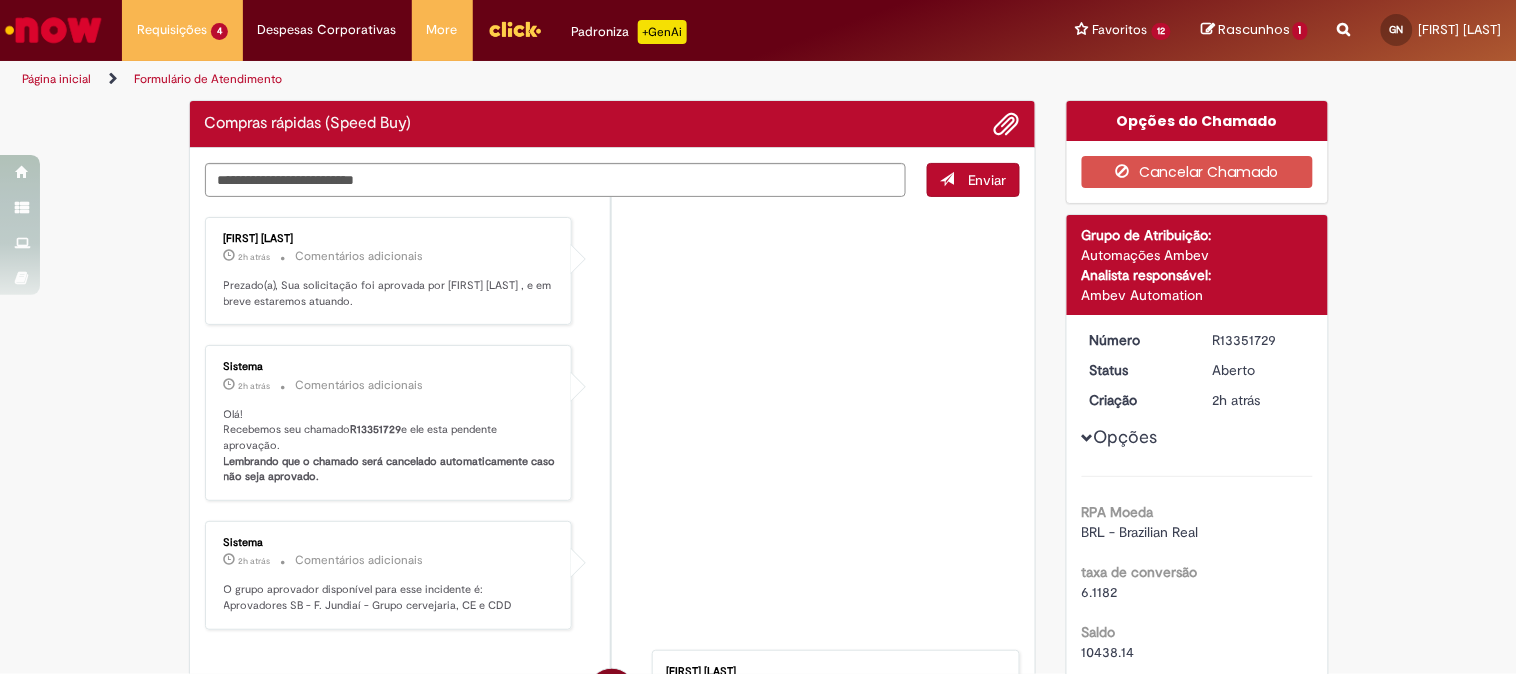 click on "Sistema
2h atrás 2 horas atrás     Comentários adicionais
Olá!  Recebemos seu chamado  R13351729  e ele esta pendente aprovação.  Lembrando que o chamado será cancelado automaticamente caso não seja aprovado." at bounding box center (613, 423) 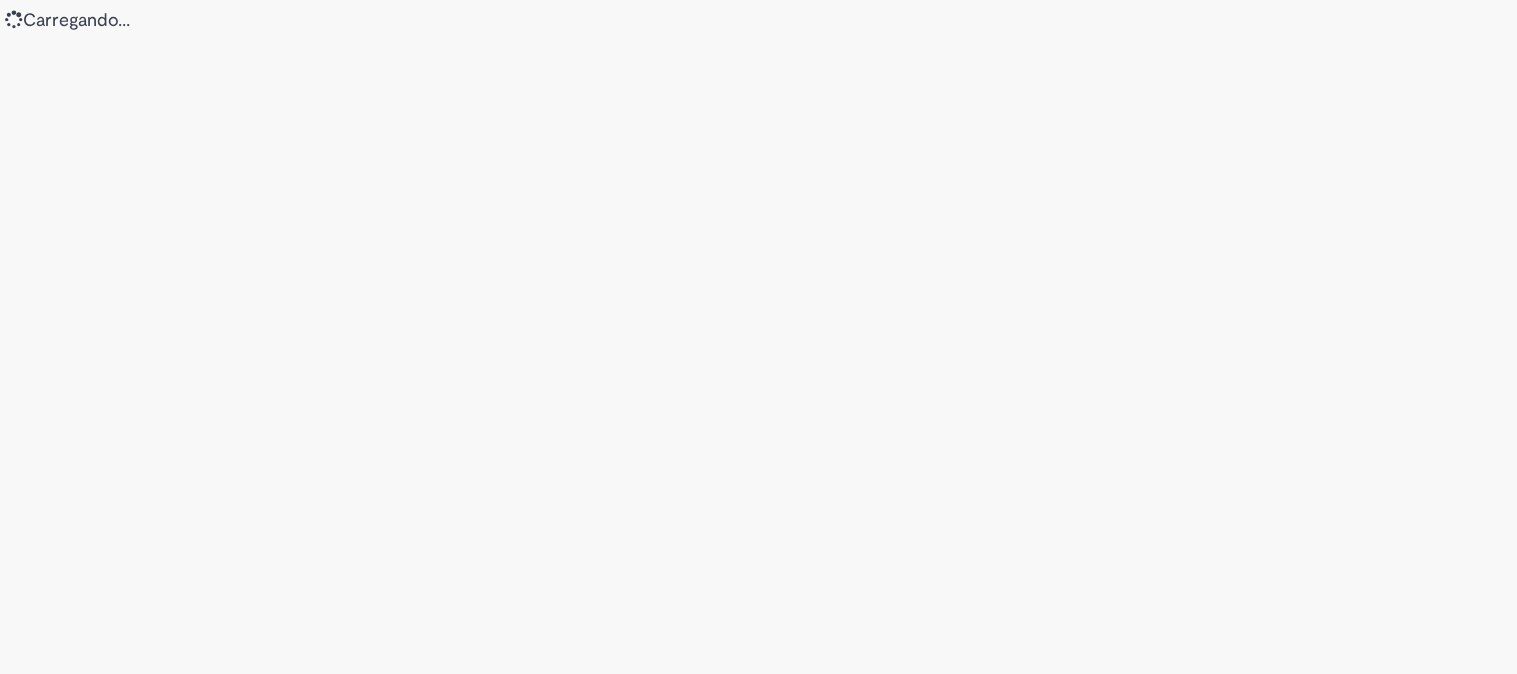 scroll, scrollTop: 0, scrollLeft: 0, axis: both 